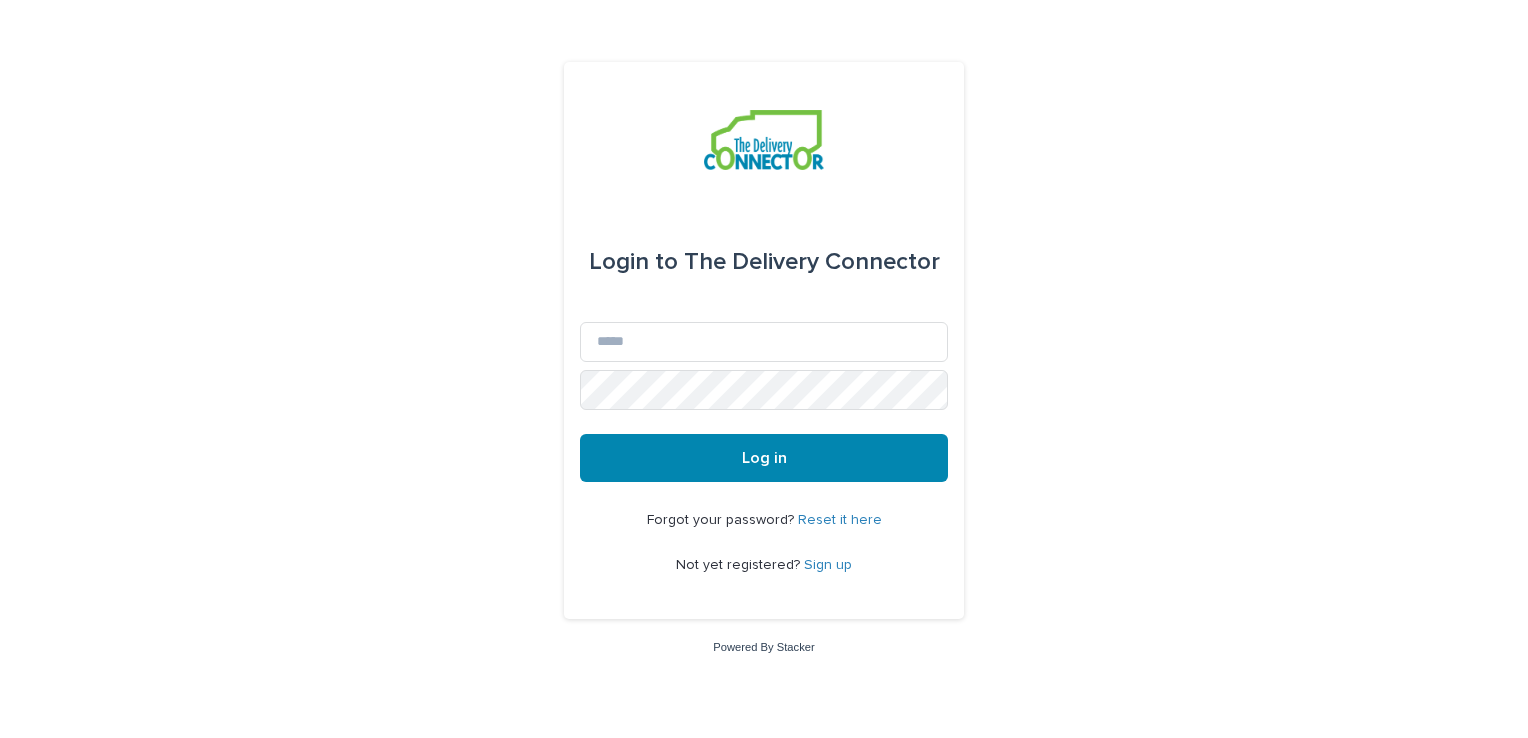 scroll, scrollTop: 0, scrollLeft: 0, axis: both 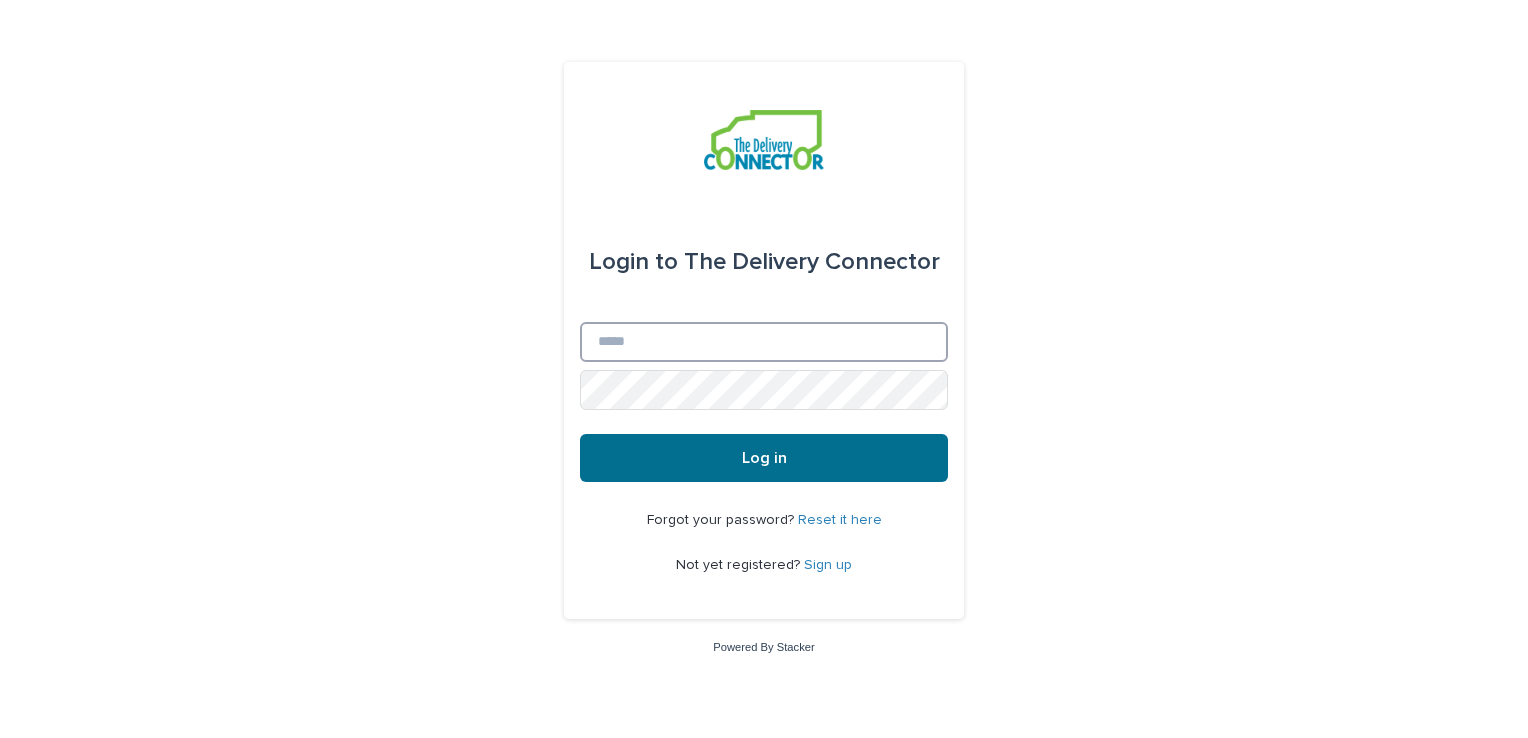 type on "**********" 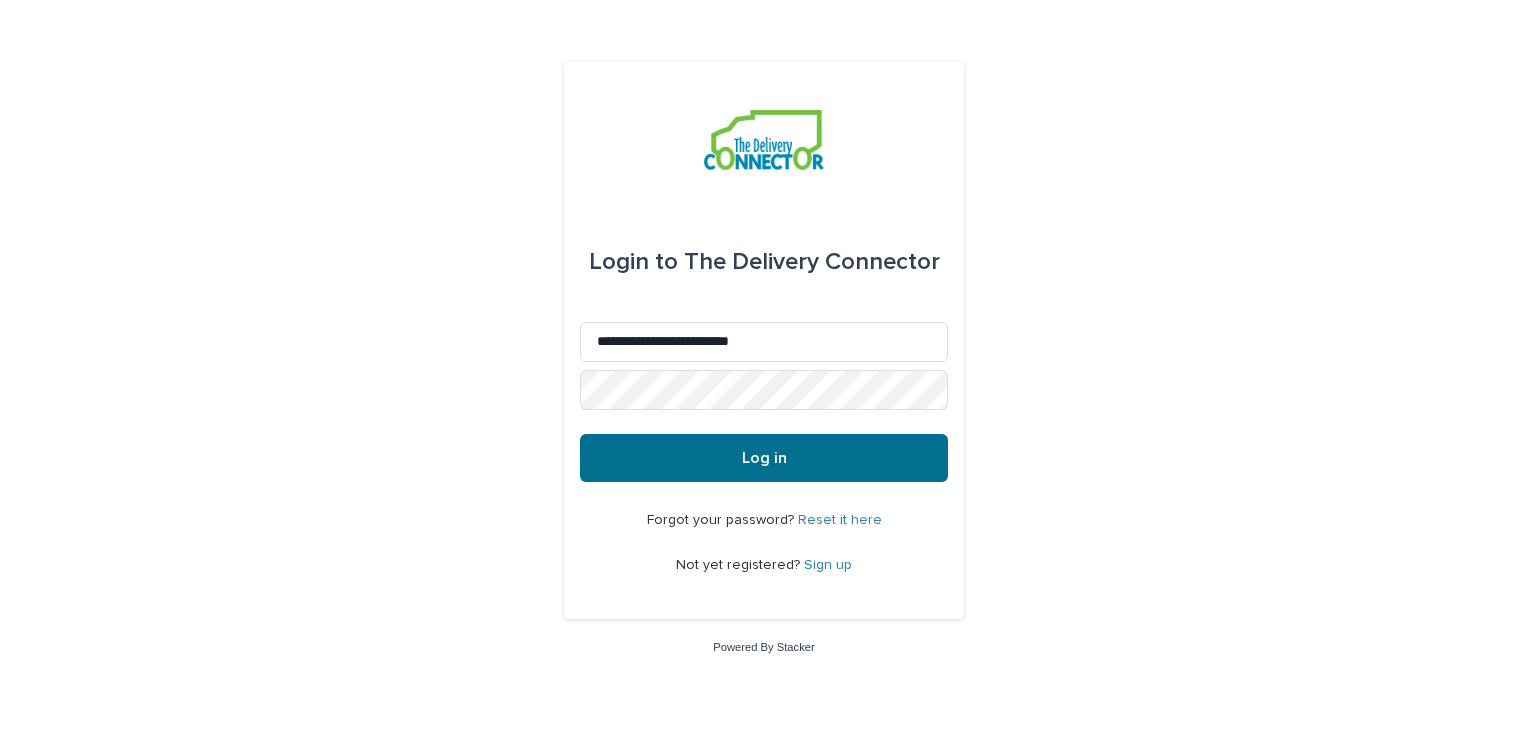 click on "Log in" at bounding box center (764, 458) 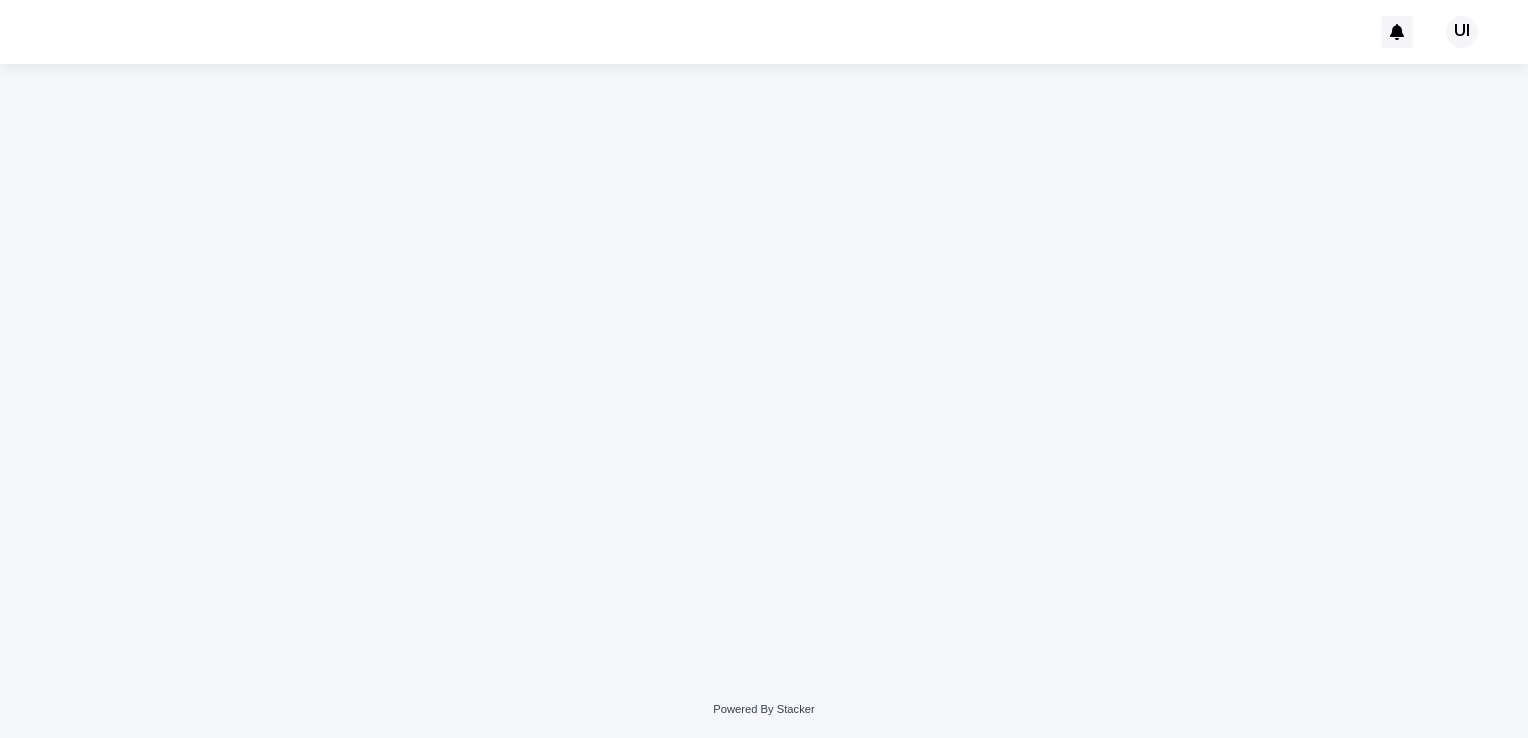 scroll, scrollTop: 0, scrollLeft: 0, axis: both 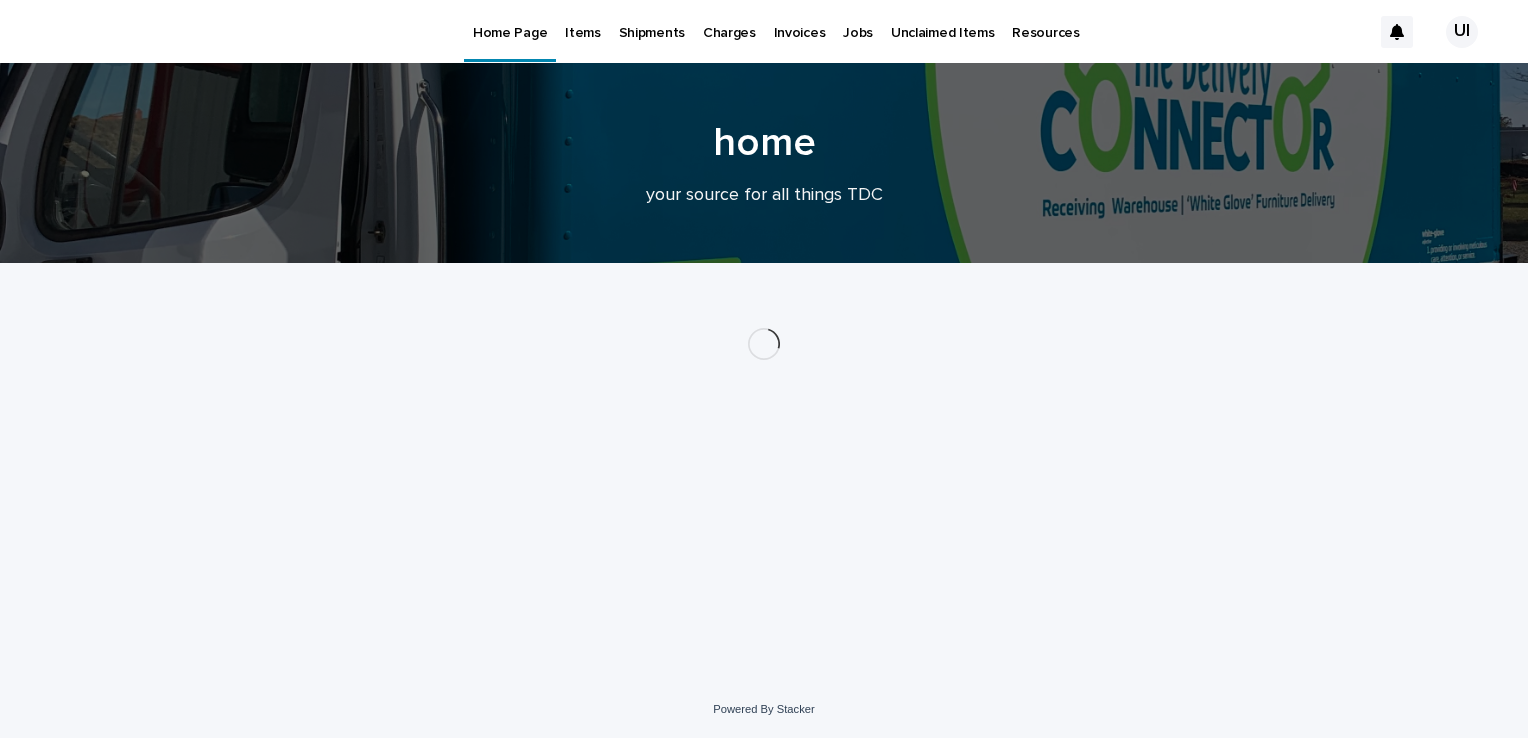 click on "Items" at bounding box center (582, 21) 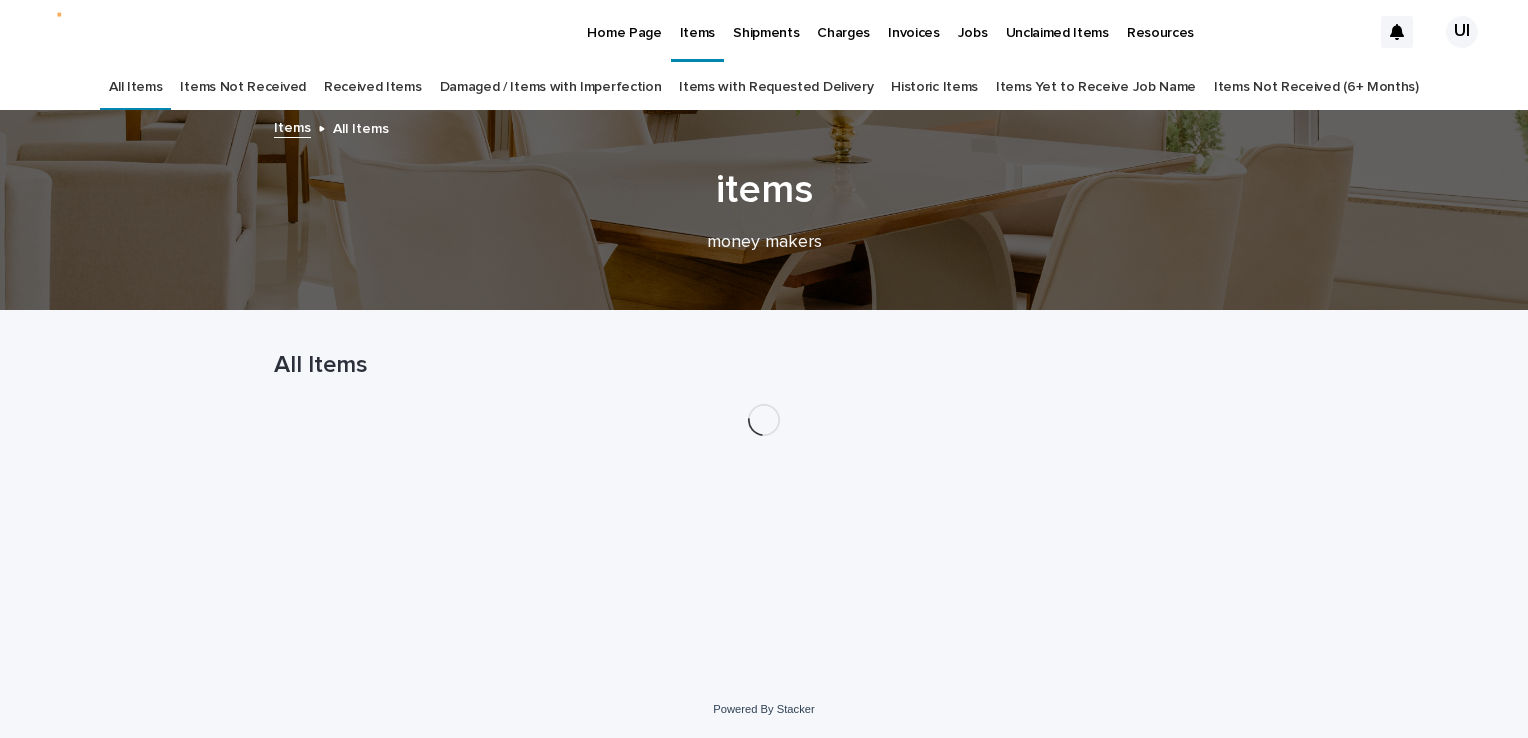 click on "Received Items" at bounding box center [373, 87] 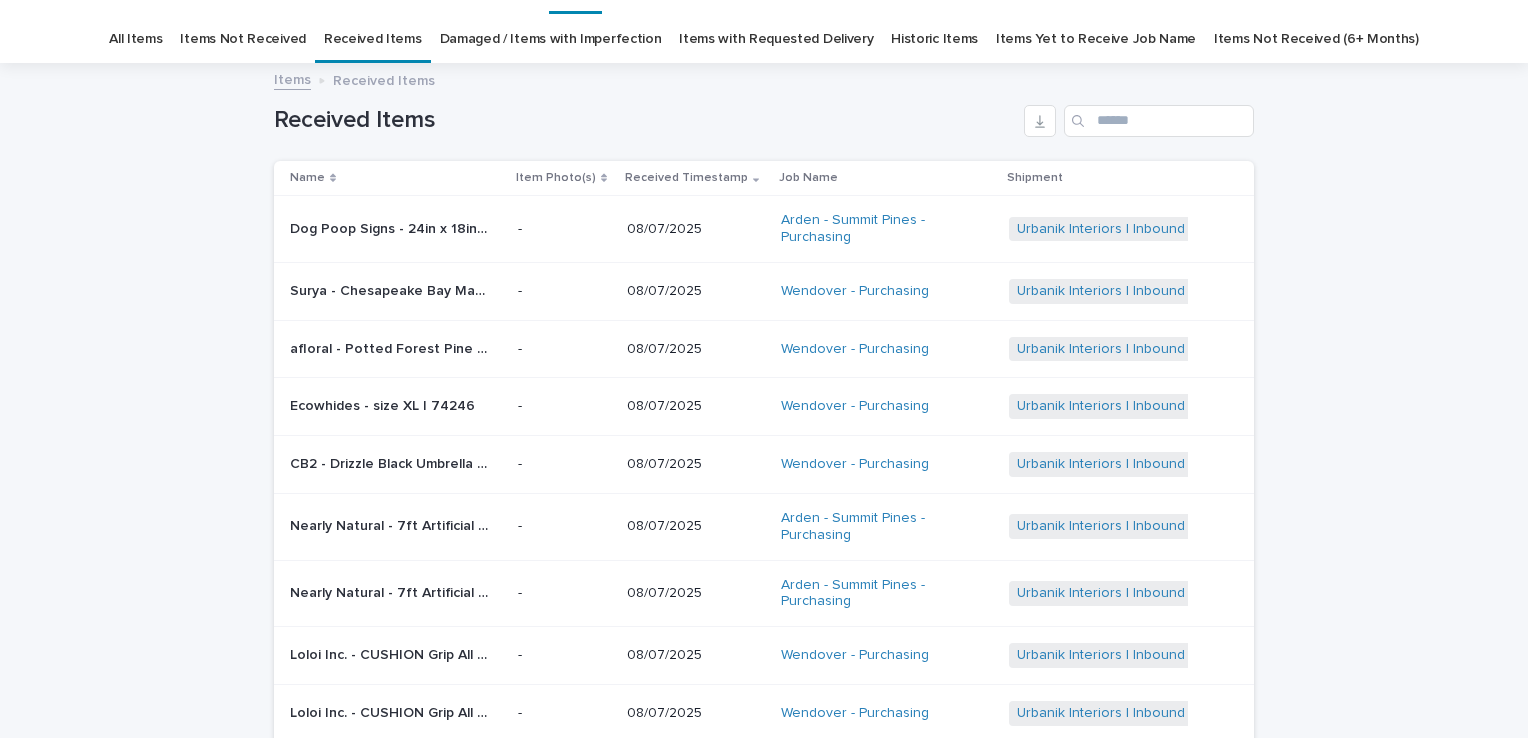 scroll, scrollTop: 0, scrollLeft: 0, axis: both 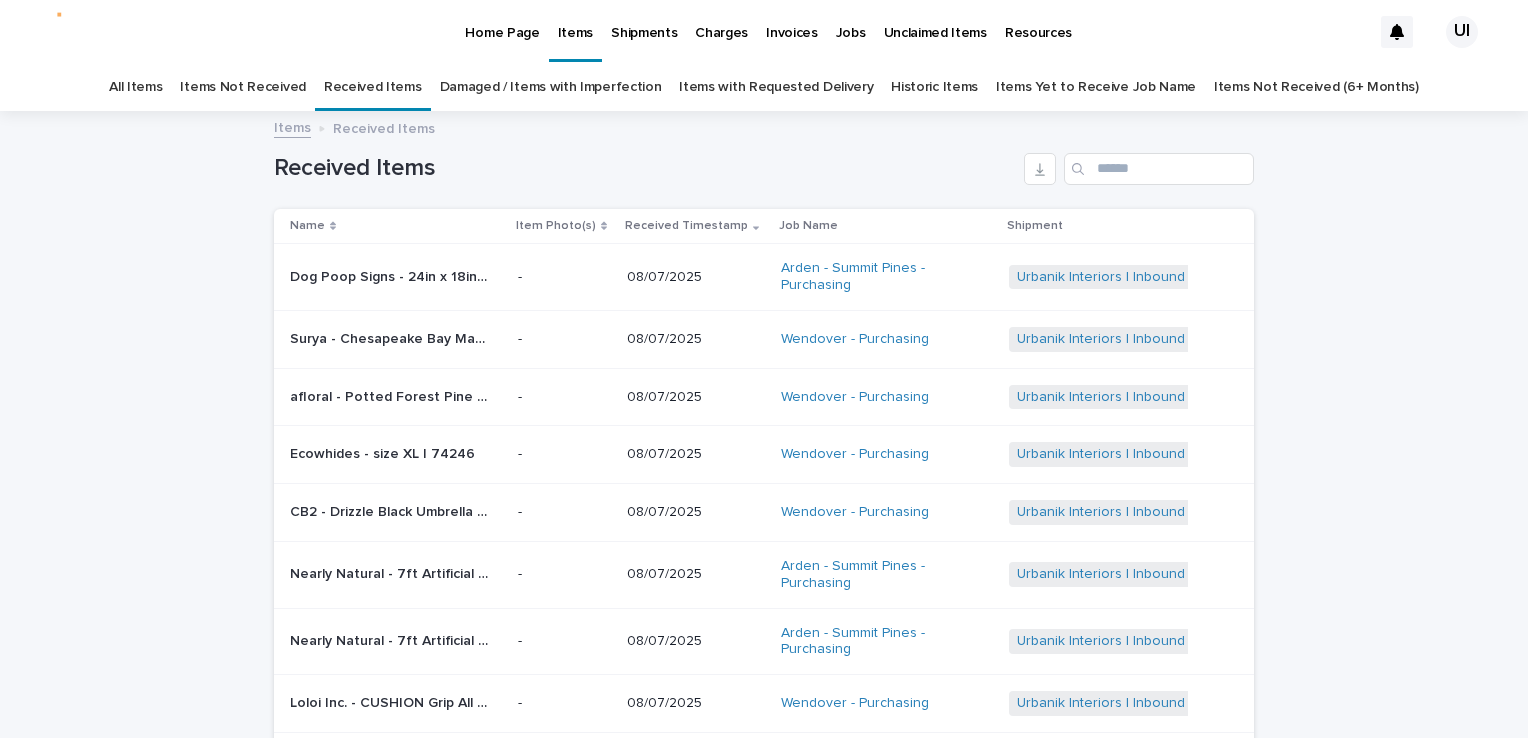 click on "Items Not Received" at bounding box center (242, 87) 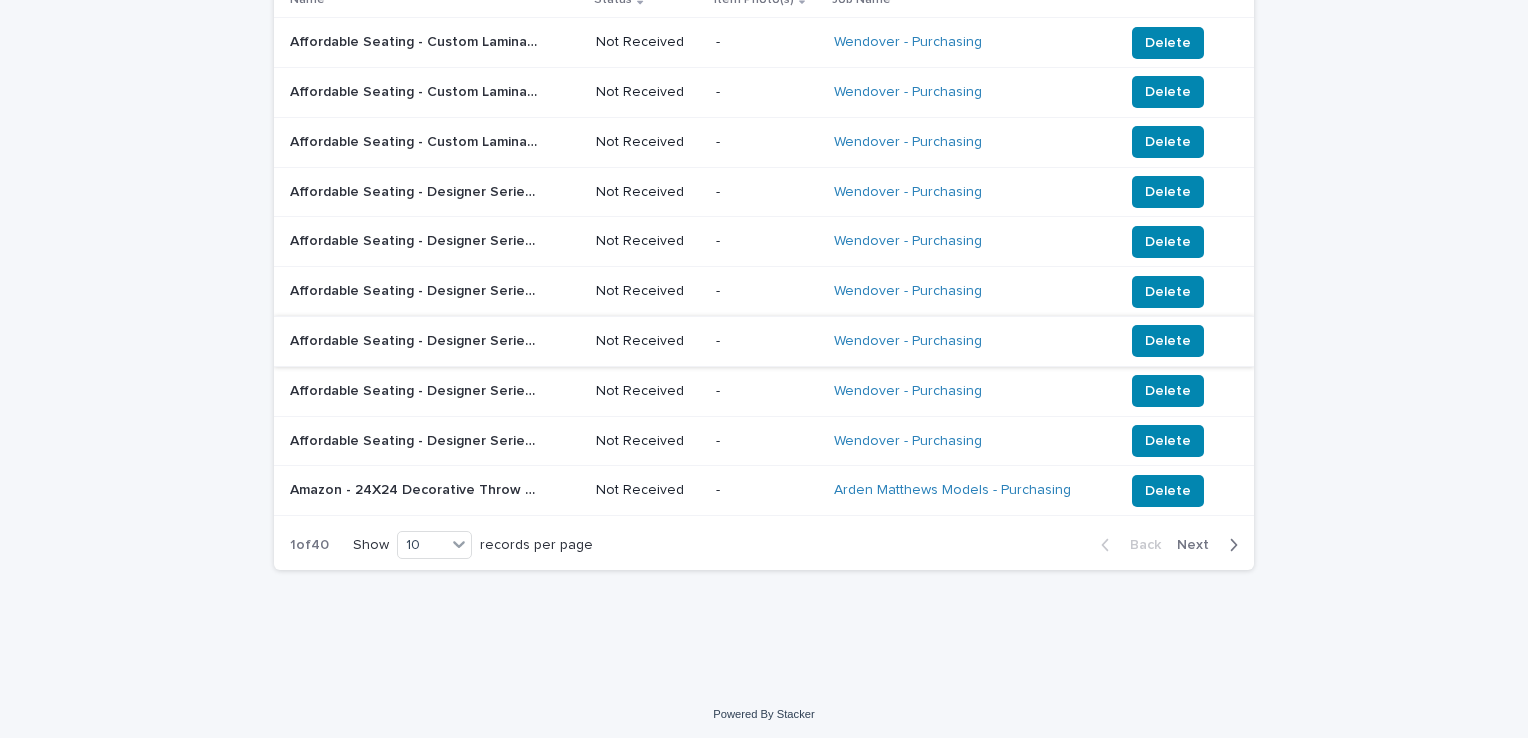 scroll, scrollTop: 228, scrollLeft: 0, axis: vertical 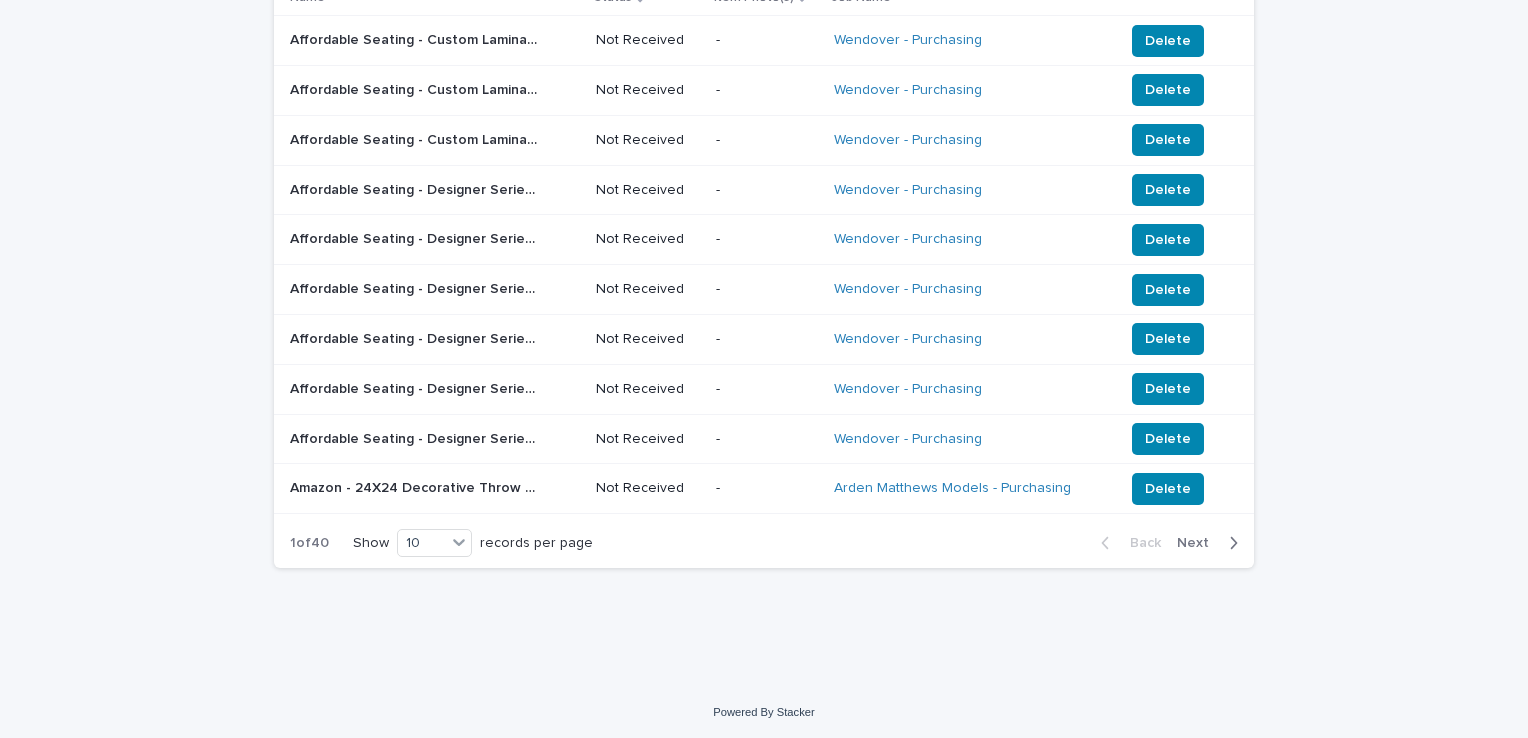 click on "Next" at bounding box center (1199, 543) 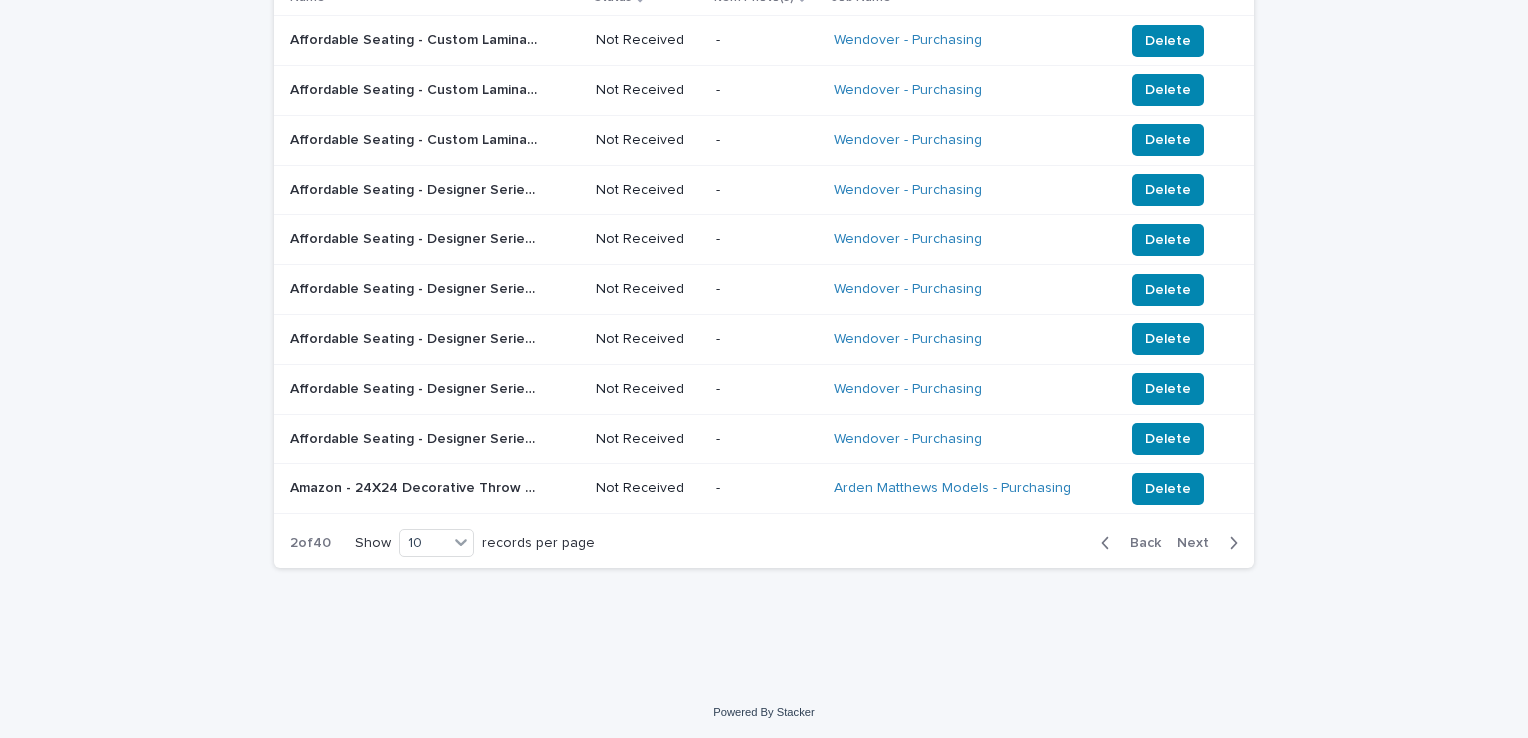 click on "Next" at bounding box center (1199, 543) 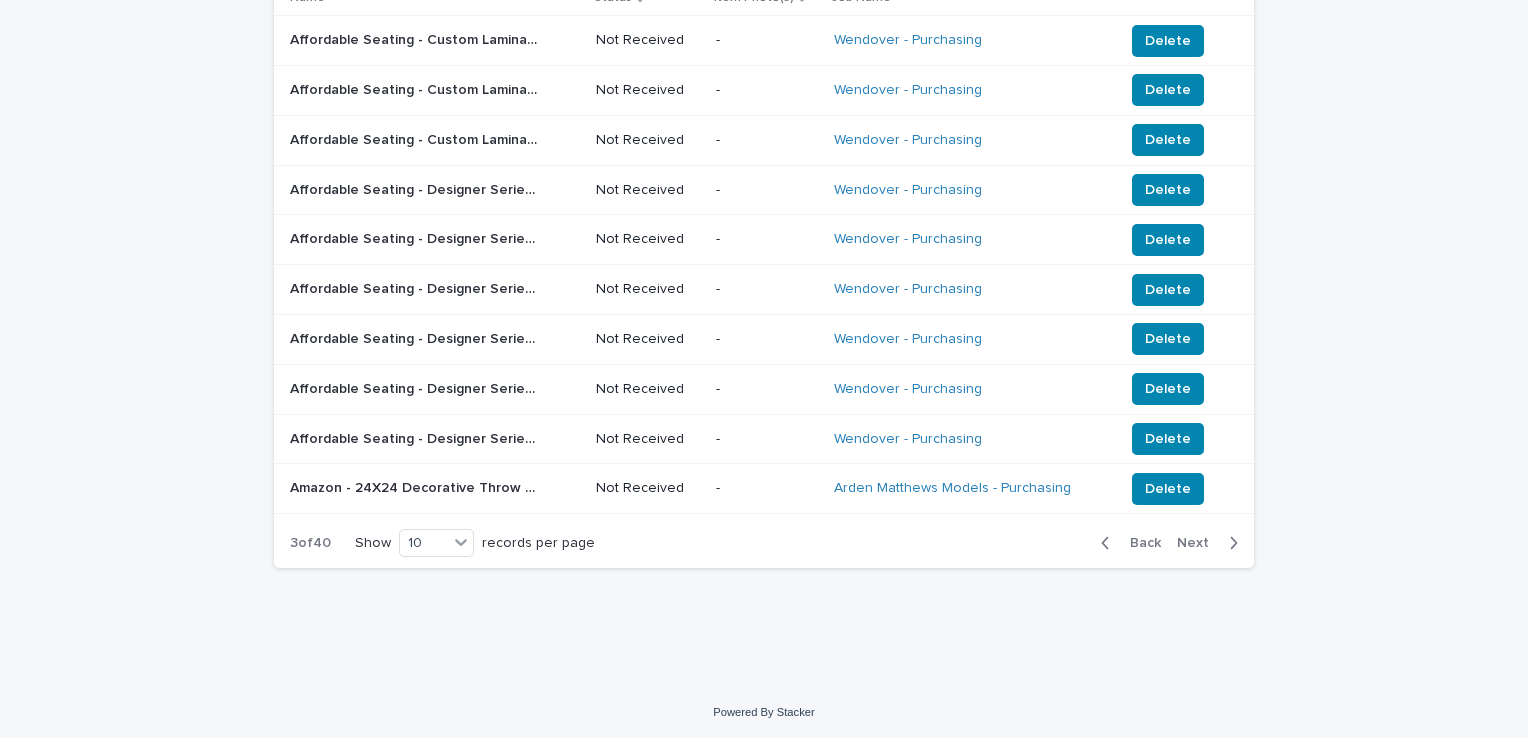 click on "Next" at bounding box center (1199, 543) 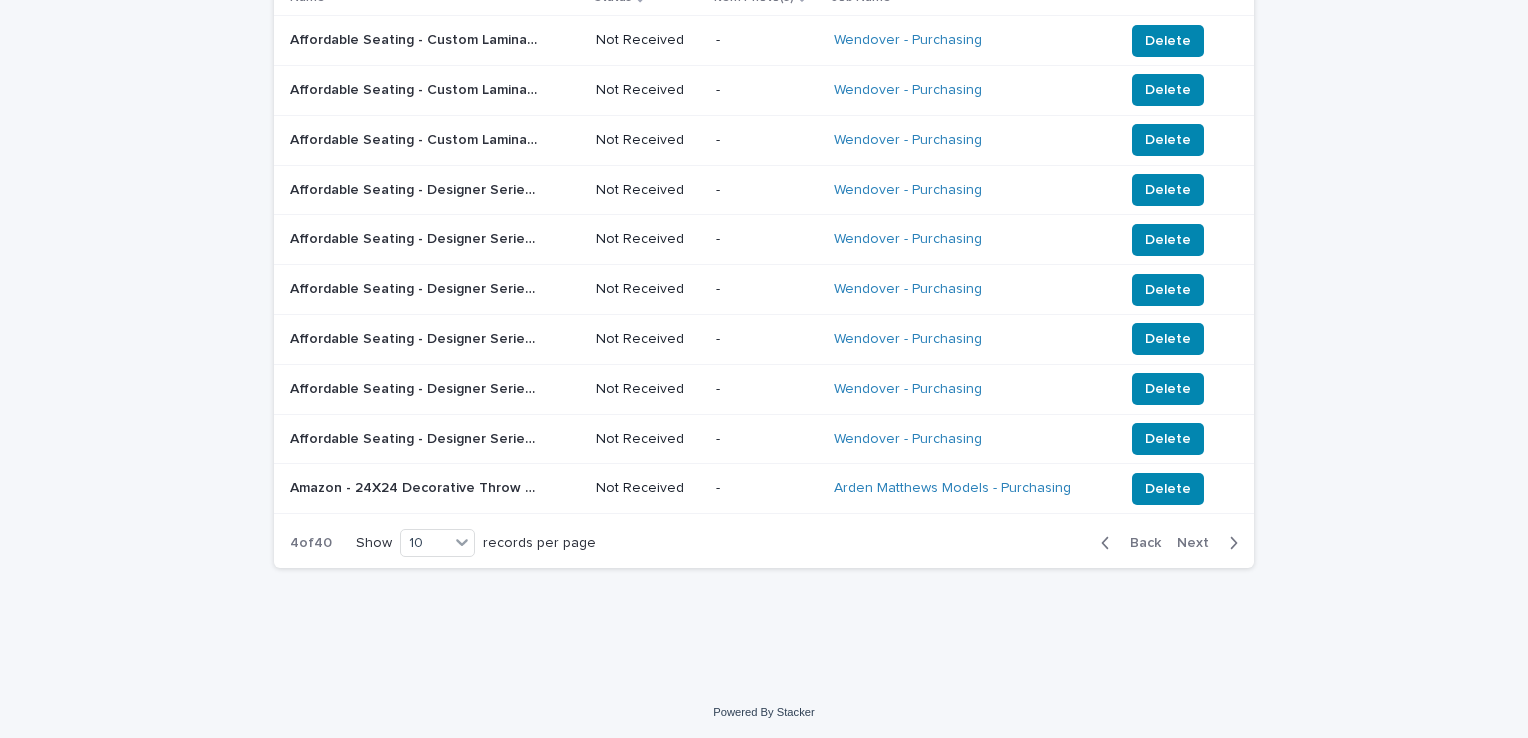 click on "Next" at bounding box center [1199, 543] 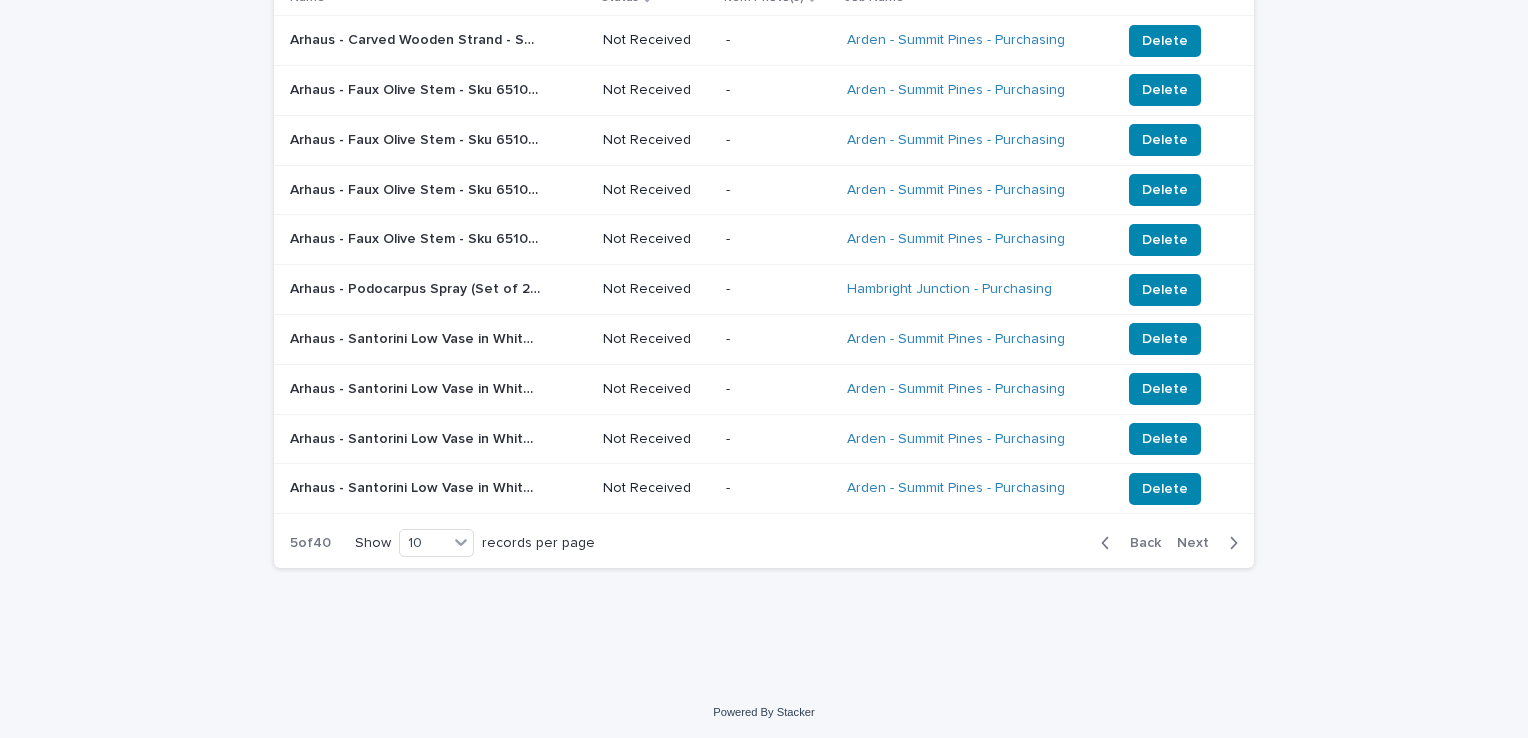 click on "Next" at bounding box center (1199, 543) 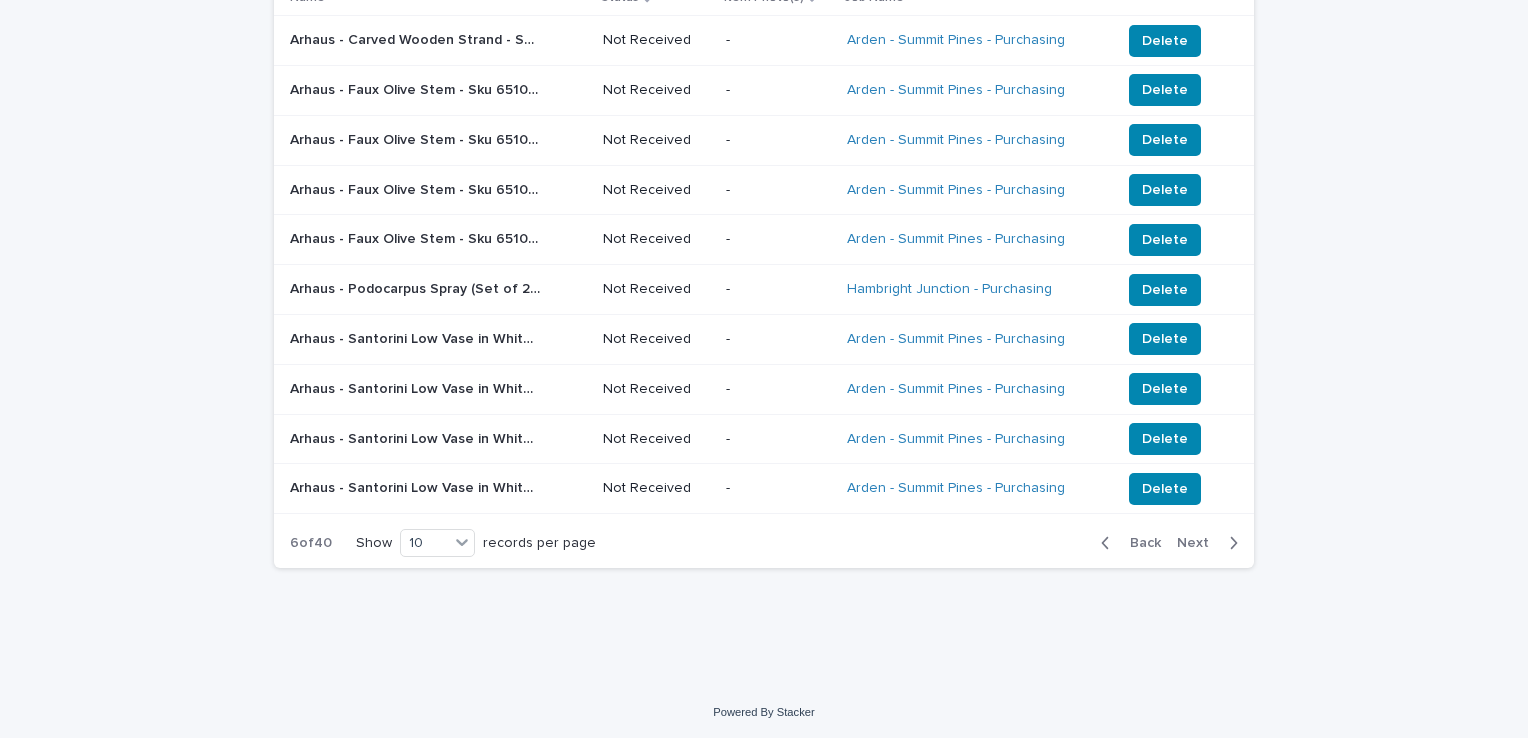 click on "Next" at bounding box center [1199, 543] 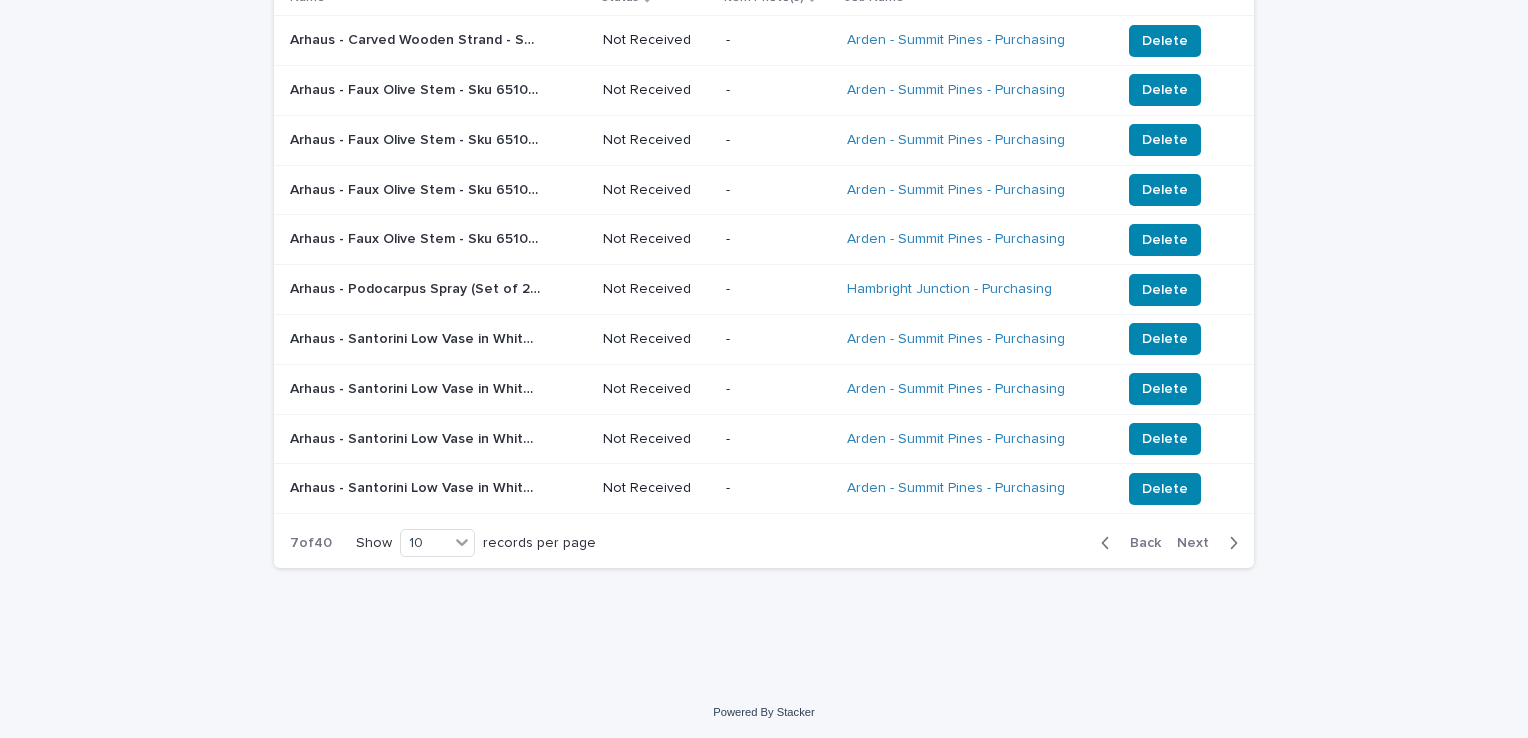 click on "Next" at bounding box center (1199, 543) 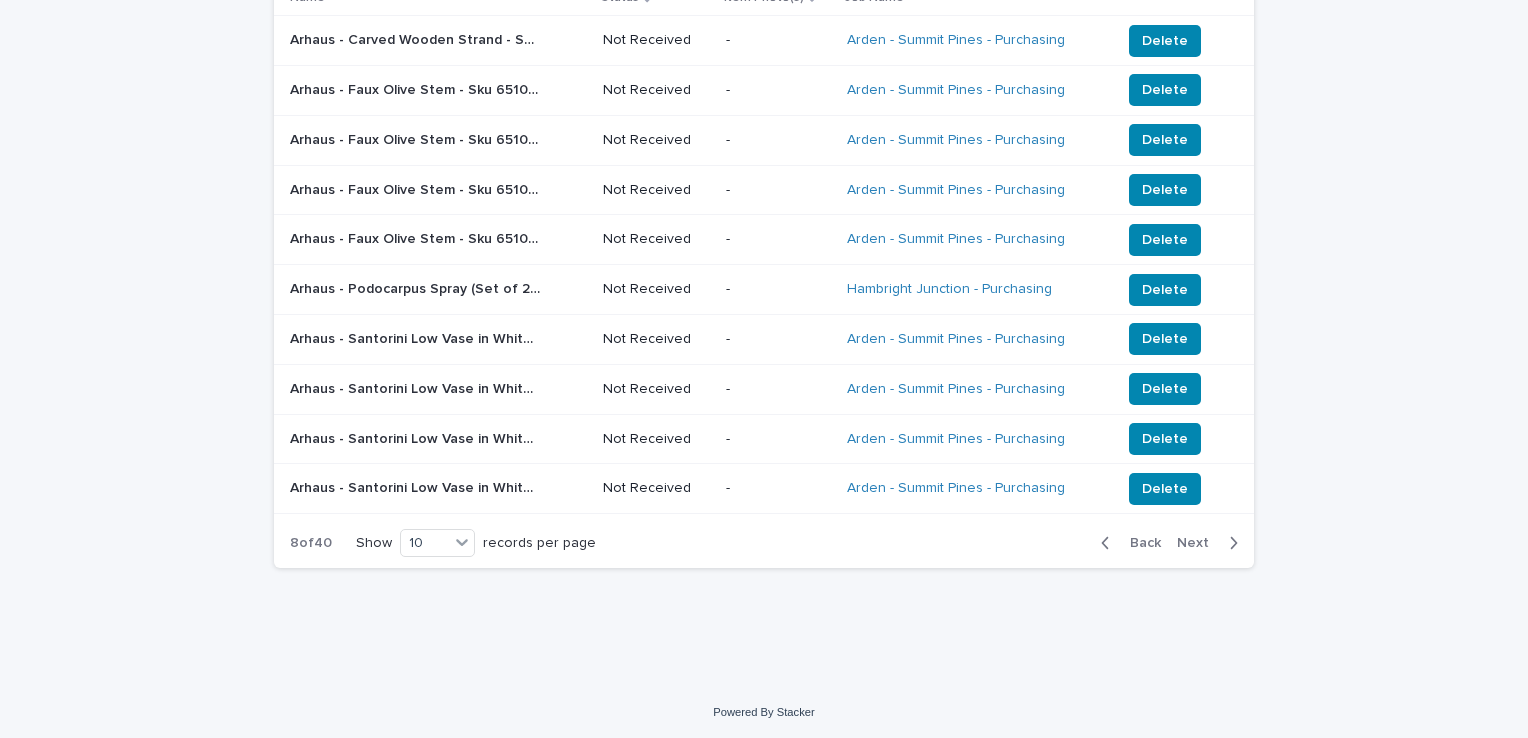 click on "Next" at bounding box center (1199, 543) 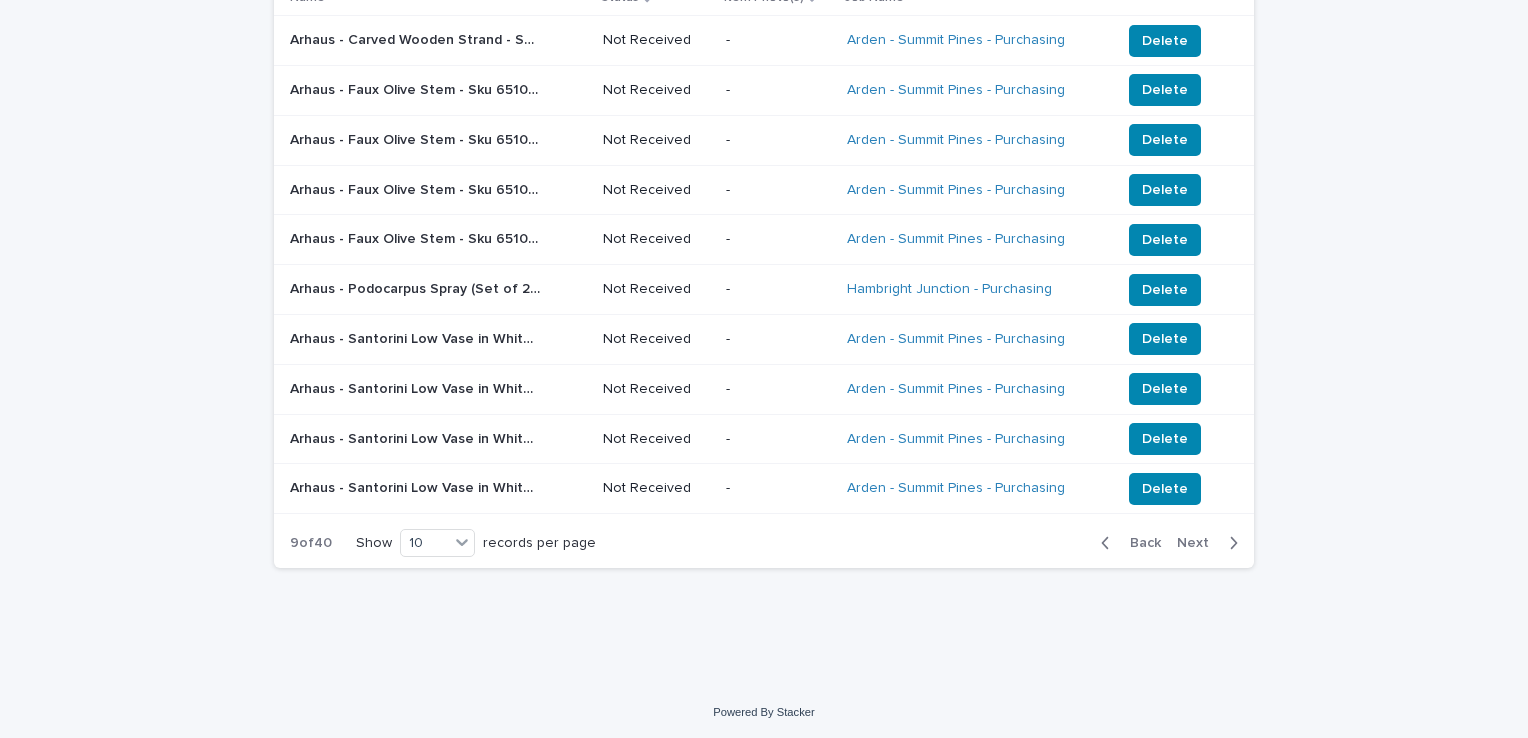 click on "Next" at bounding box center [1199, 543] 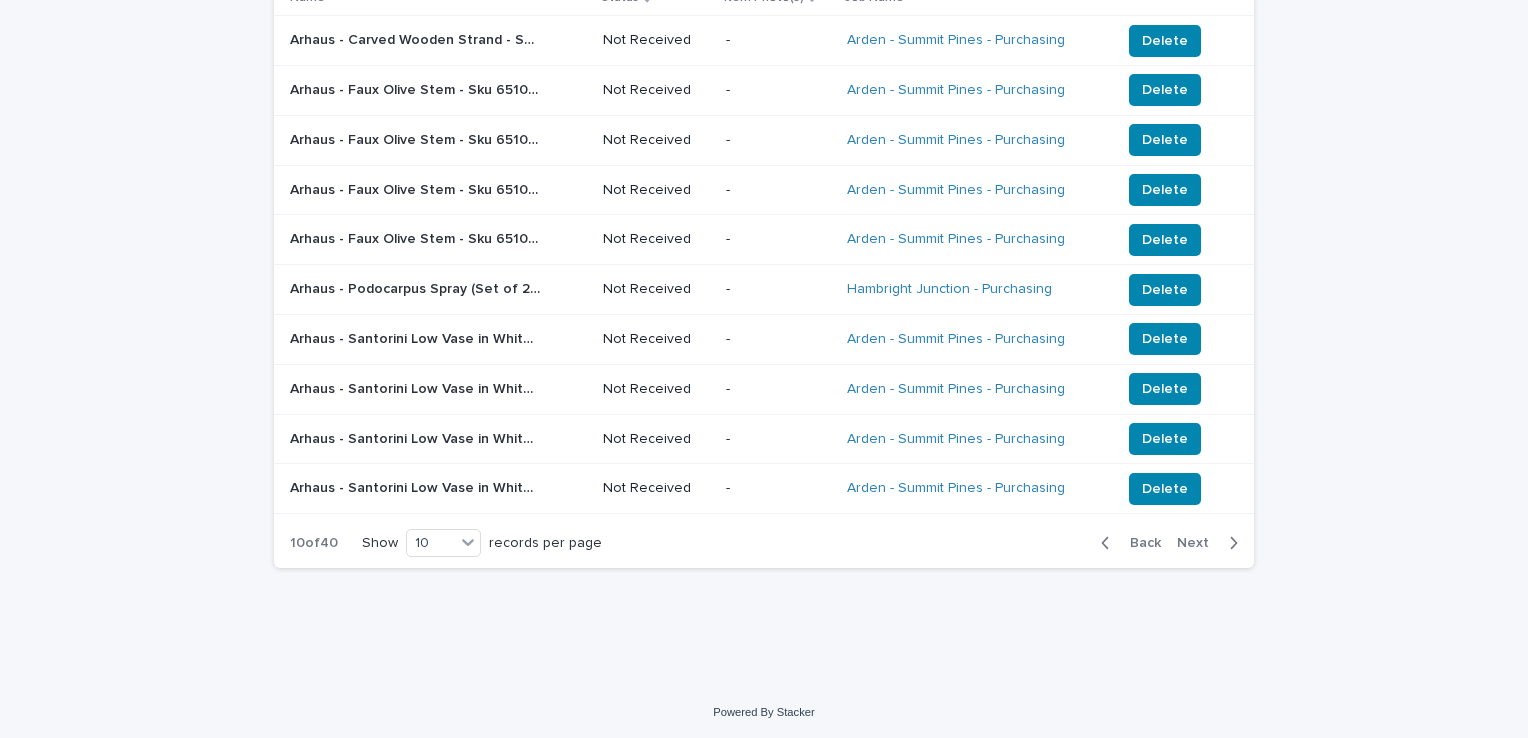click on "Next" at bounding box center [1199, 543] 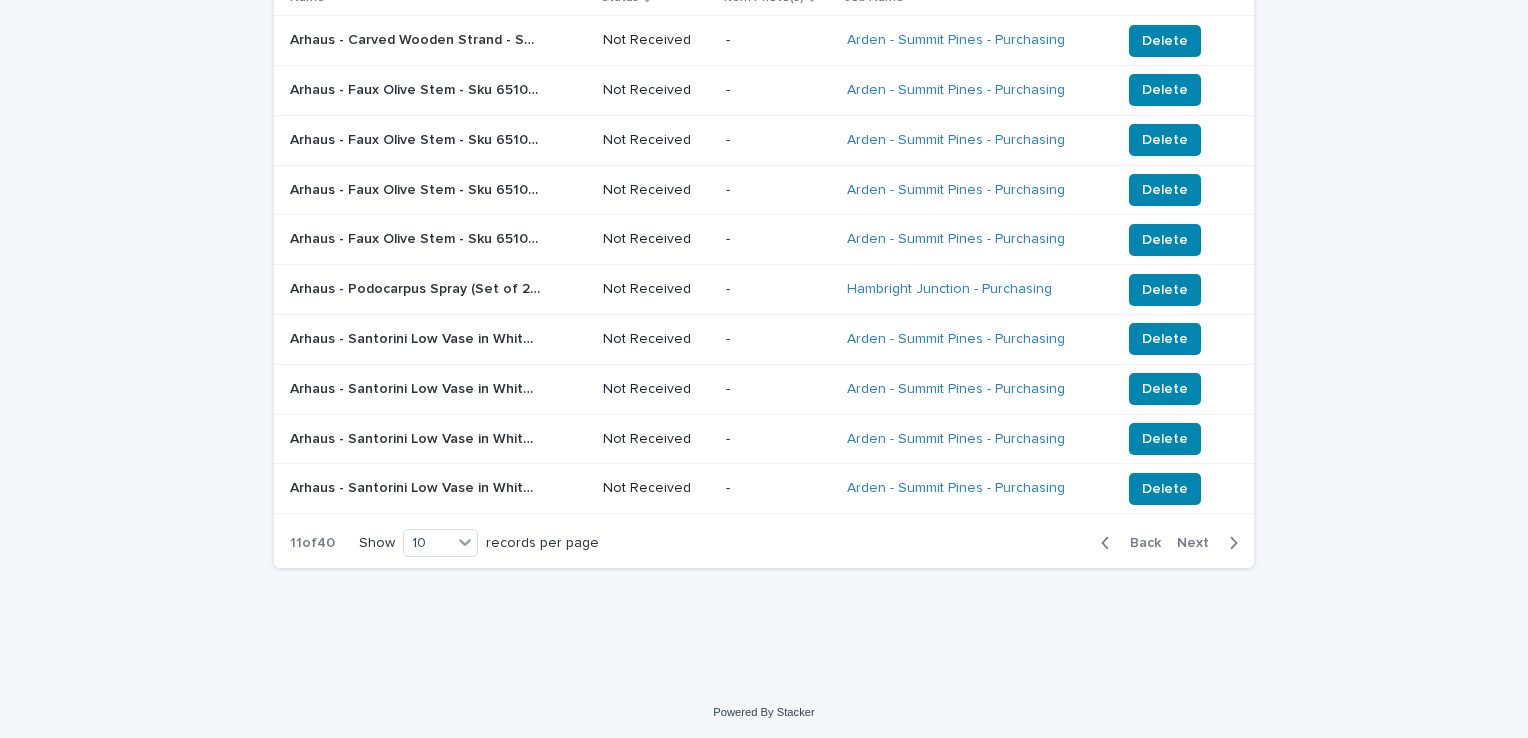 click on "Next" at bounding box center (1199, 543) 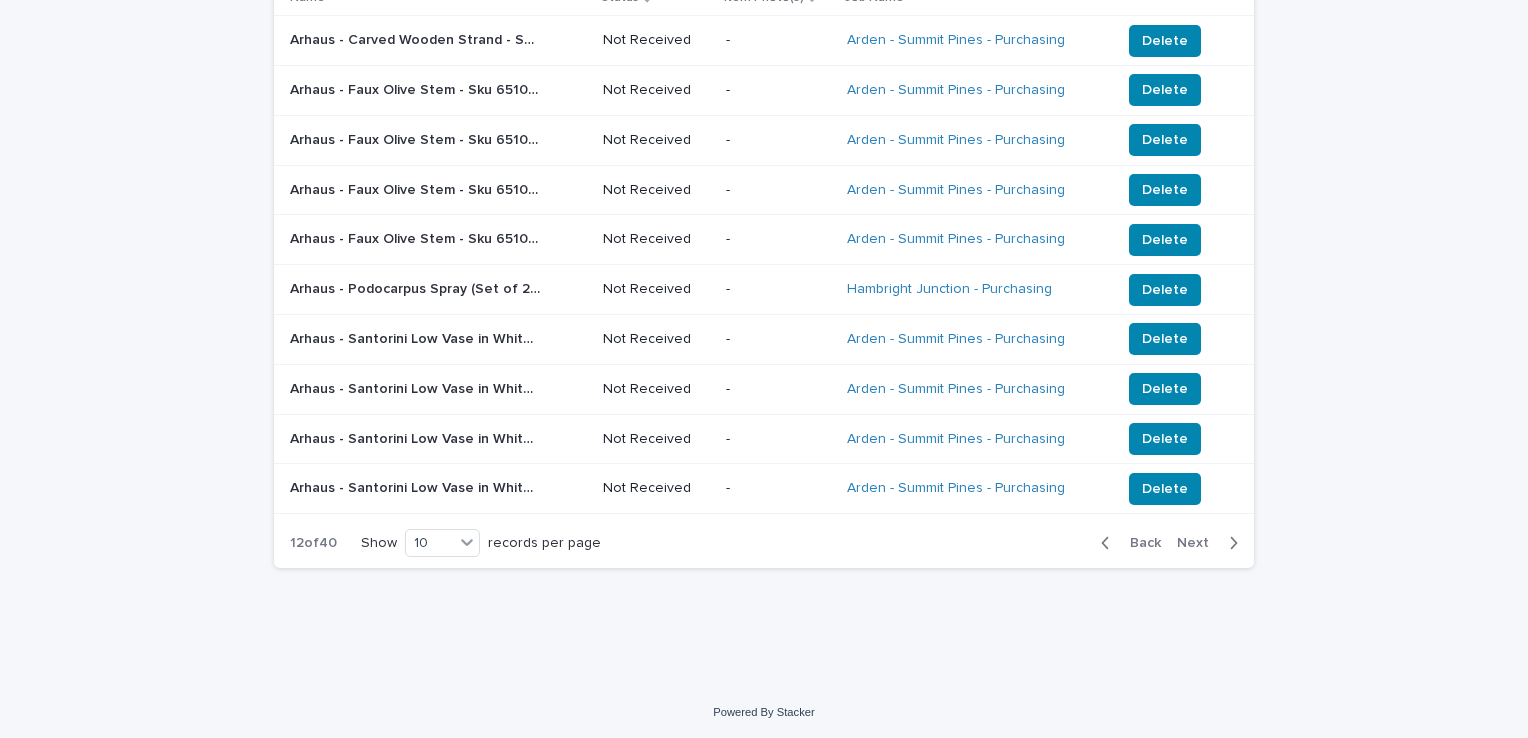 click on "Next" at bounding box center [1199, 543] 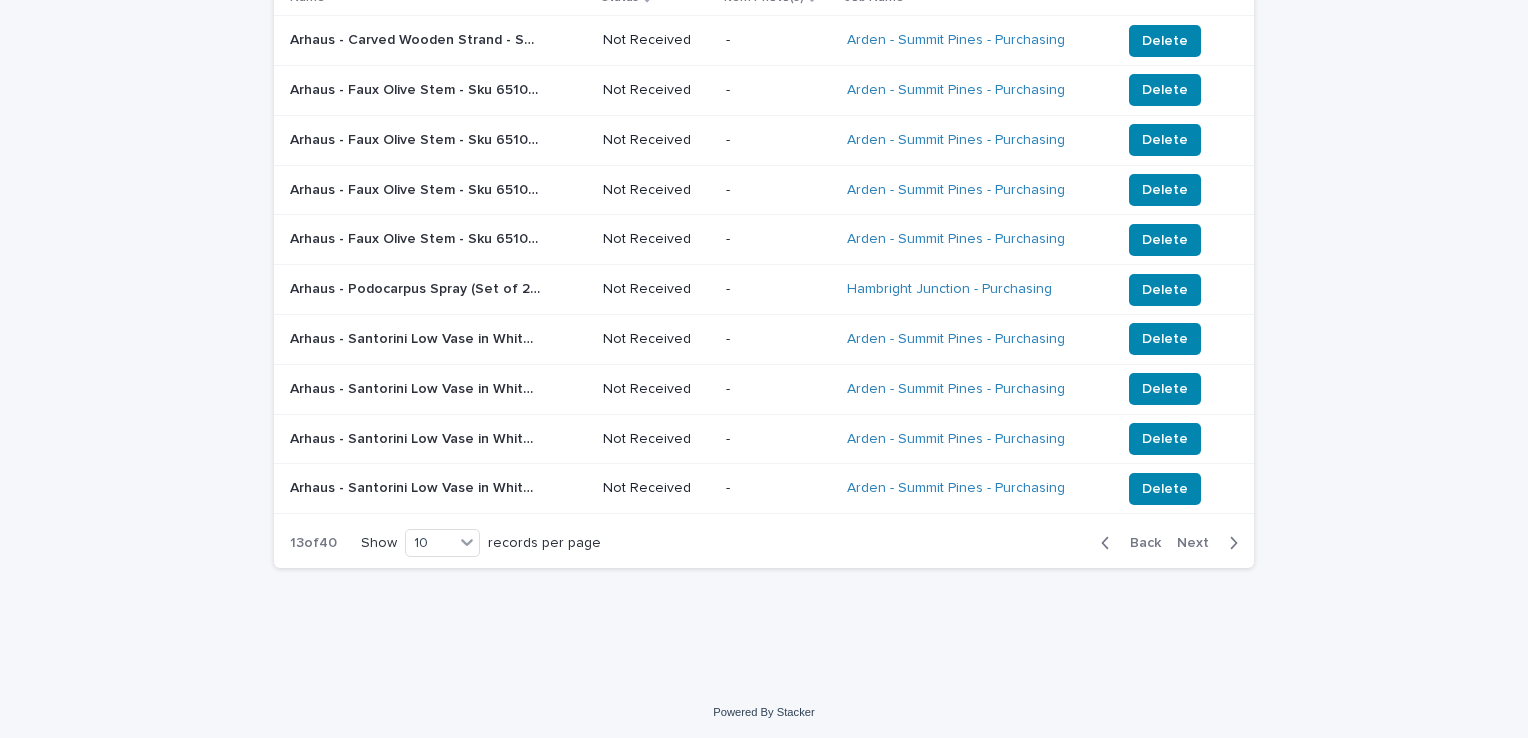 click on "Next" at bounding box center (1199, 543) 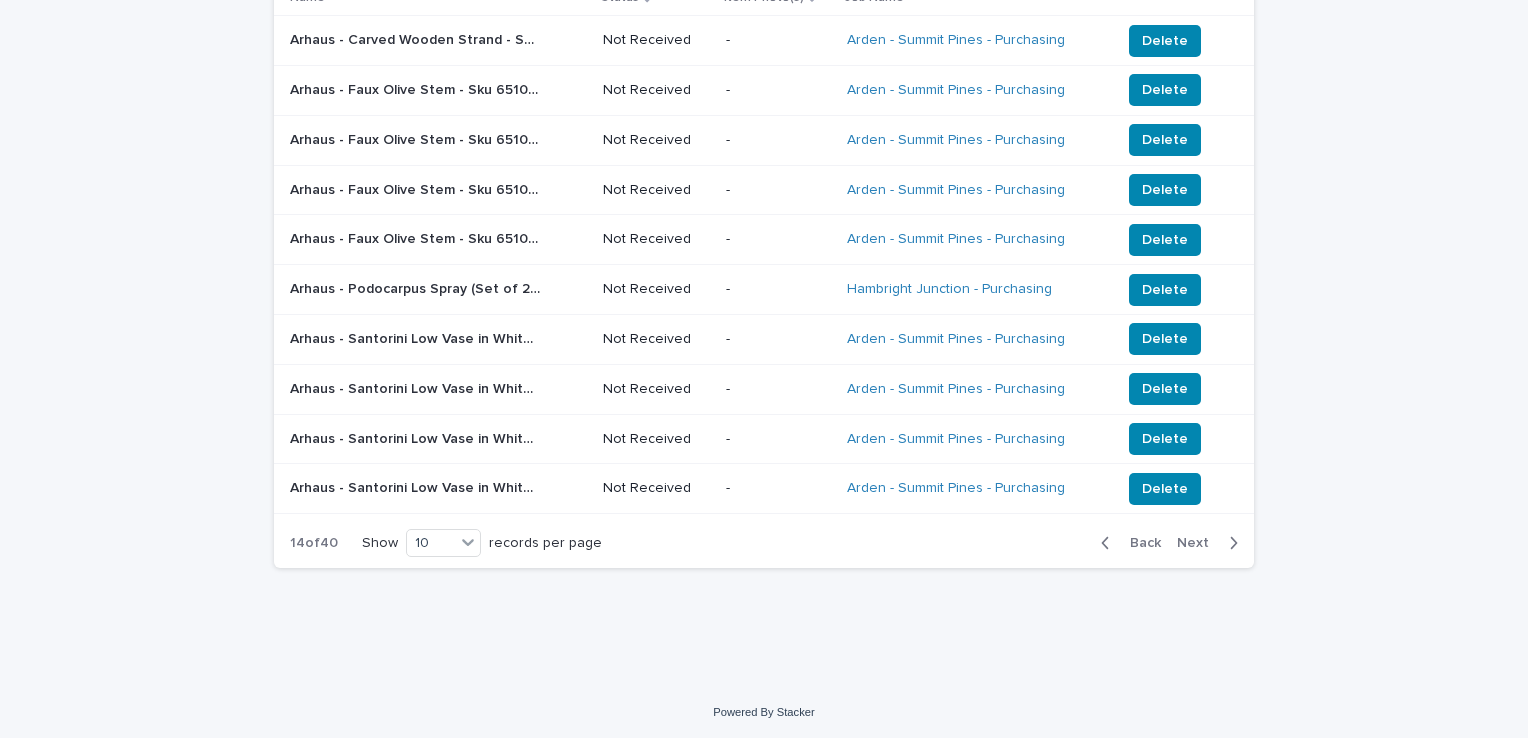 click on "Next" at bounding box center [1199, 543] 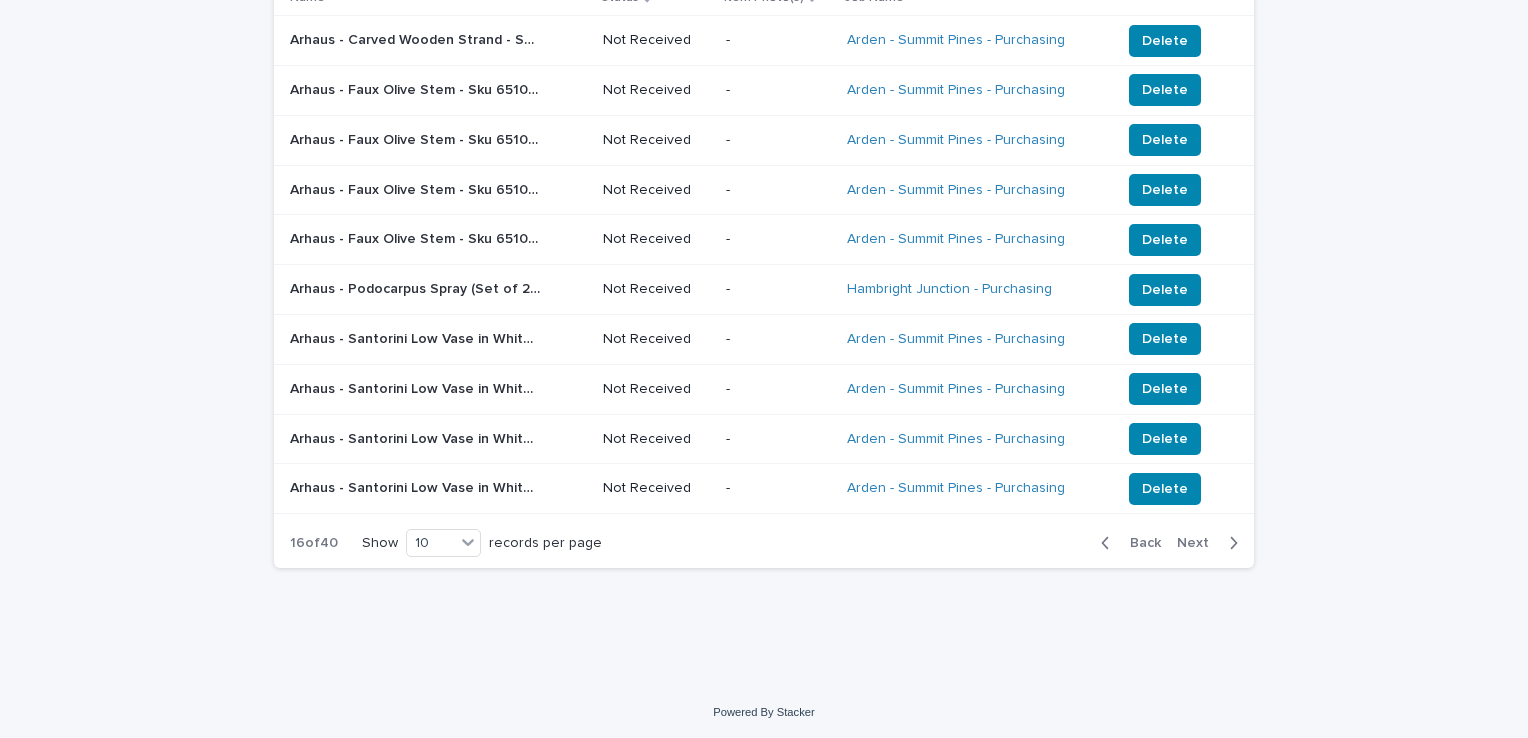 click on "Next" at bounding box center [1199, 543] 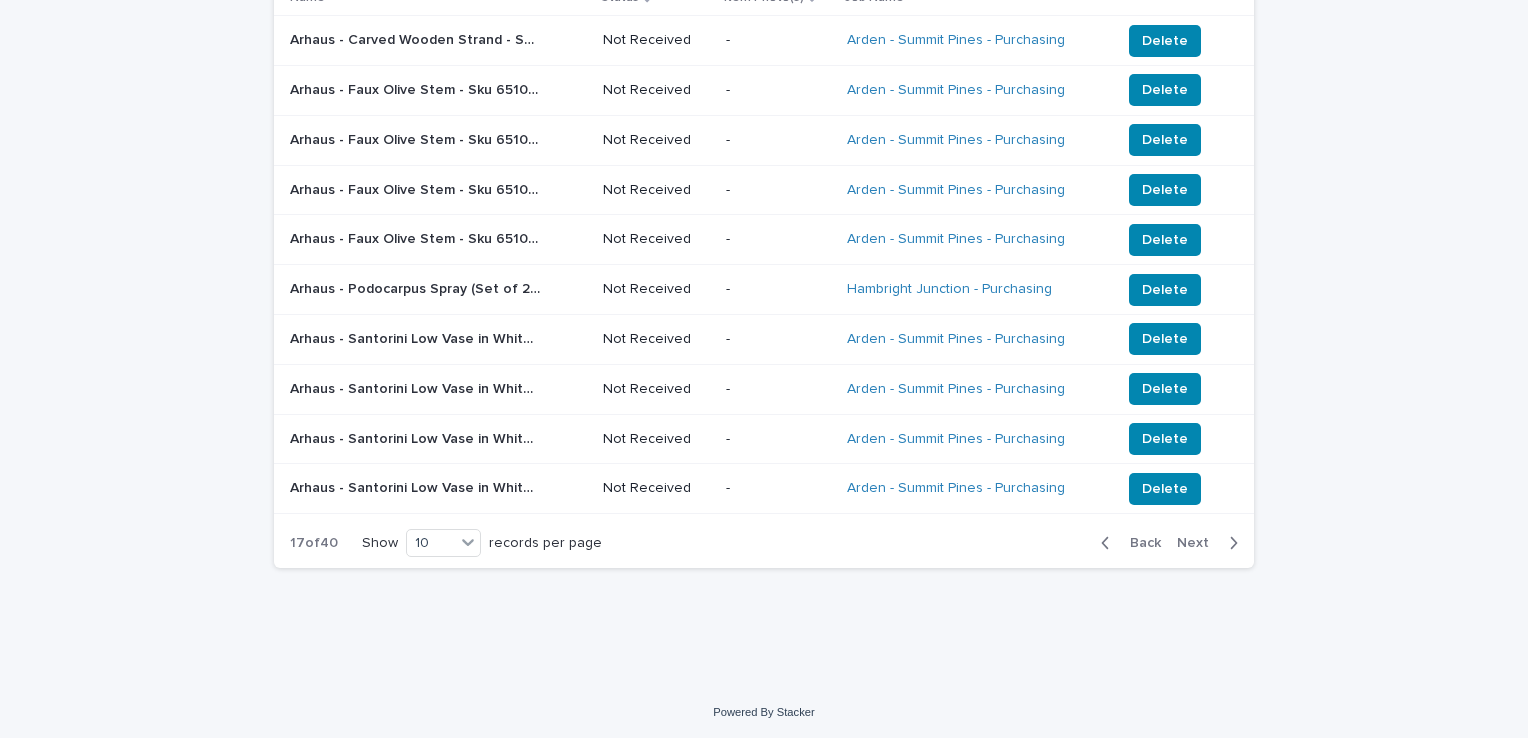 click on "Next" at bounding box center [1199, 543] 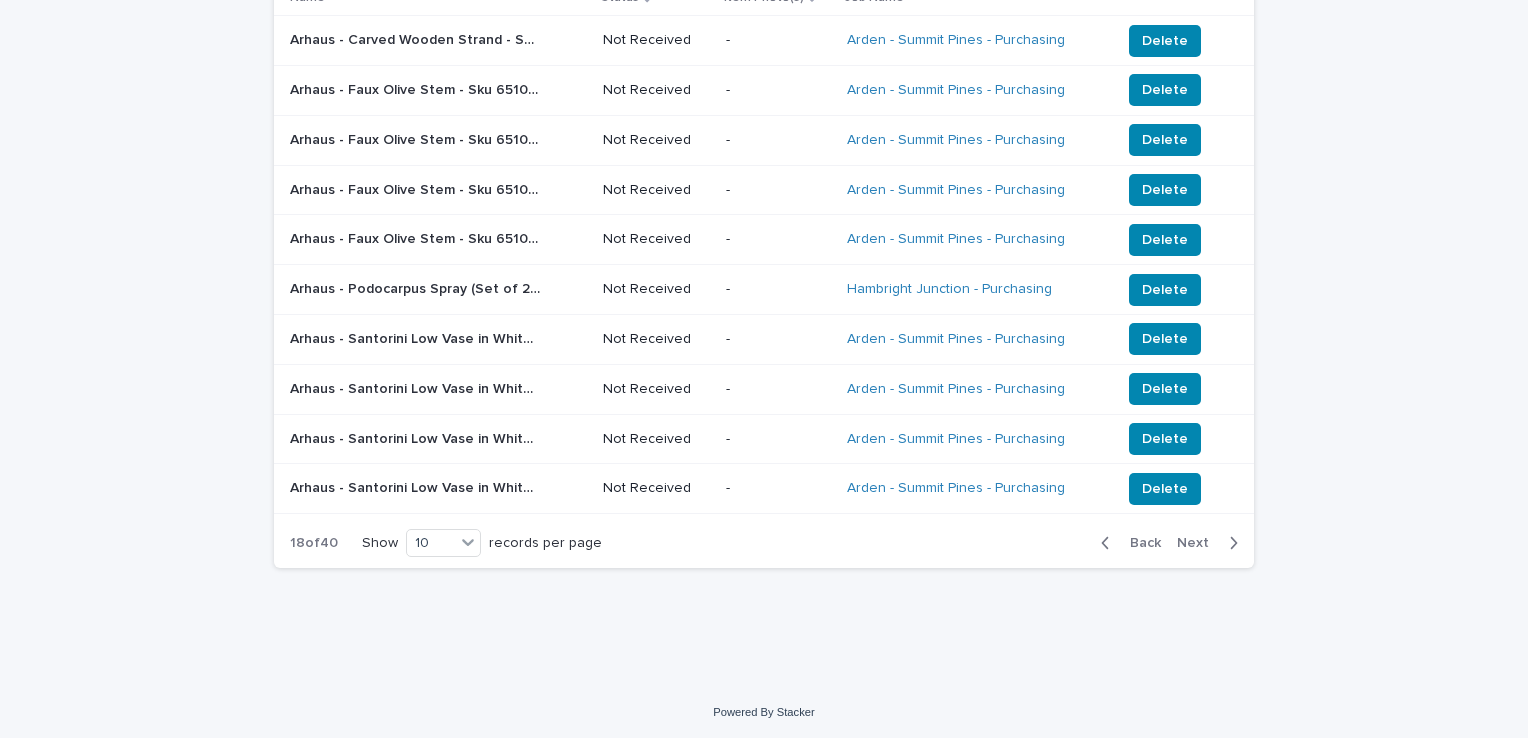click on "Next" at bounding box center [1199, 543] 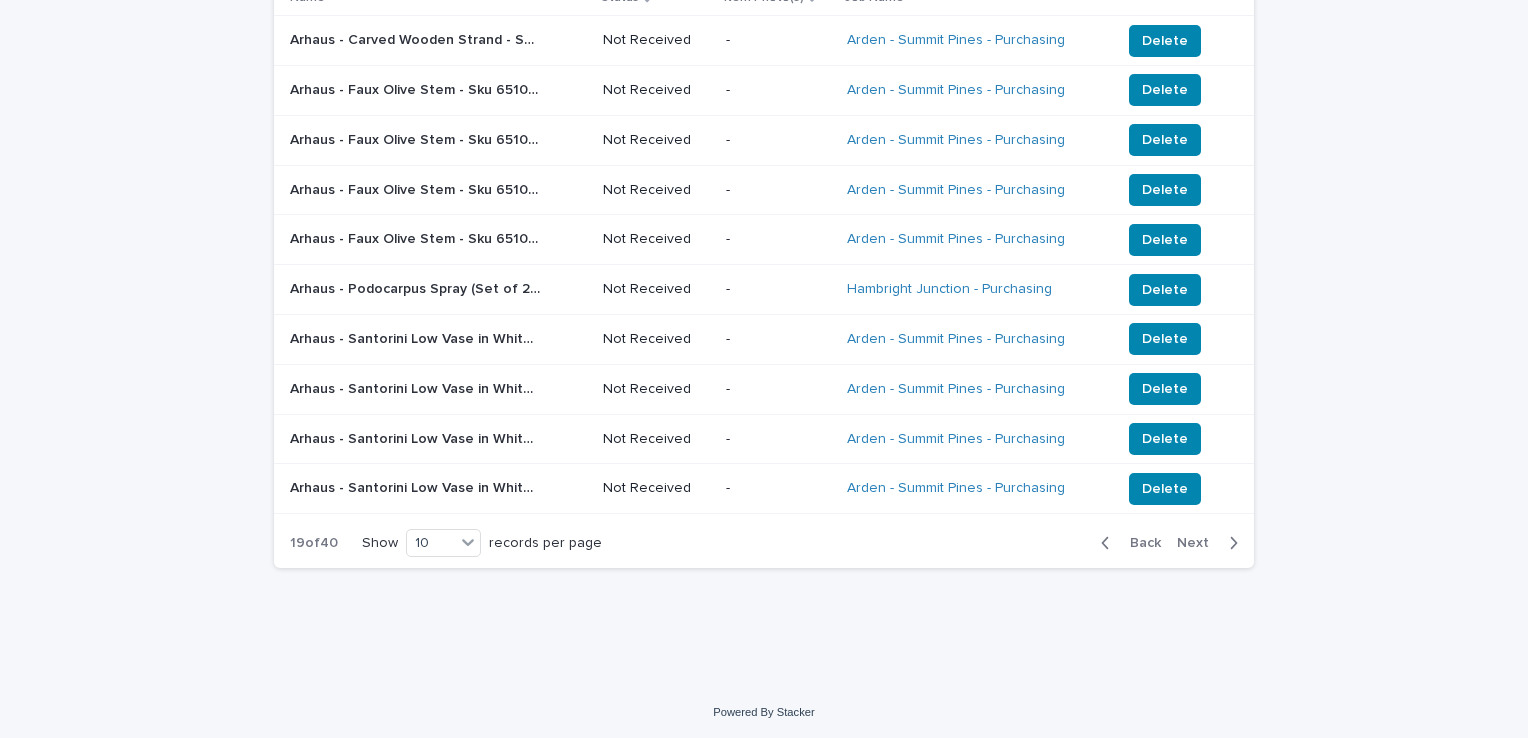 click on "Next" at bounding box center (1199, 543) 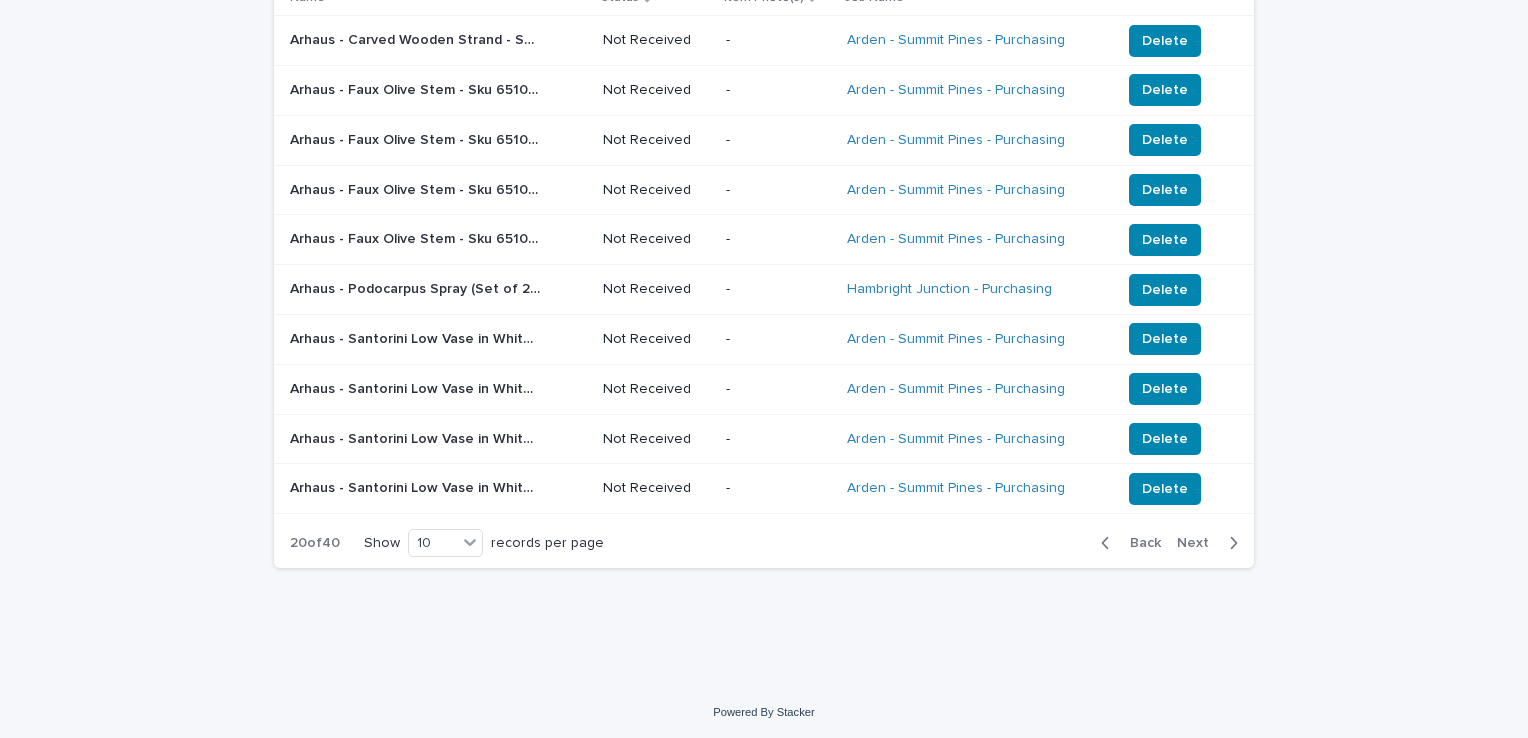 click on "Next" at bounding box center (1199, 543) 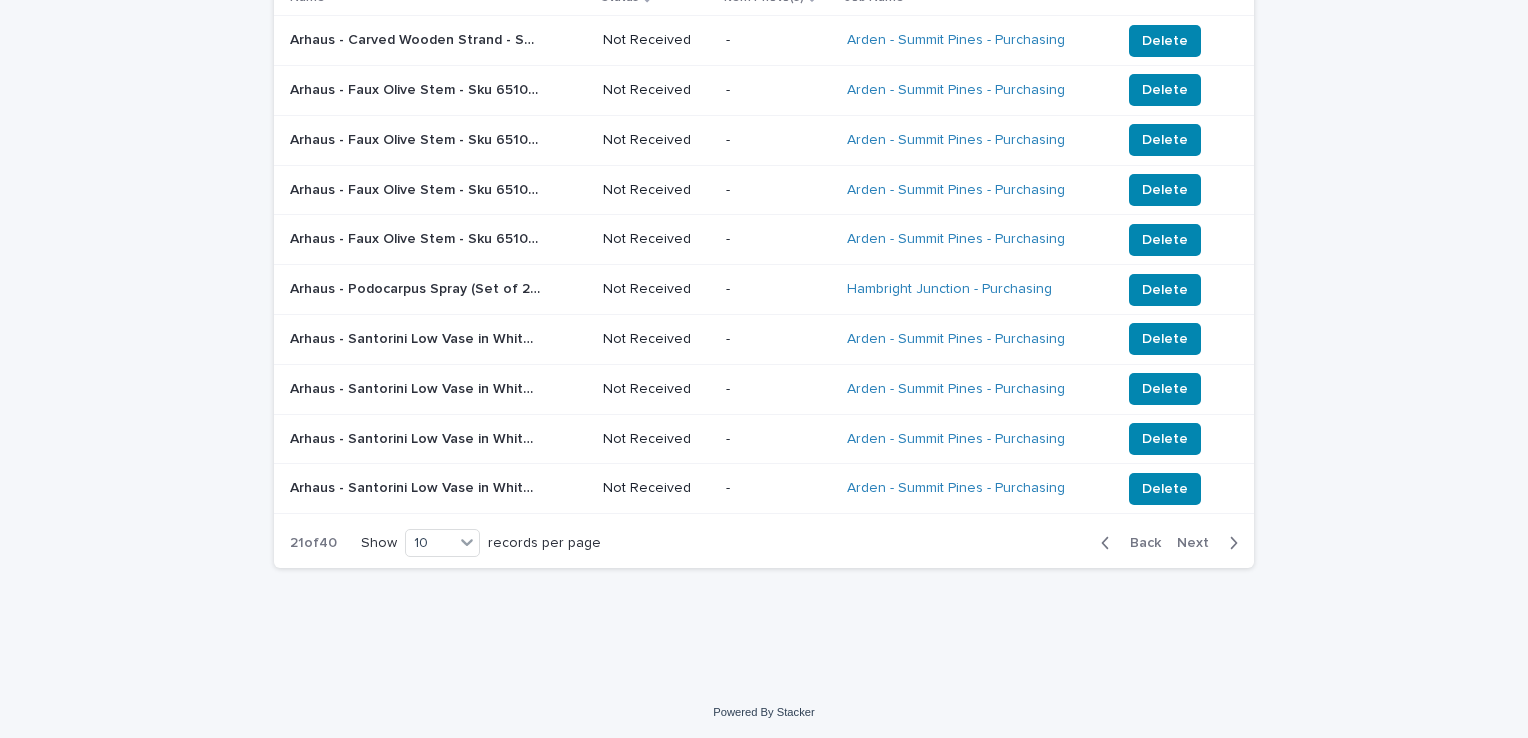 click on "Next" at bounding box center (1199, 543) 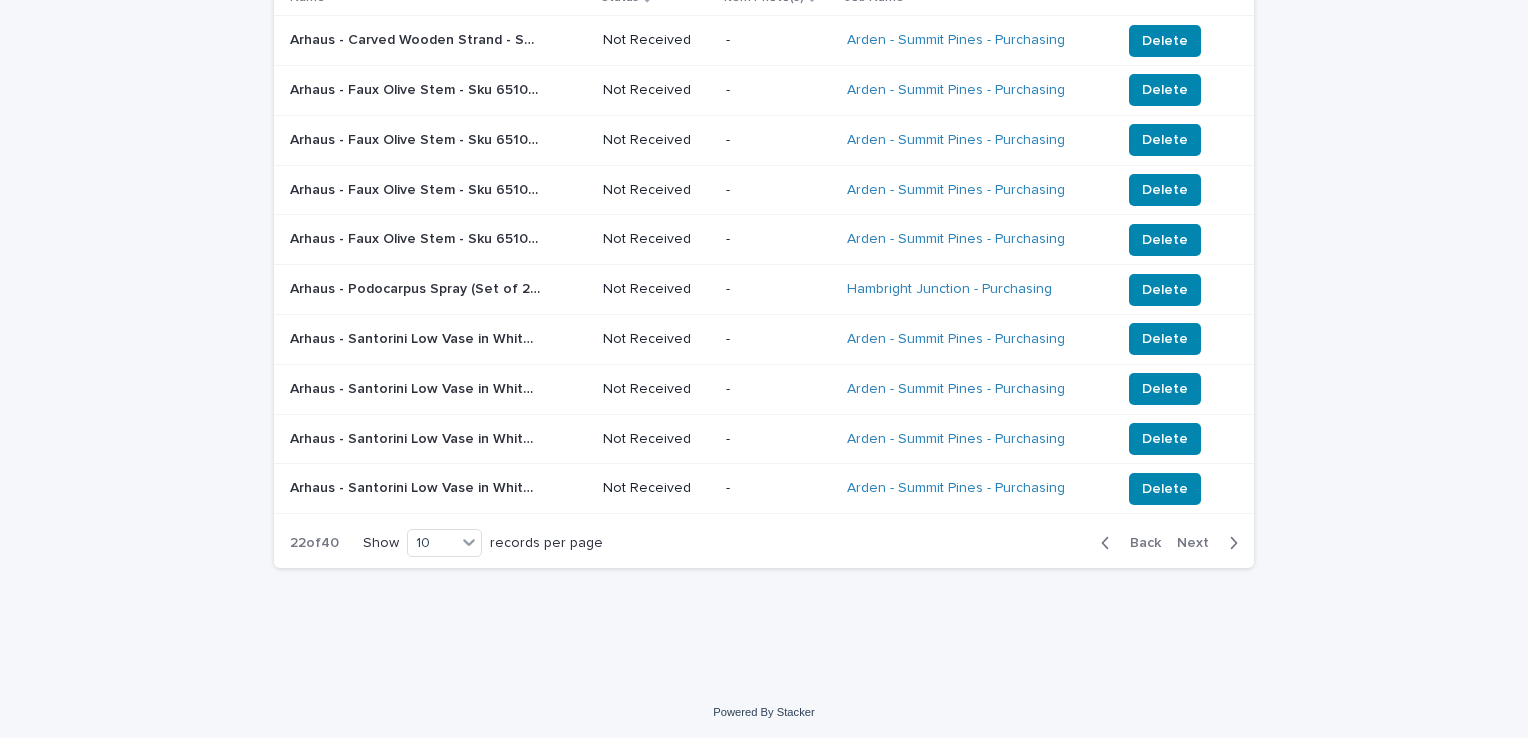 click on "Next" at bounding box center (1199, 543) 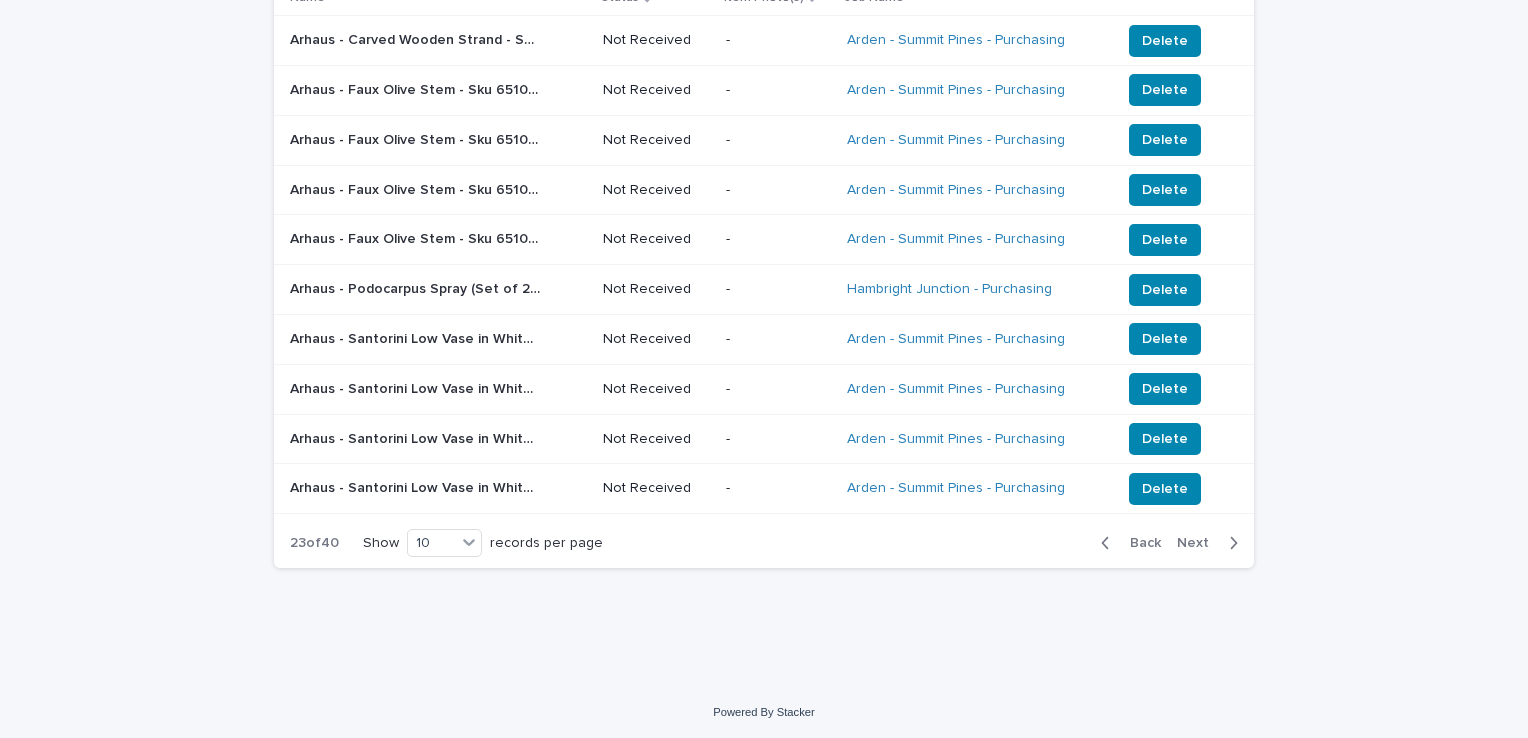 click on "Next" at bounding box center [1199, 543] 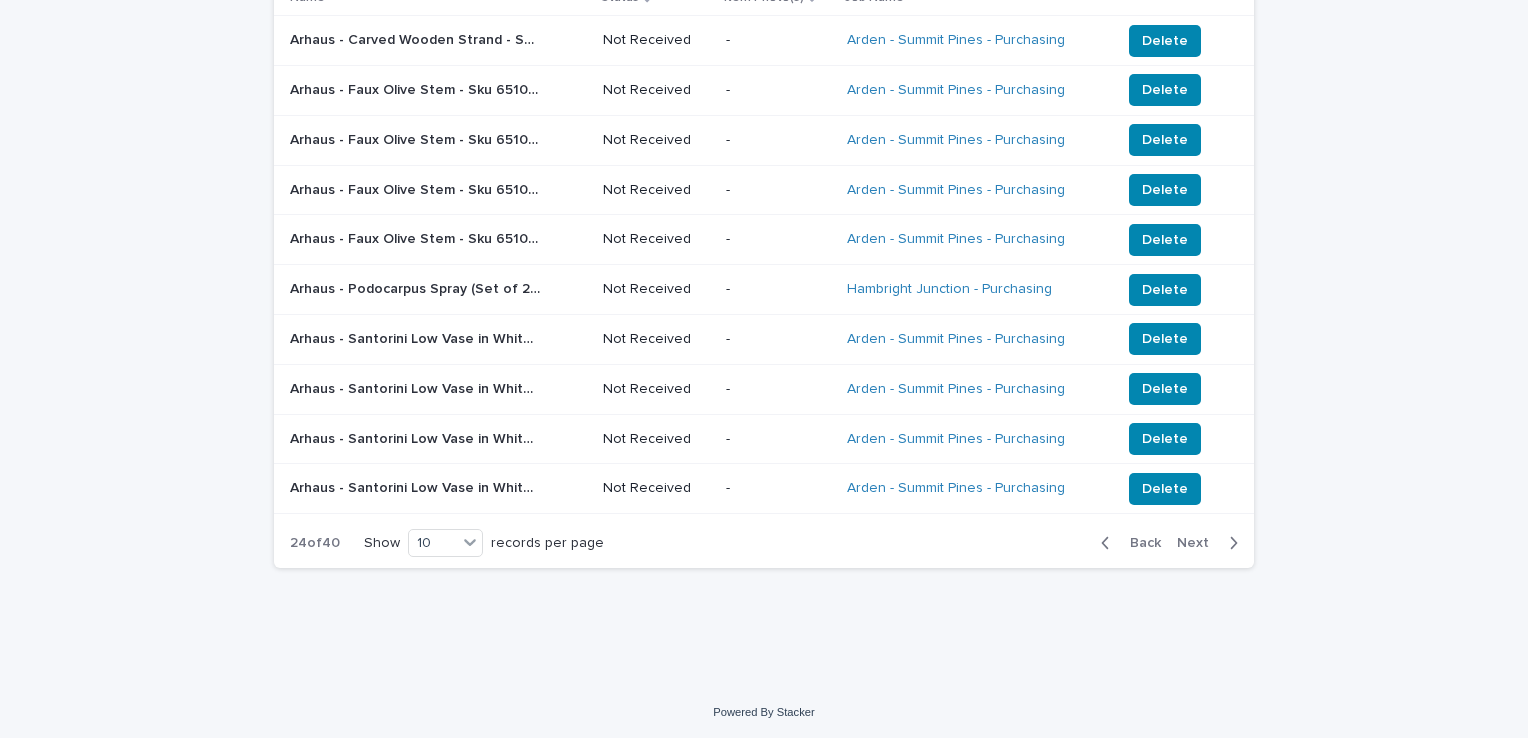 click on "Next" at bounding box center [1199, 543] 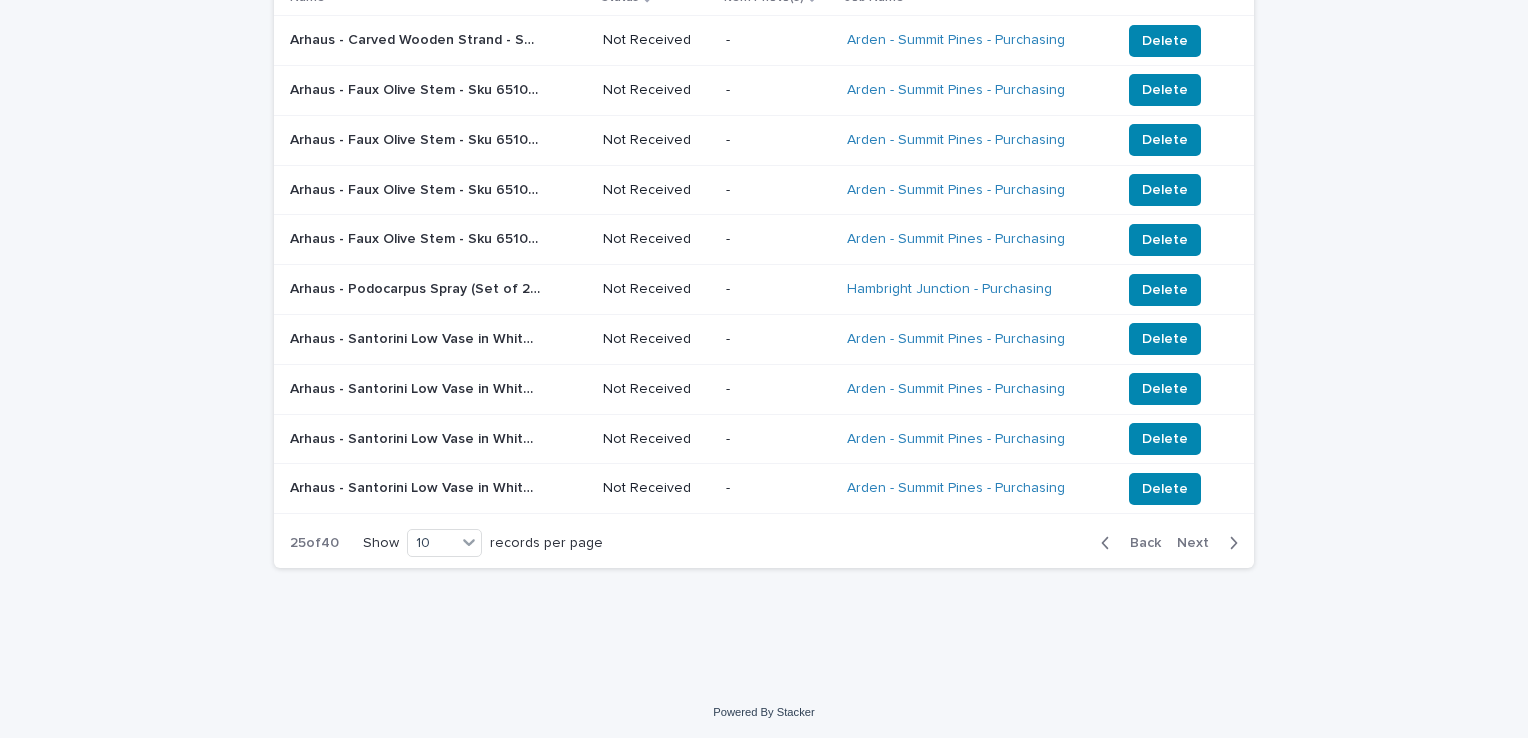 click on "Next" at bounding box center [1199, 543] 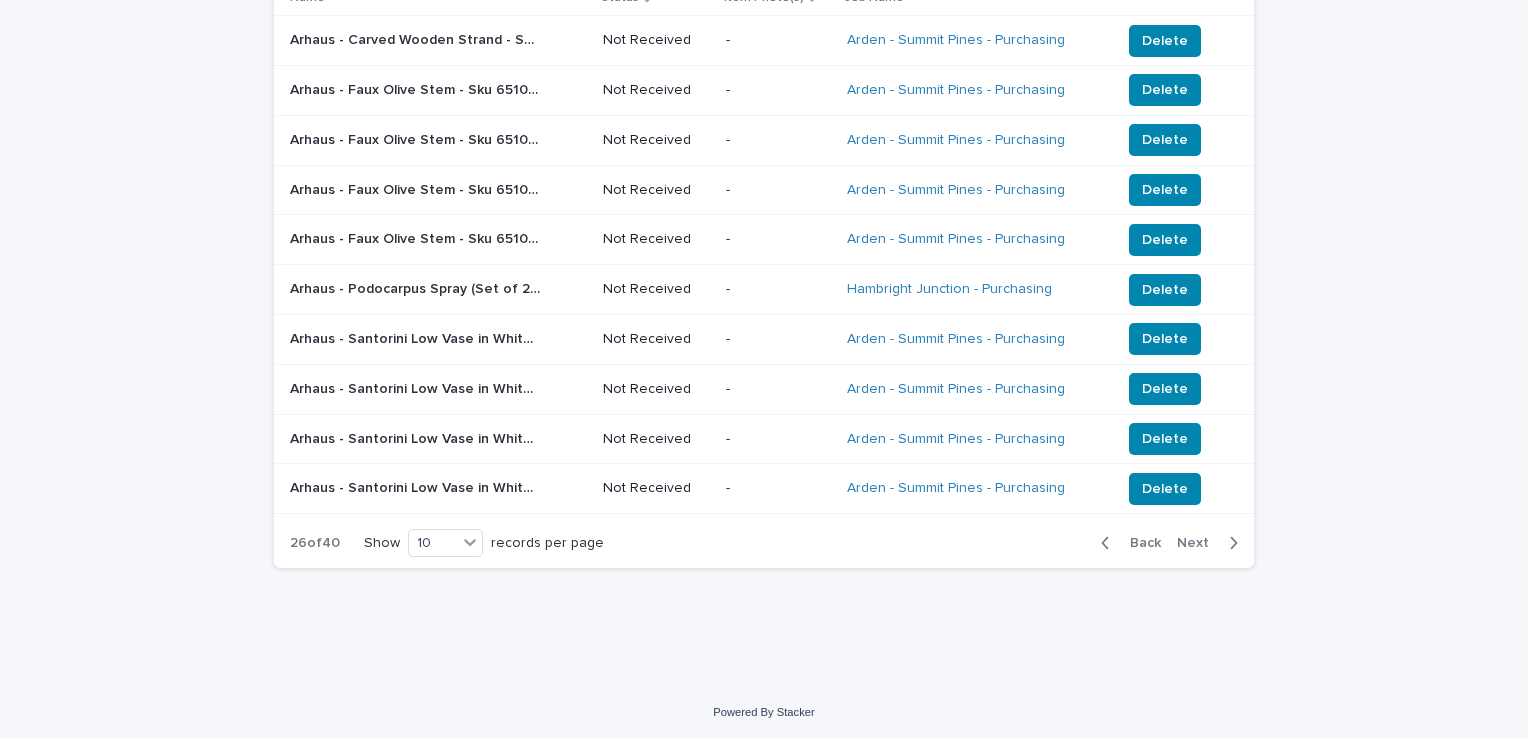 click on "Next" at bounding box center [1199, 543] 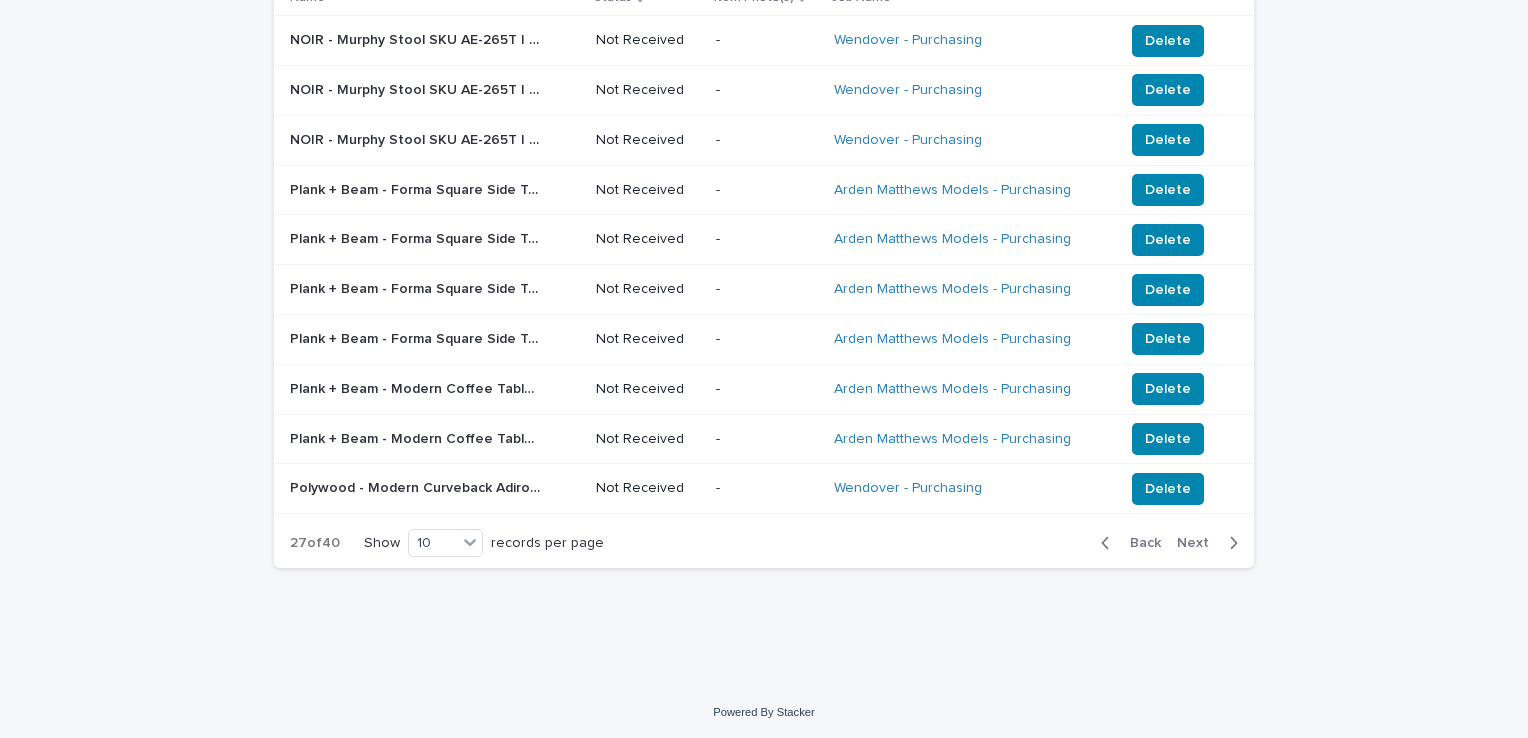 click on "Back" at bounding box center [1139, 543] 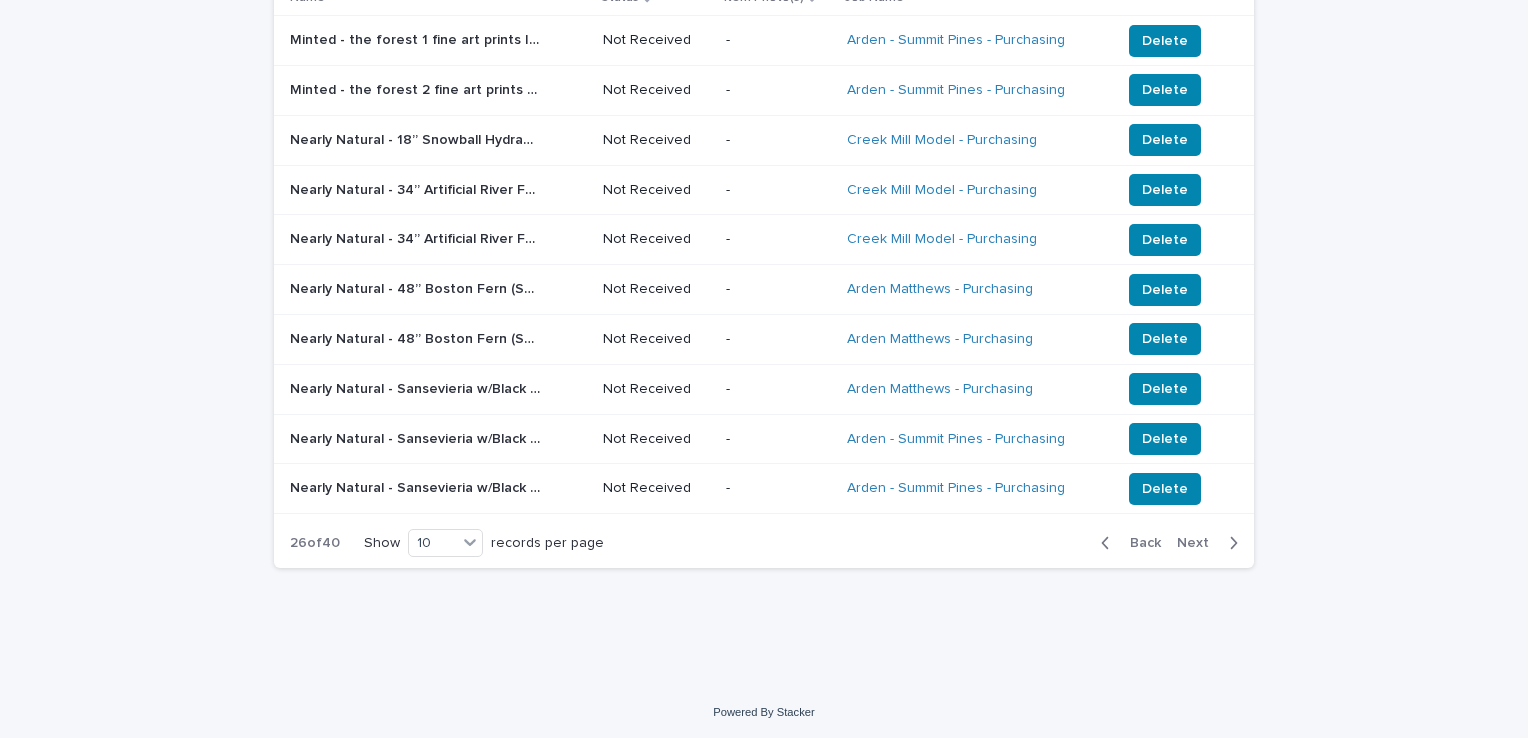 click on "Back" at bounding box center (1139, 543) 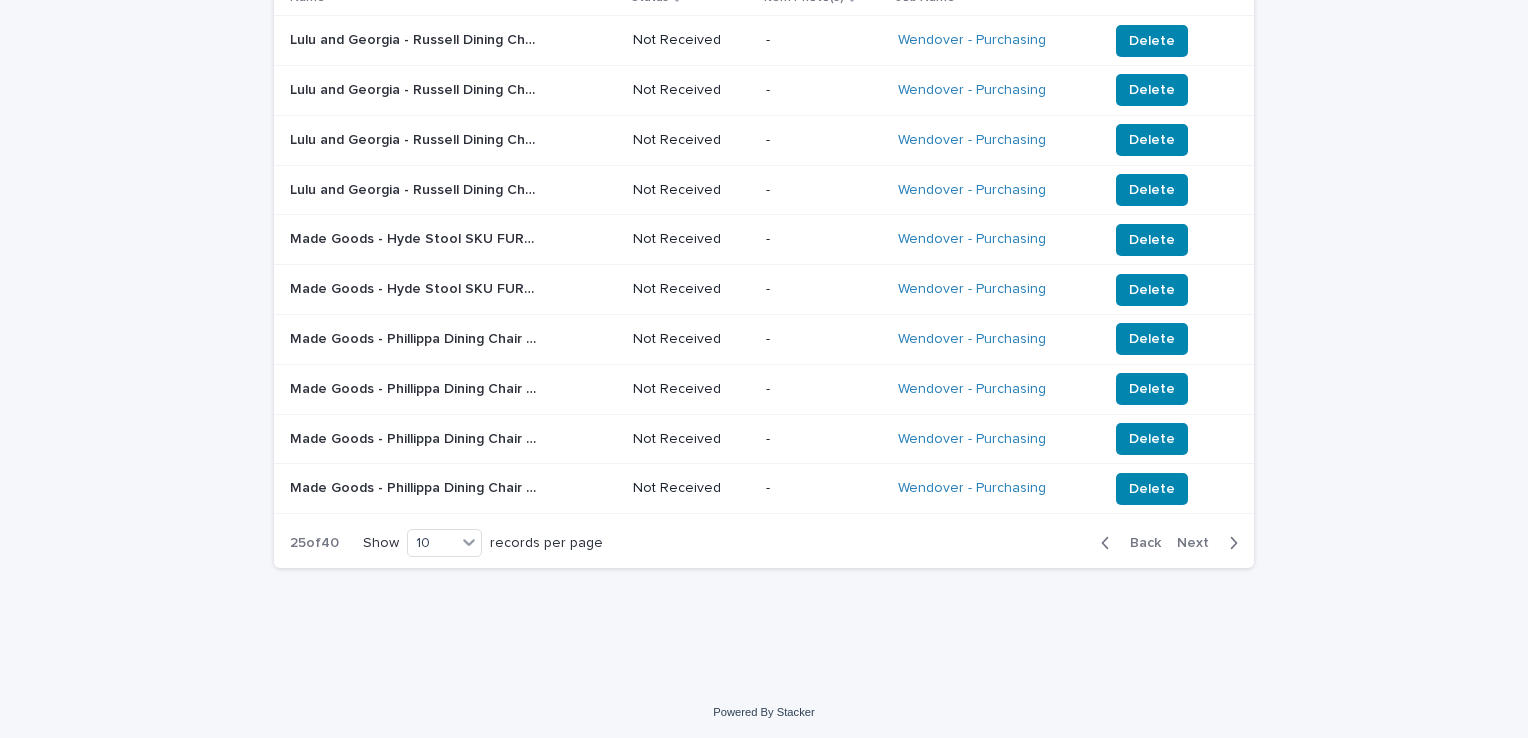 click on "Back" at bounding box center (1139, 543) 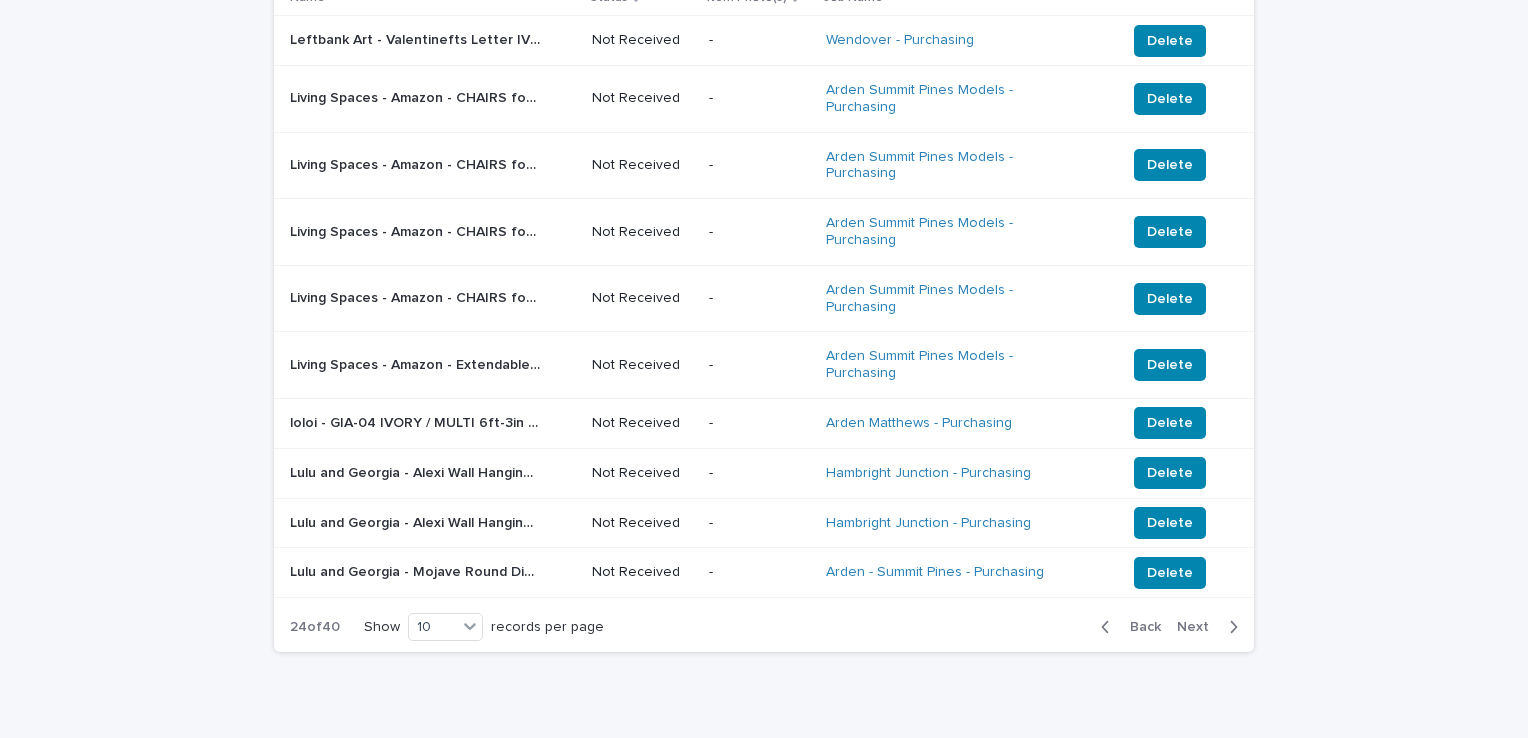scroll, scrollTop: 270, scrollLeft: 0, axis: vertical 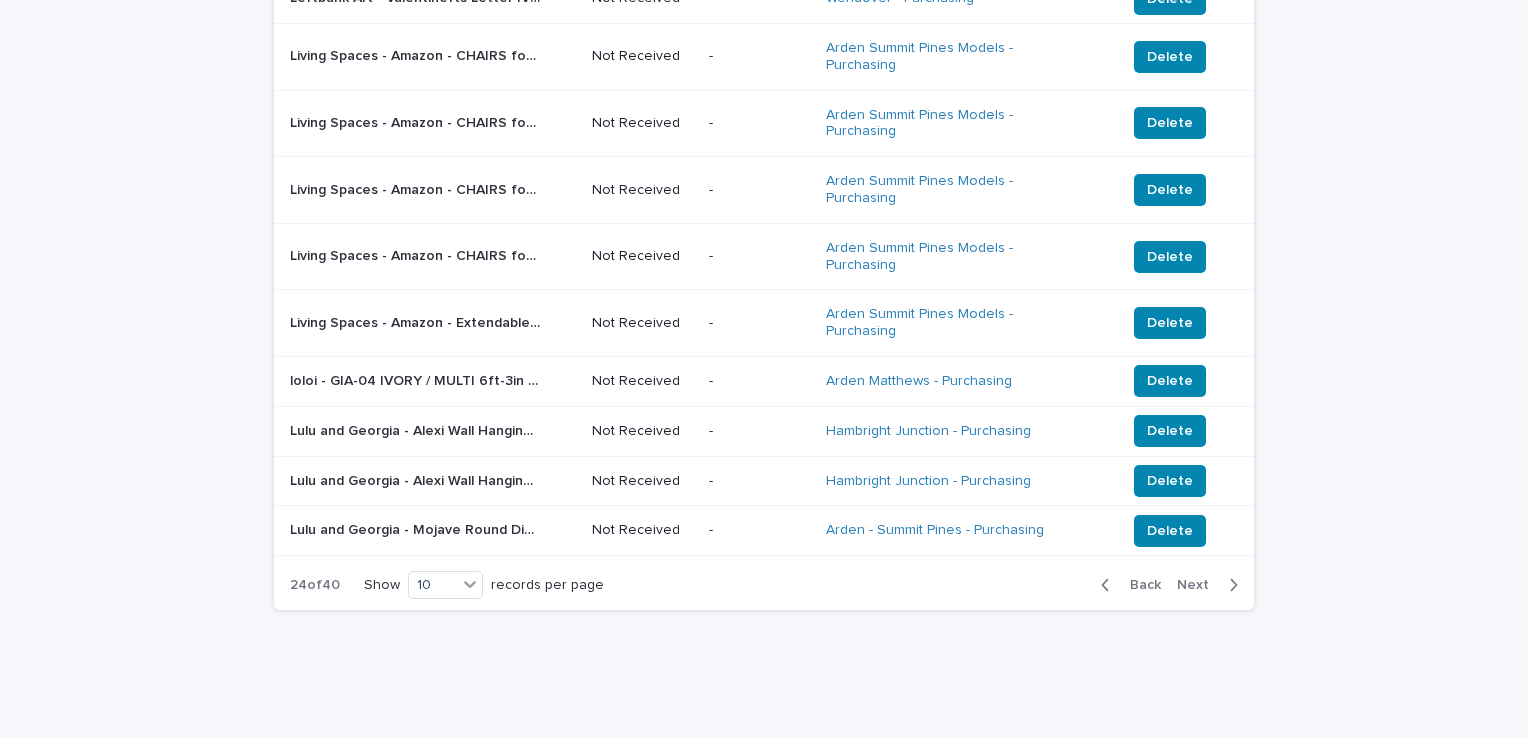 click on "Delete" at bounding box center (1170, 531) 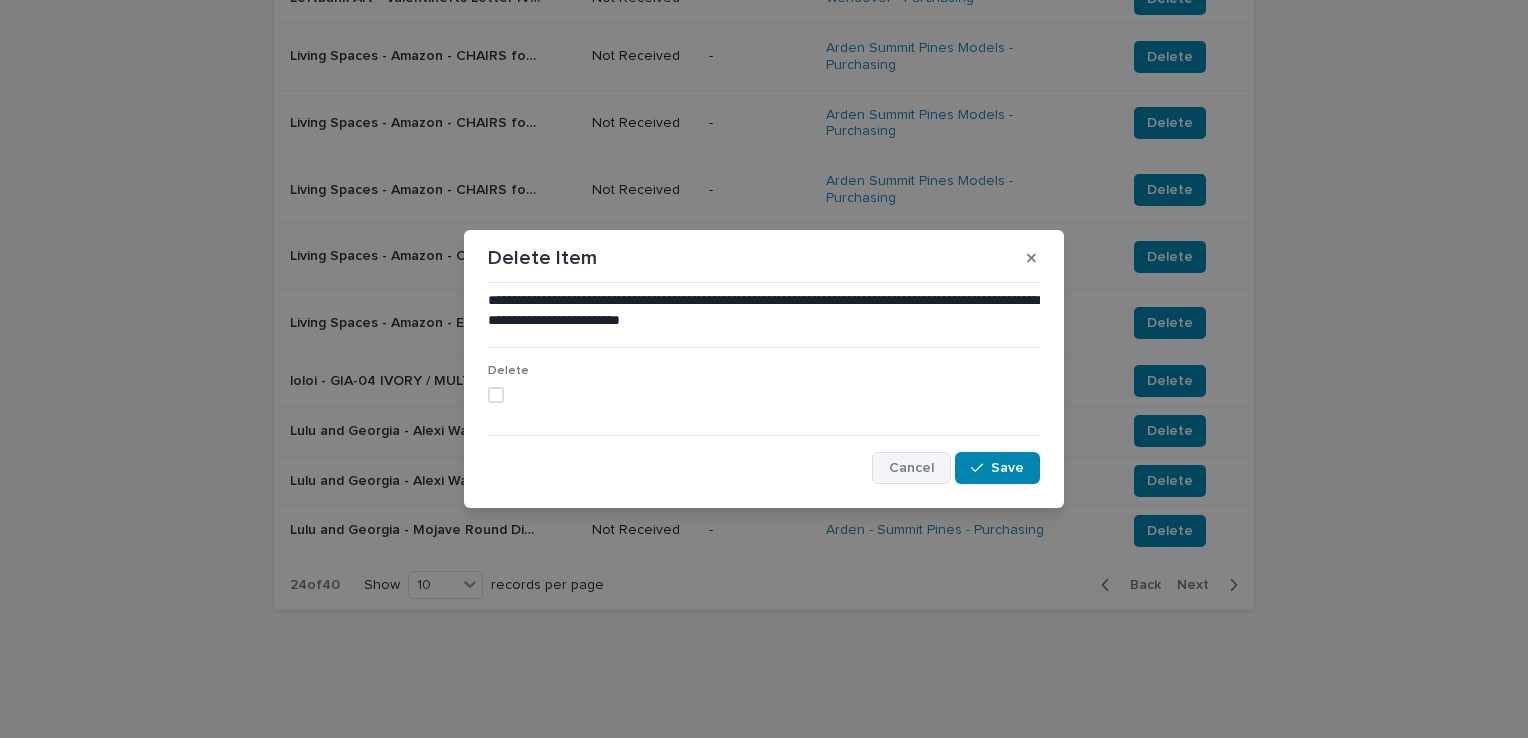 click on "Cancel" at bounding box center [911, 468] 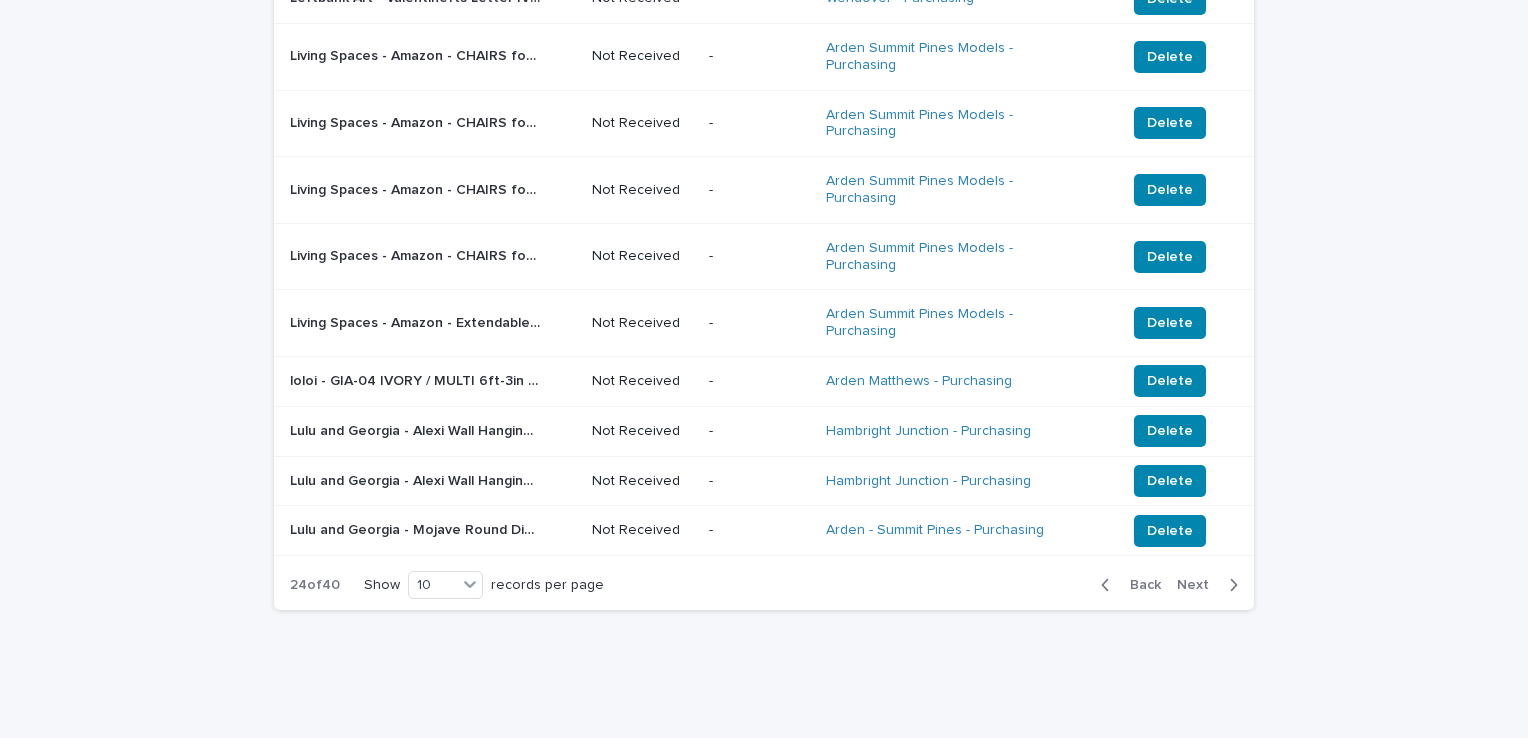 click on "Back" at bounding box center (1139, 585) 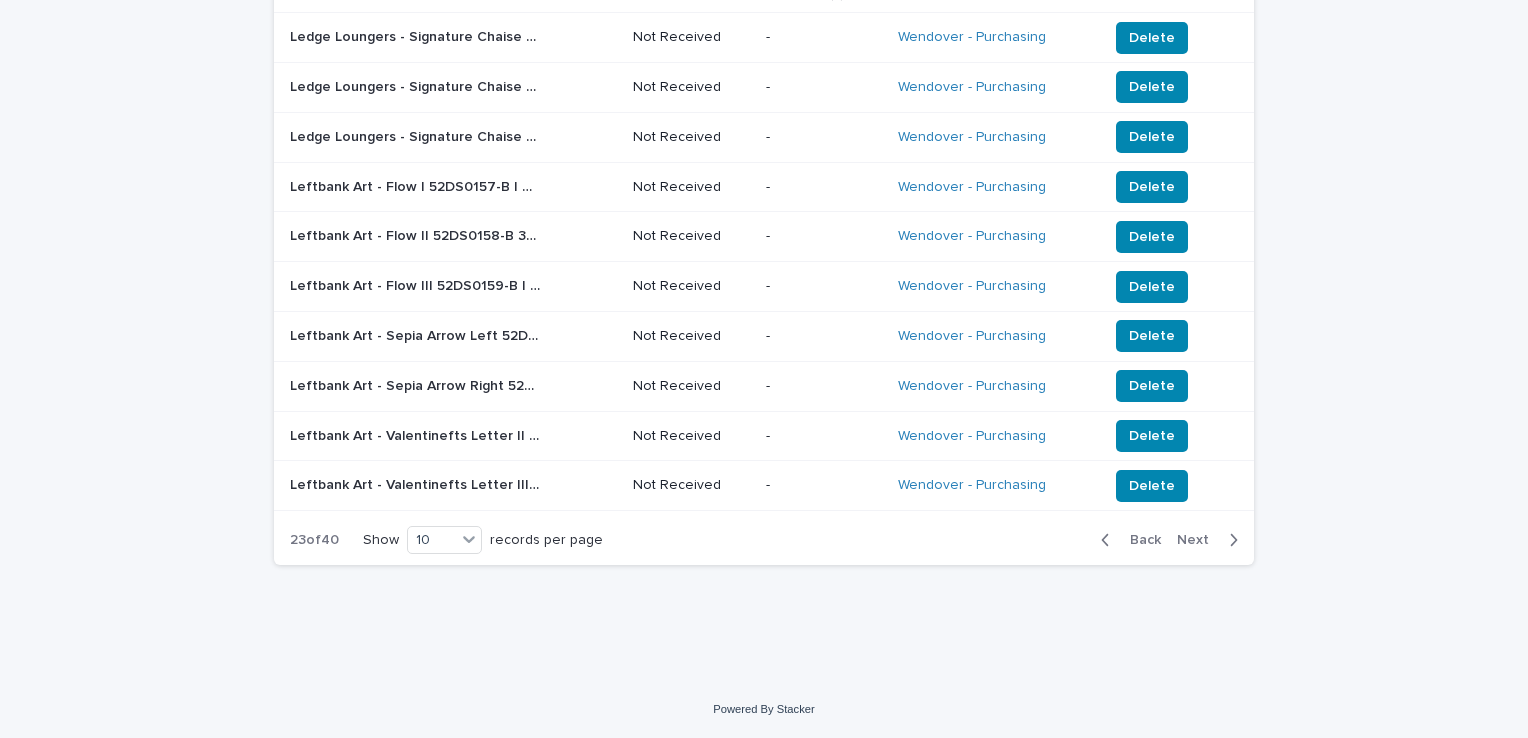 scroll, scrollTop: 228, scrollLeft: 0, axis: vertical 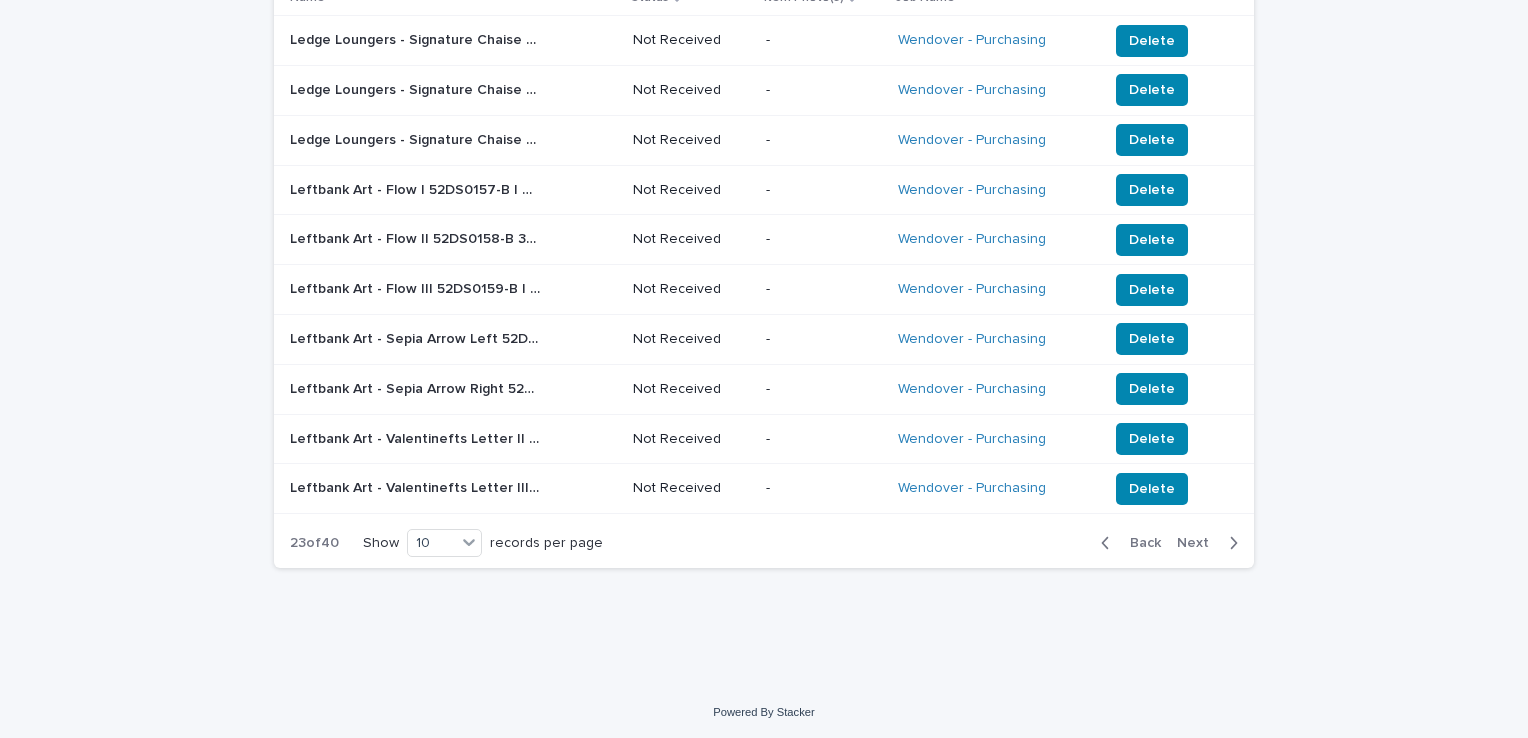 click on "Items Not Received Name Status Item Photo(s) Job Name Ledge Loungers - Signature Chaise white | 74418 Ledge Loungers - Signature Chaise white | 74418   Not Received - Wendover - Purchasing   Delete Ledge Loungers - Signature Chaise white | 74419 Ledge Loungers - Signature Chaise white | 74419   Not Received - Wendover - Purchasing   Delete Ledge Loungers - Signature Chaise white | 74420 Ledge Loungers - Signature Chaise white | 74420   Not Received - Wendover - Purchasing   Delete Leftbank Art - Flow I 52DS0157-B | 74495 Leftbank Art - Flow I 52DS0157-B | 74495   Not Received - Wendover - Purchasing   Delete Leftbank Art - Flow II 52DS0158-B 36 in x 52 in Satin White (36PSW12384301) | 74496 Leftbank Art - Flow II 52DS0158-B 36 in x 52 in Satin White (36PSW12384301) | 74496   Not Received - Wendover - Purchasing   Delete Leftbank Art - Flow III 52DS0159-B | 74497 Leftbank Art - Flow III 52DS0159-B | 74497   Not Received - Wendover - Purchasing   Delete   Not Received - Wendover - Purchasing   Delete" at bounding box center [764, 234] 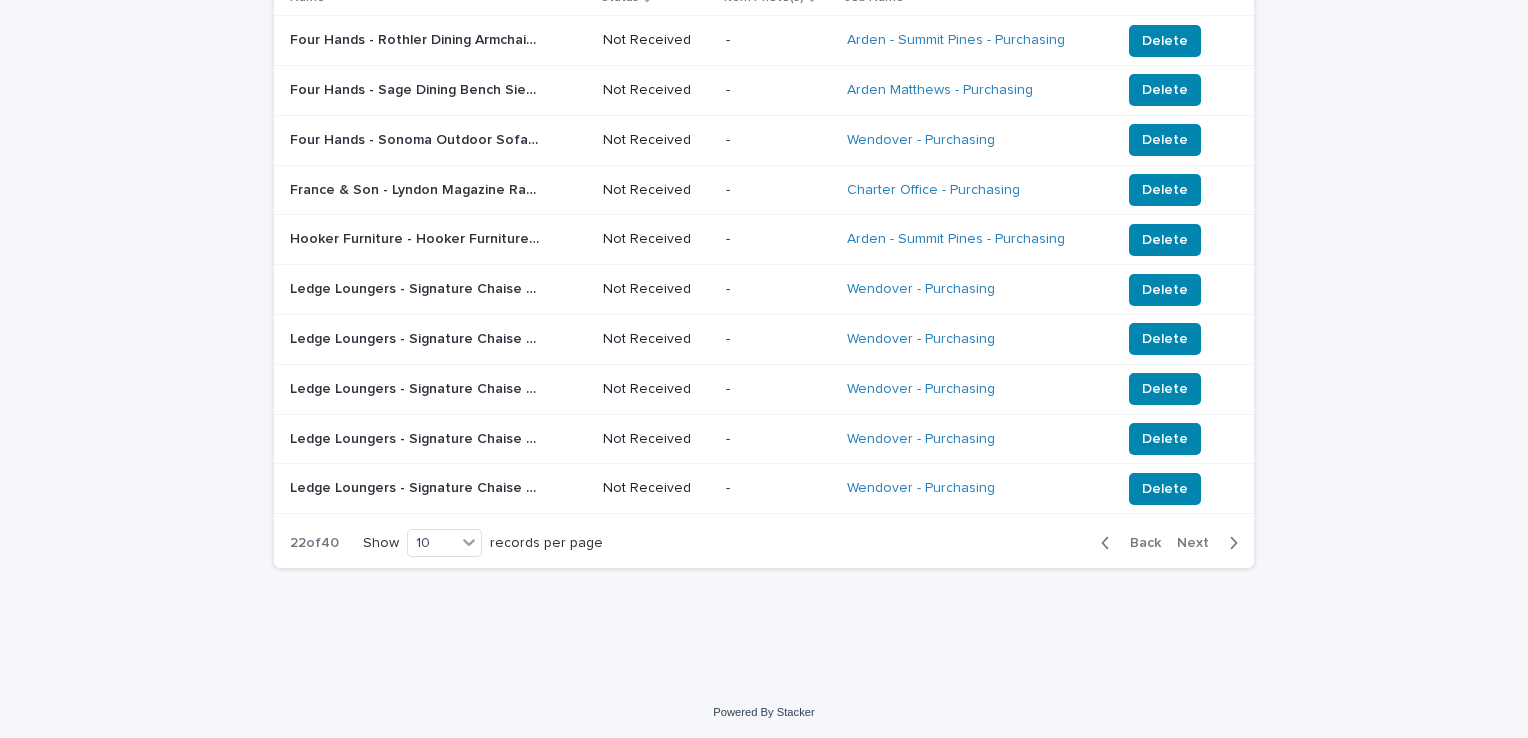 click on "Back" at bounding box center [1139, 543] 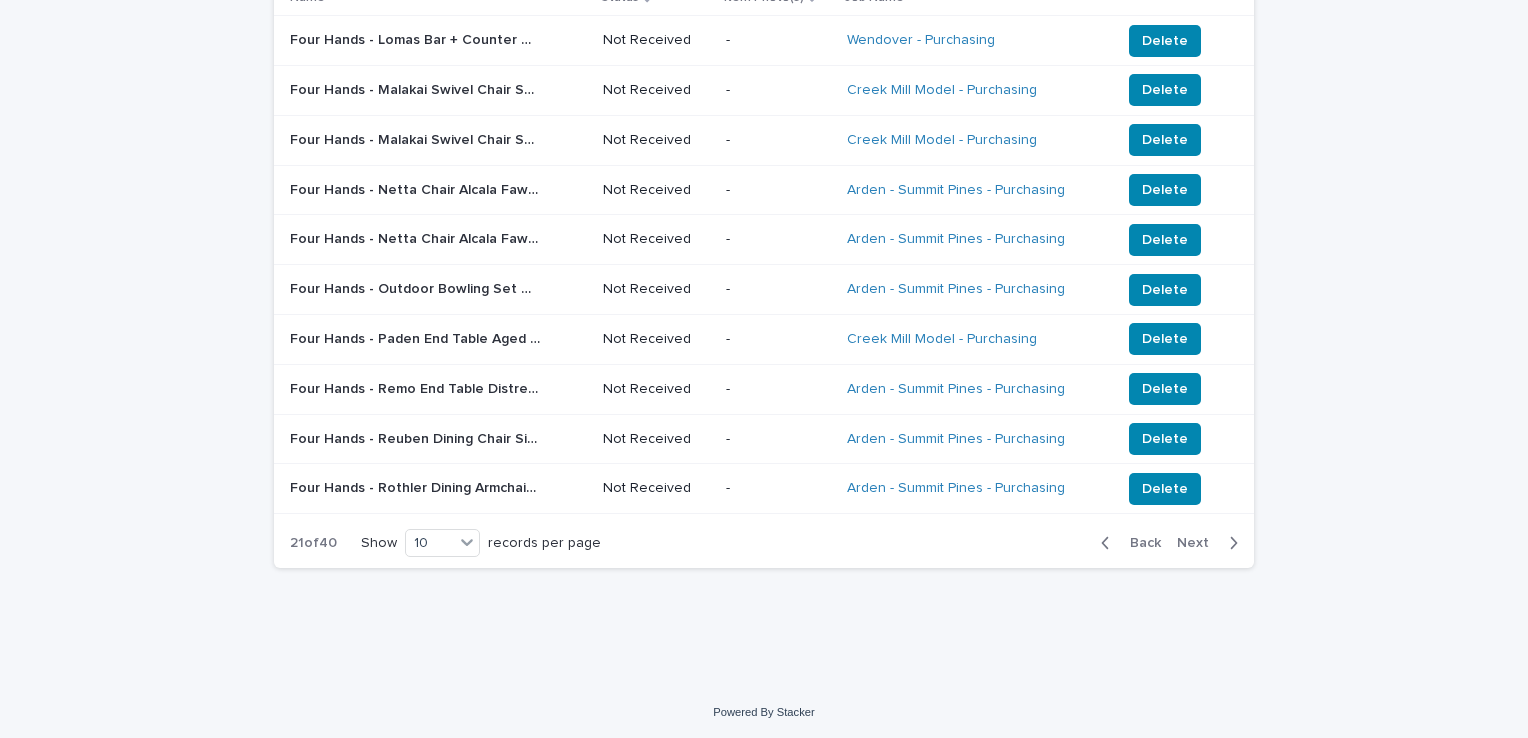 click on "Back" at bounding box center (1139, 543) 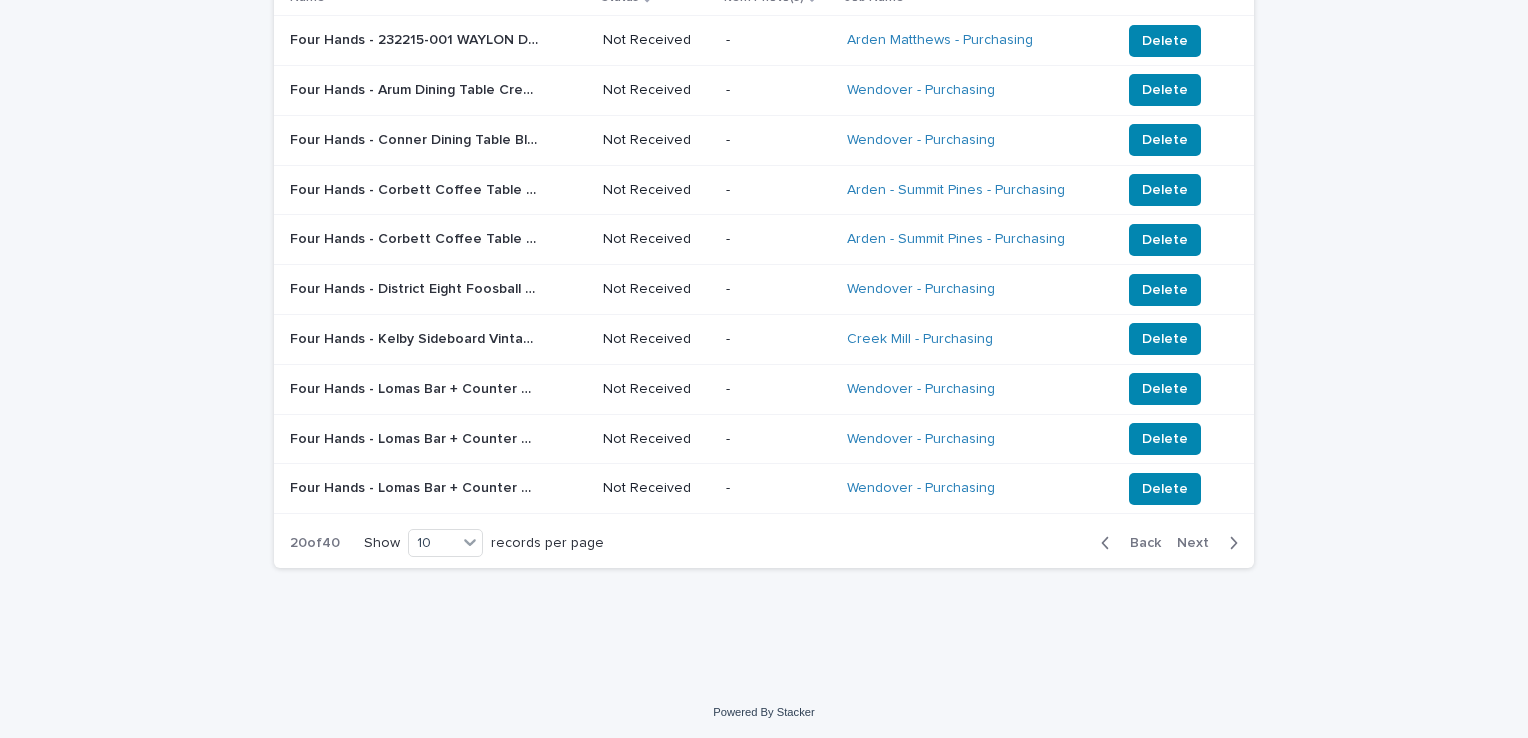 click on "Back" at bounding box center (1139, 543) 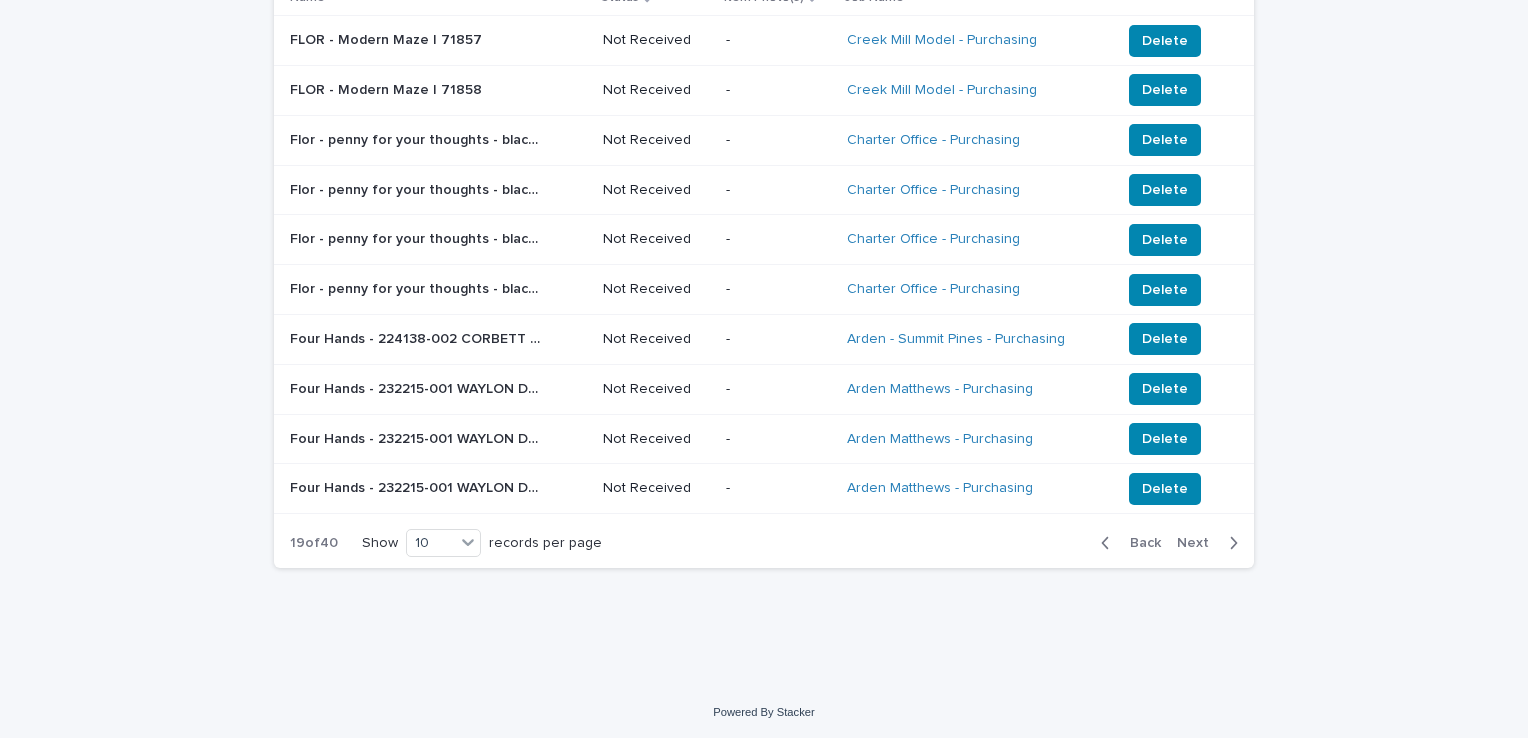 click on "Next" at bounding box center (1199, 543) 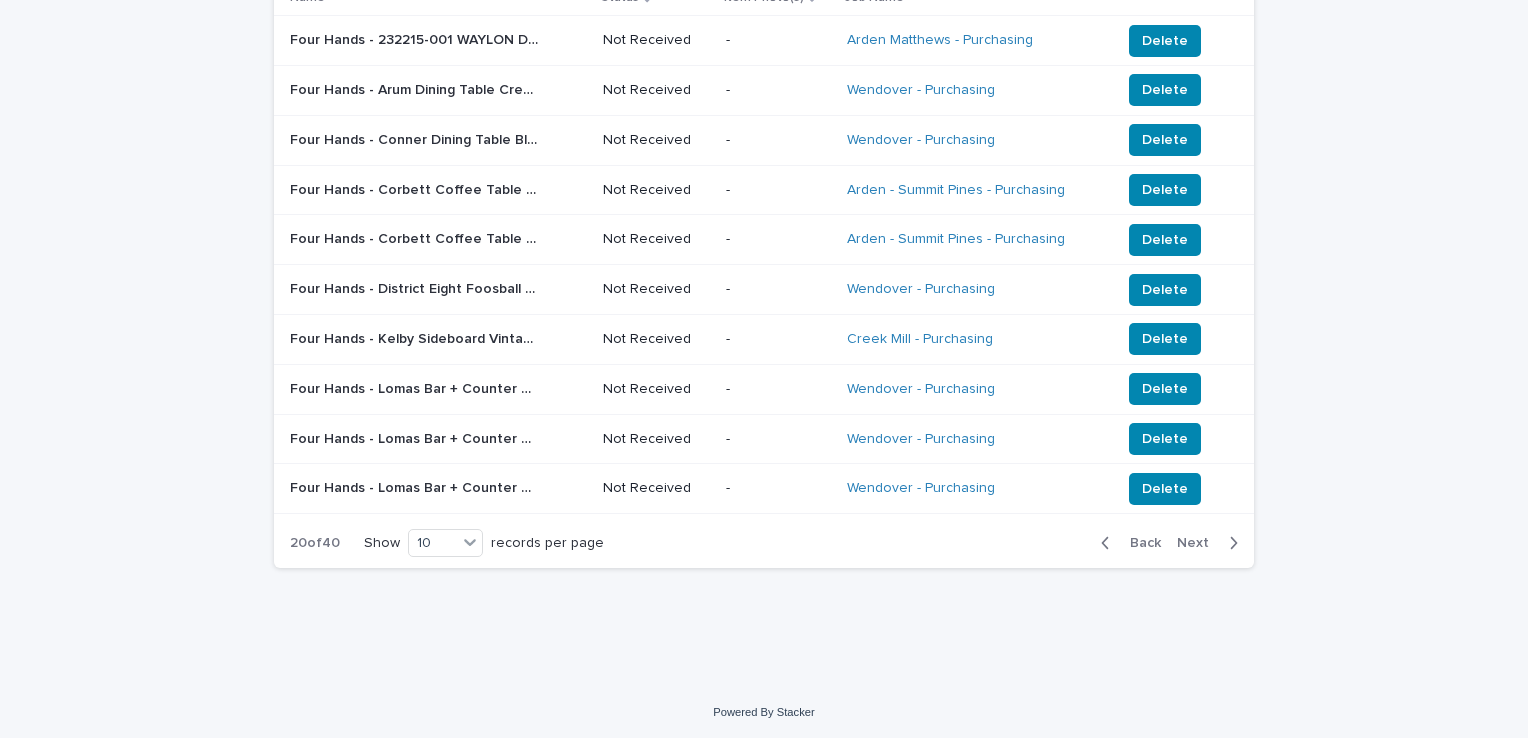 click on "Next" at bounding box center (1199, 543) 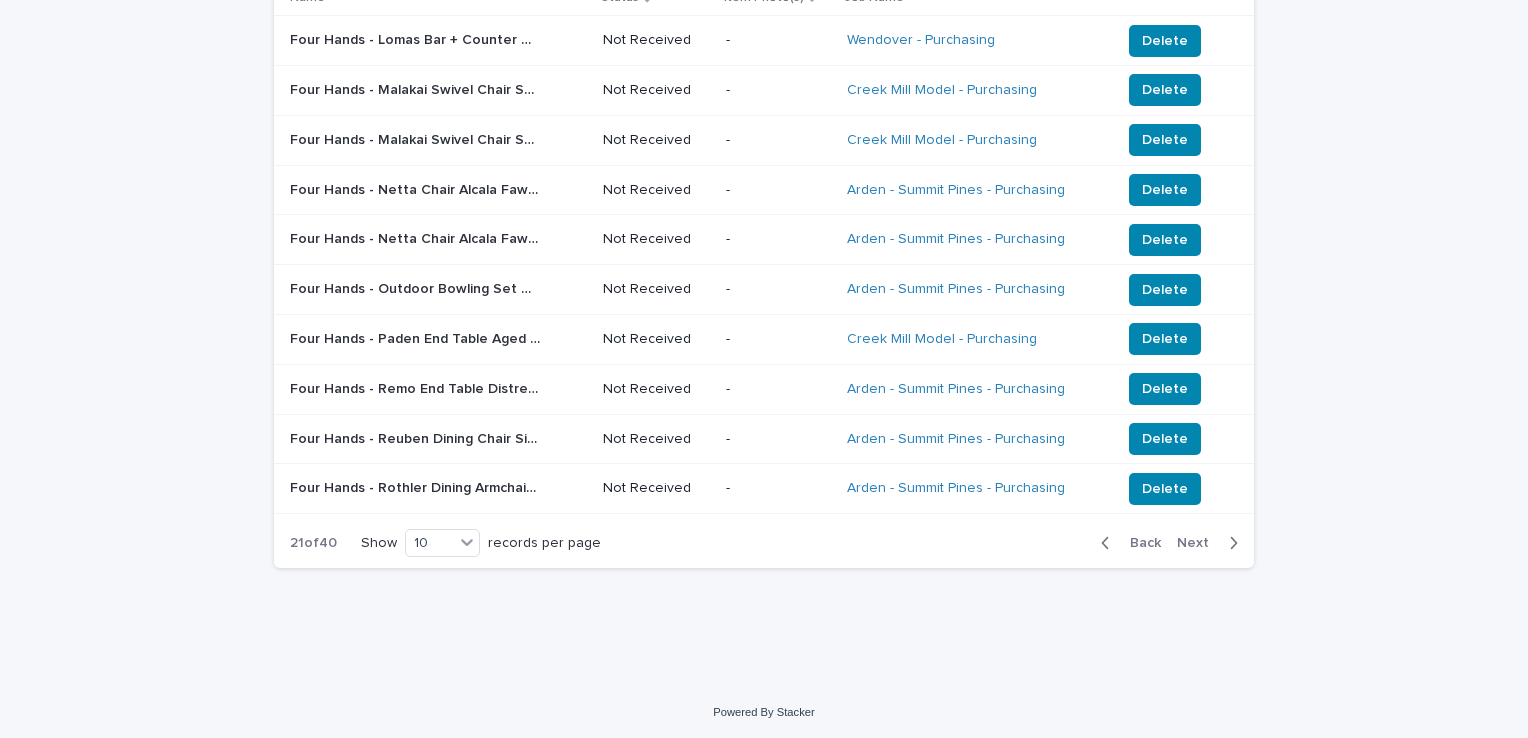 click on "Next" at bounding box center [1199, 543] 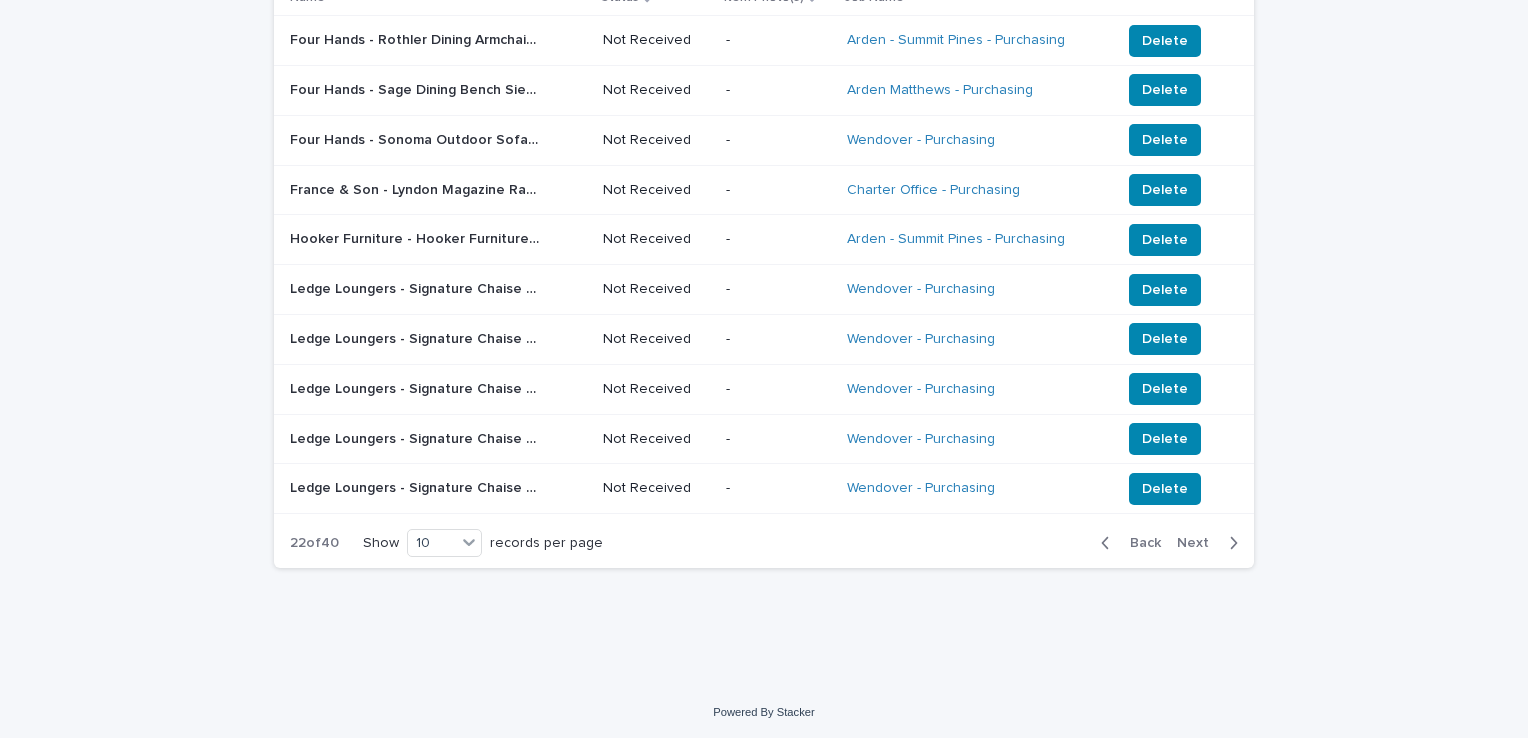 click on "Next" at bounding box center (1199, 543) 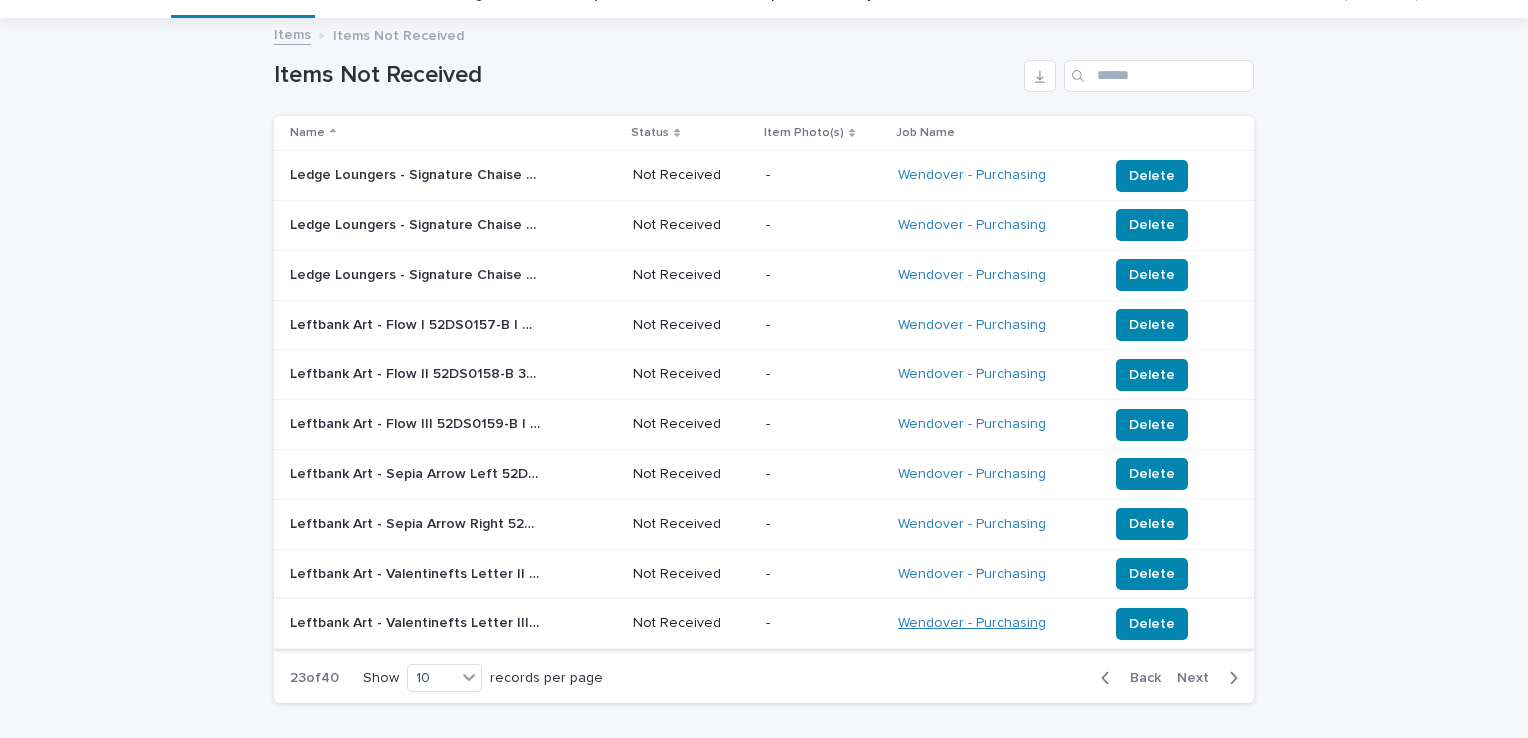 scroll, scrollTop: 128, scrollLeft: 0, axis: vertical 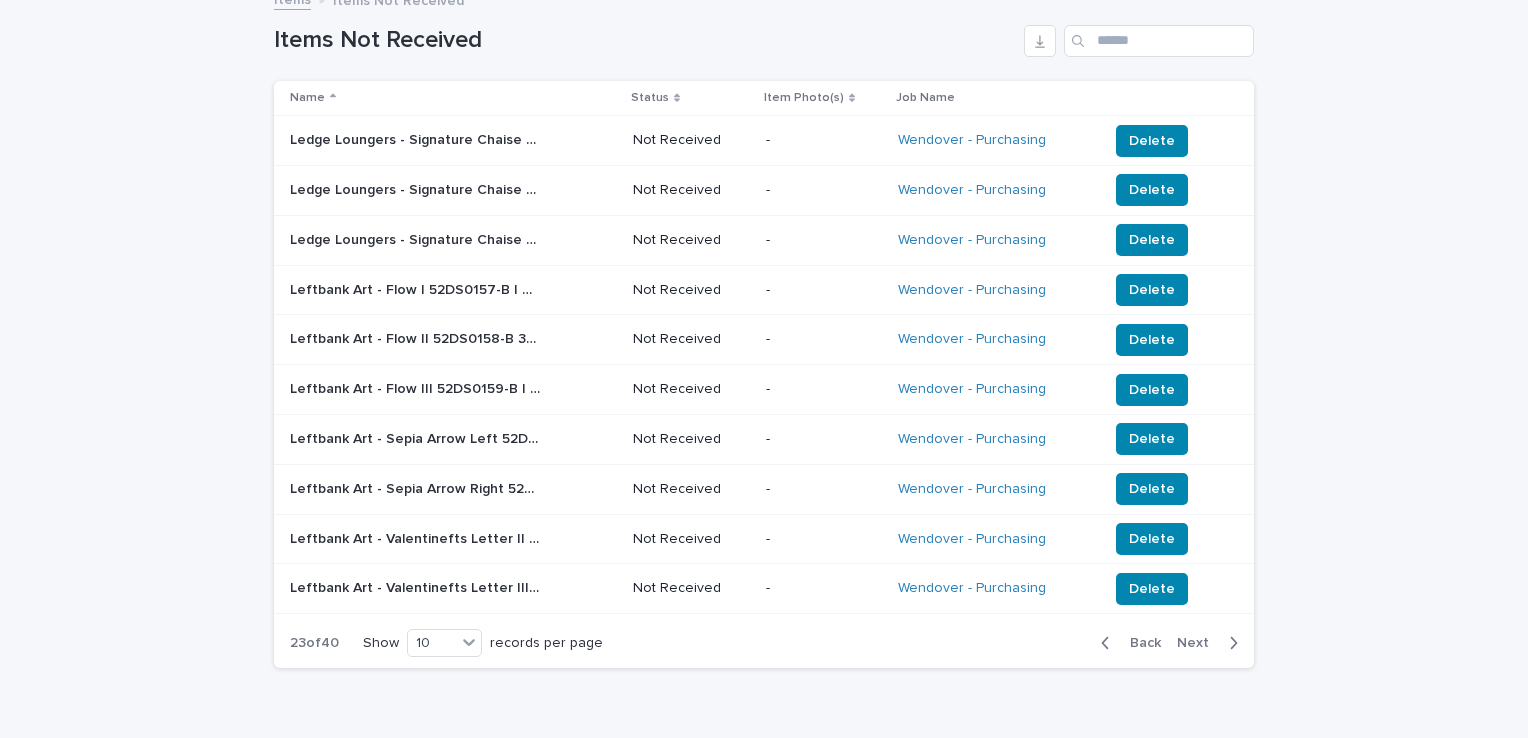 click on "Back" at bounding box center (1139, 643) 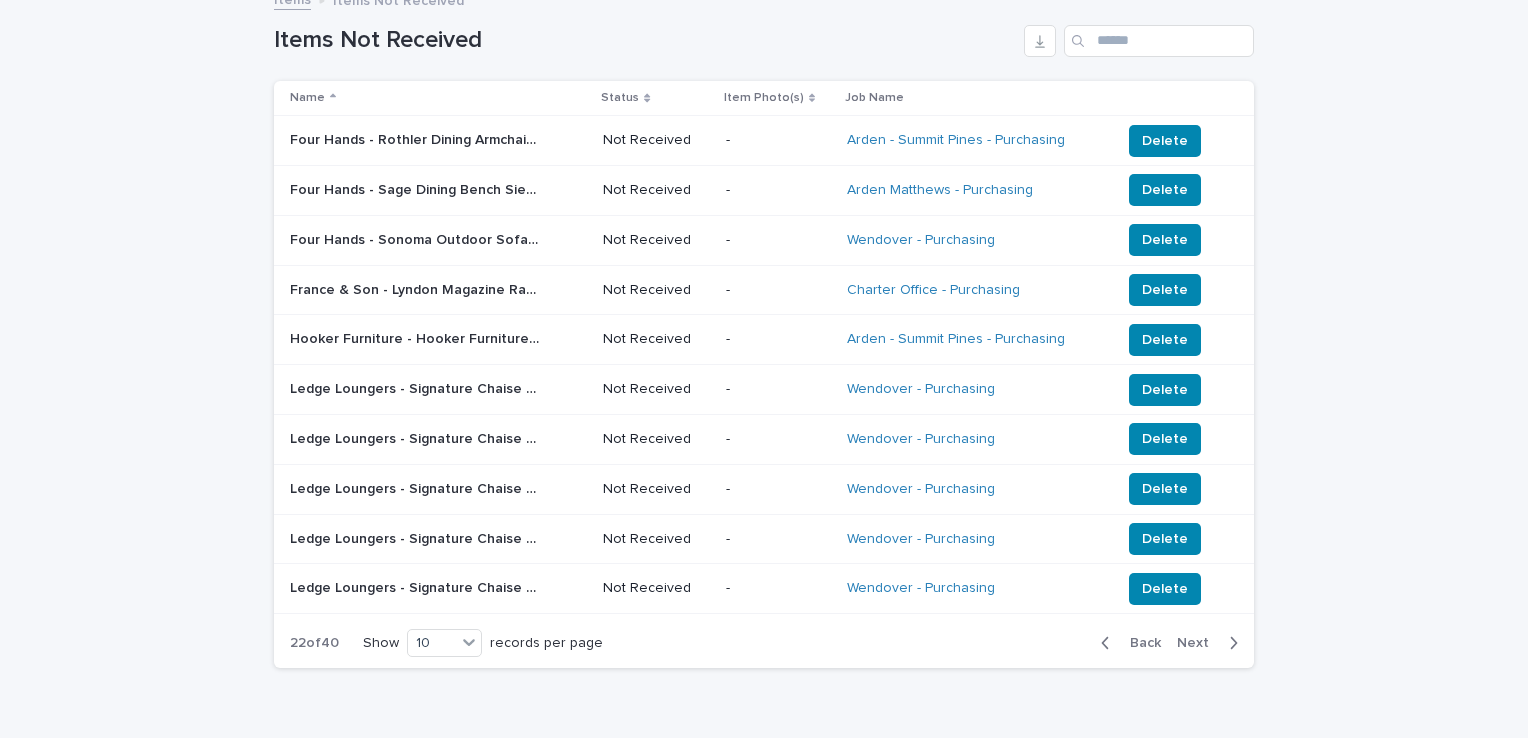 click on "Back" at bounding box center [1139, 643] 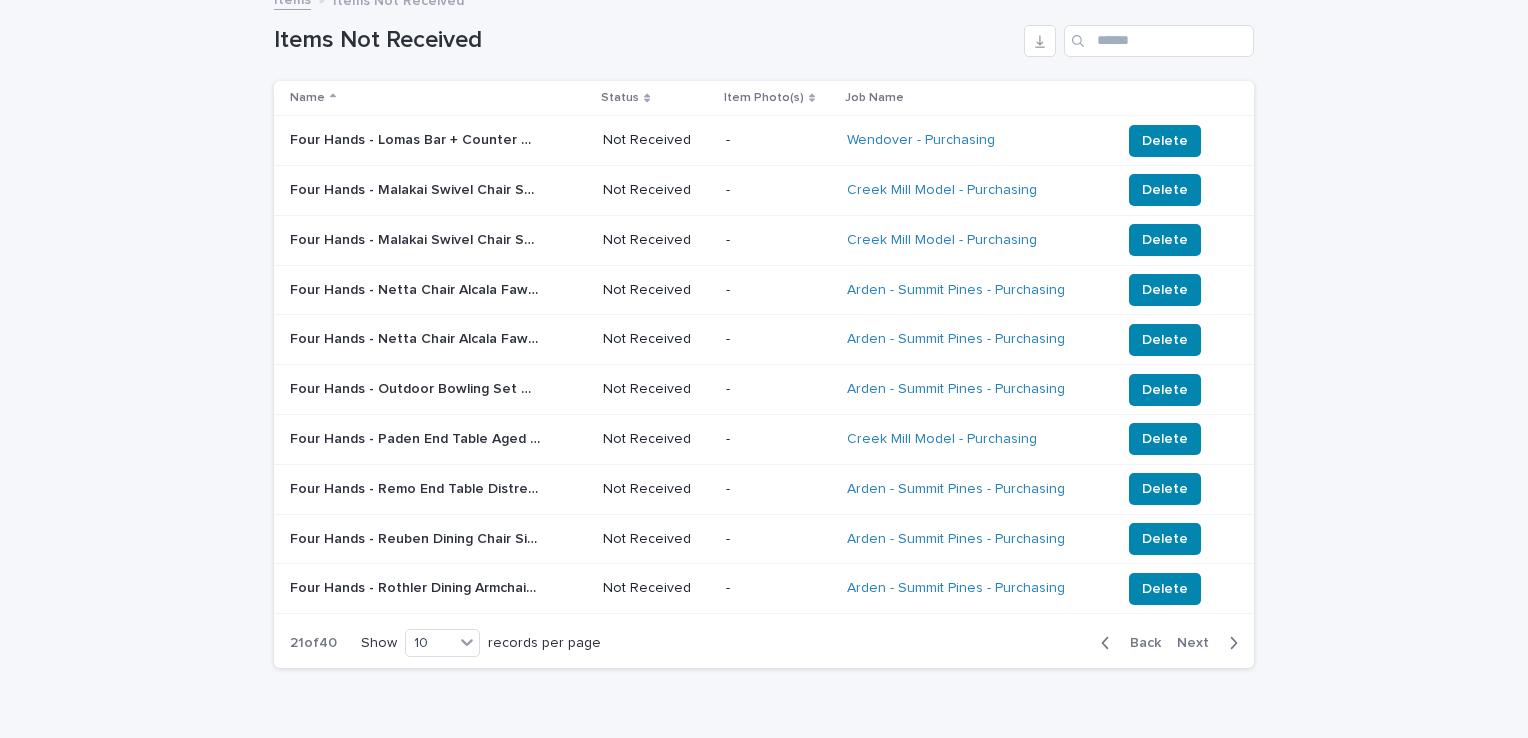 click on "Back" at bounding box center (1139, 643) 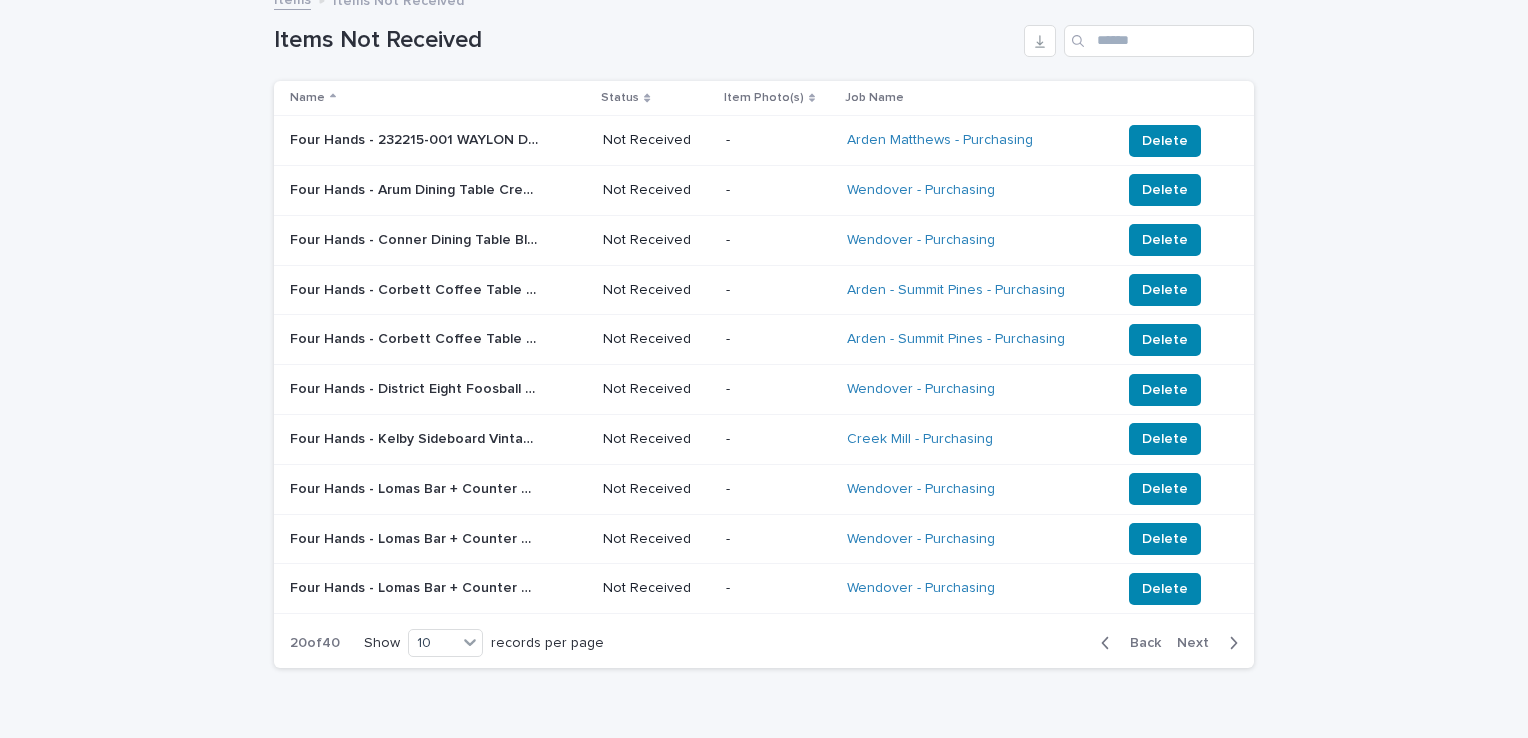 click on "Back" at bounding box center (1139, 643) 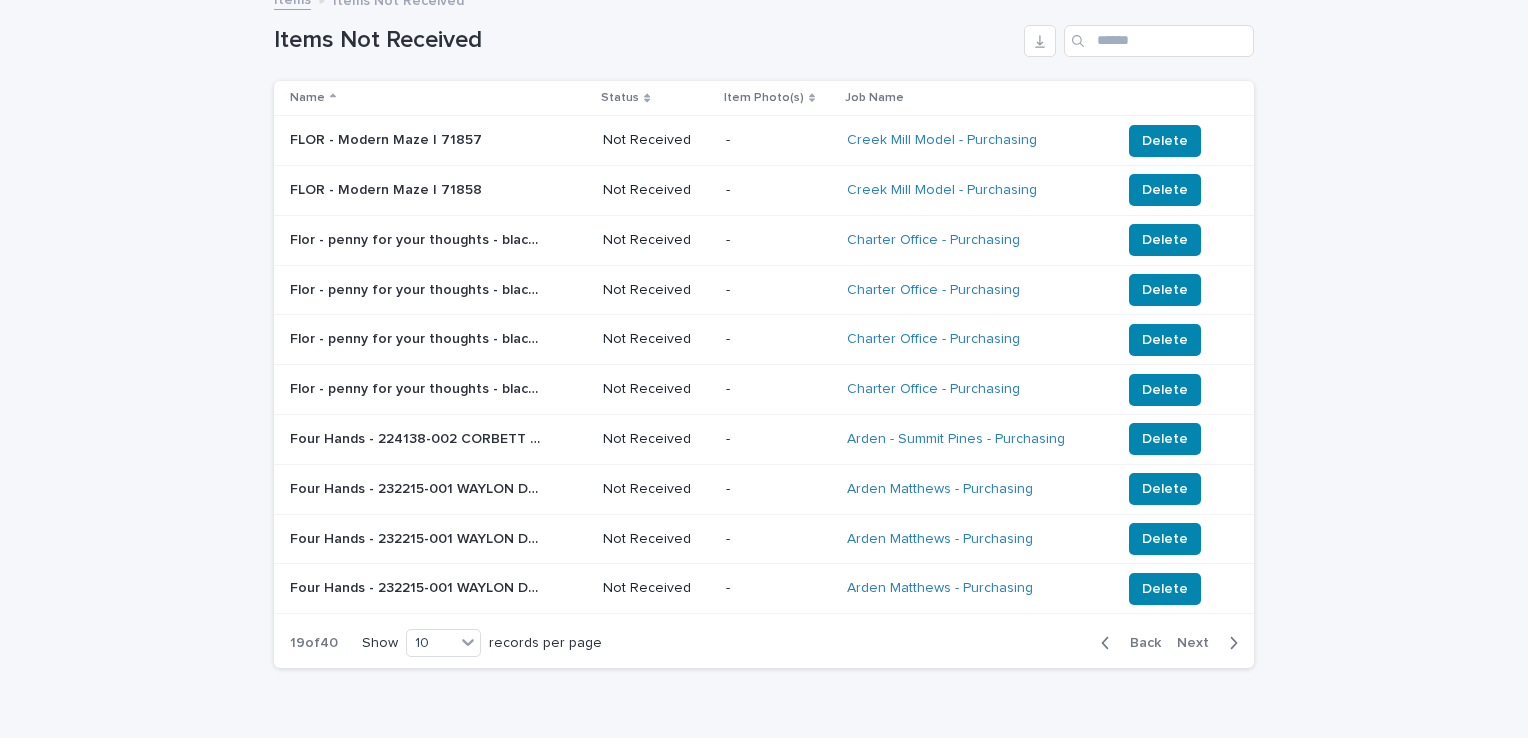 click on "Back" at bounding box center (1139, 643) 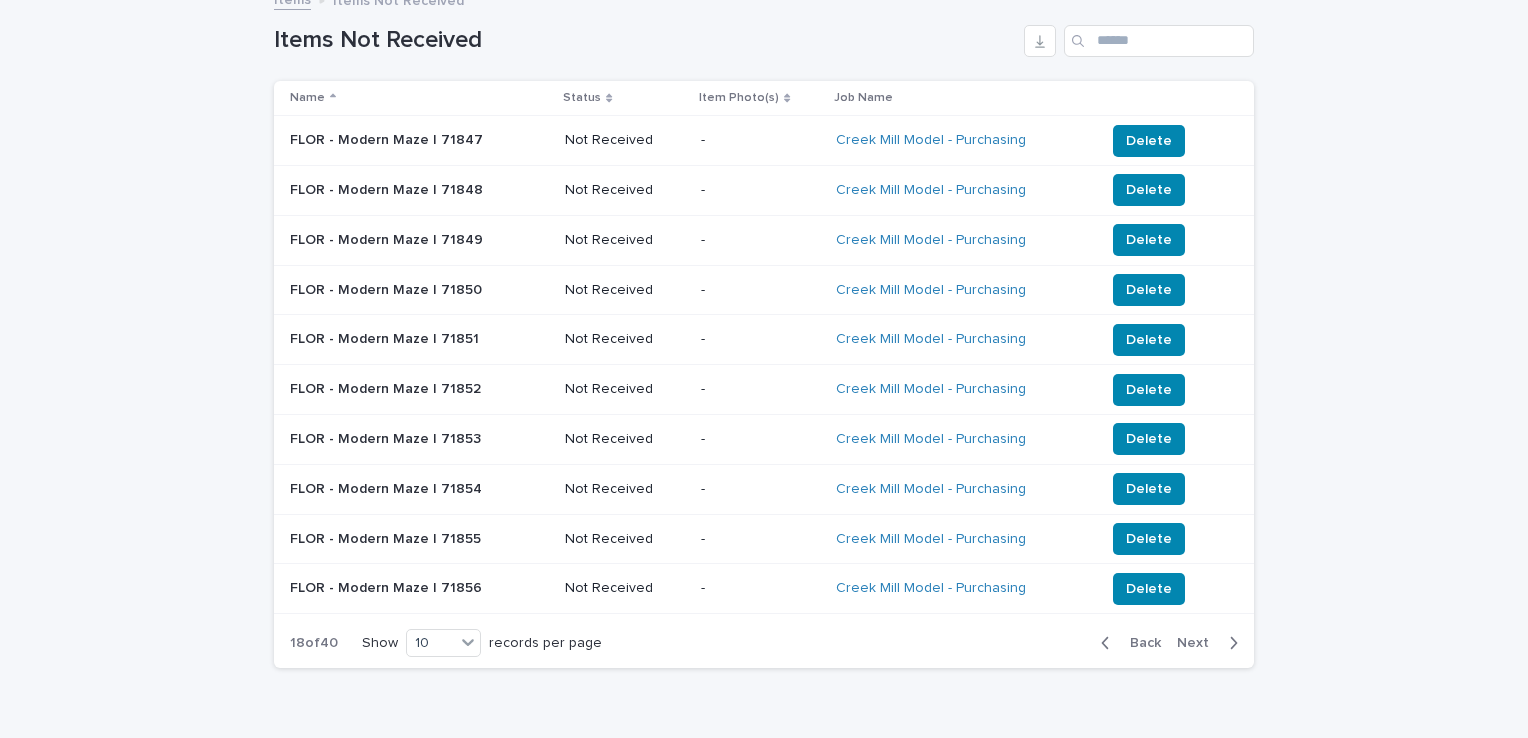 click on "Next" at bounding box center [1199, 643] 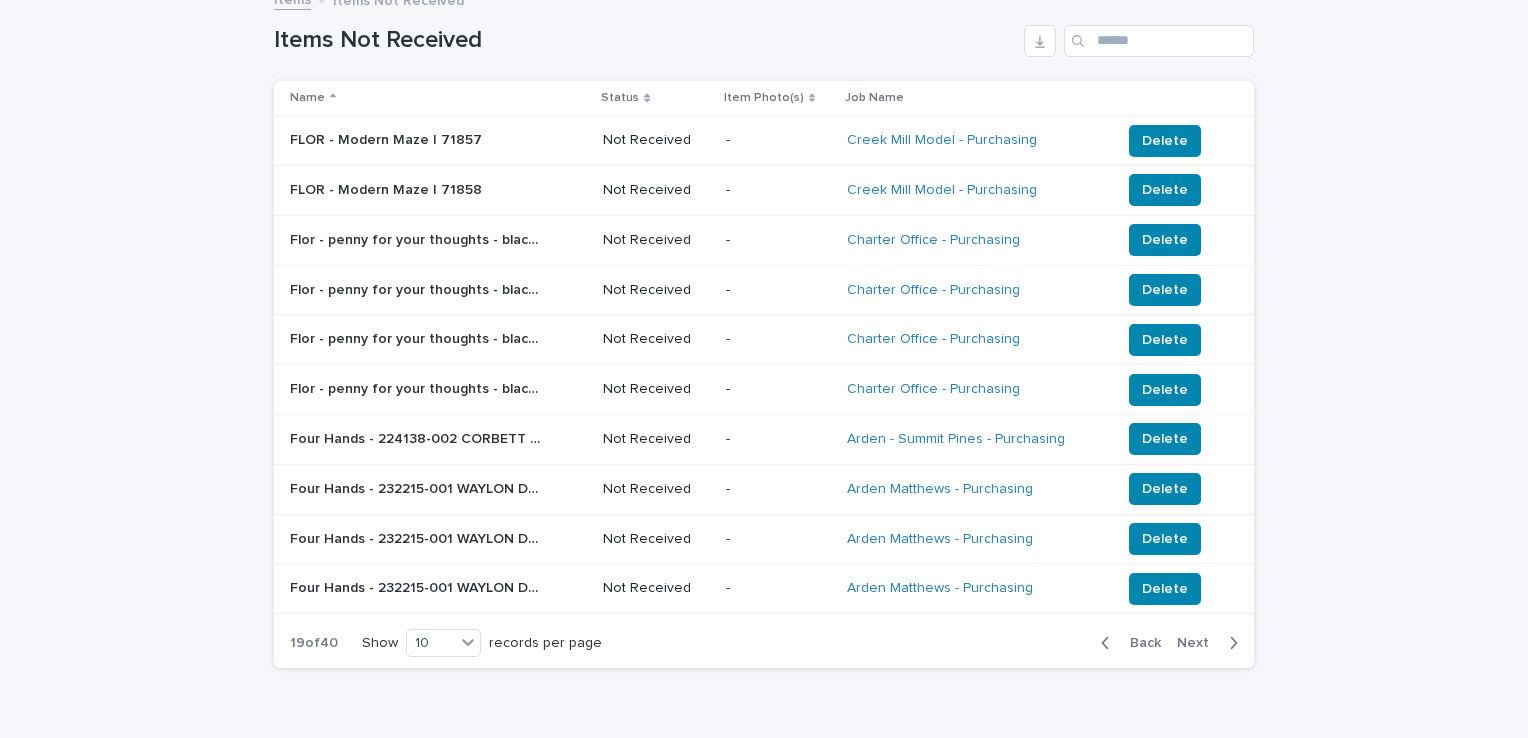 click on "Next" at bounding box center (1199, 643) 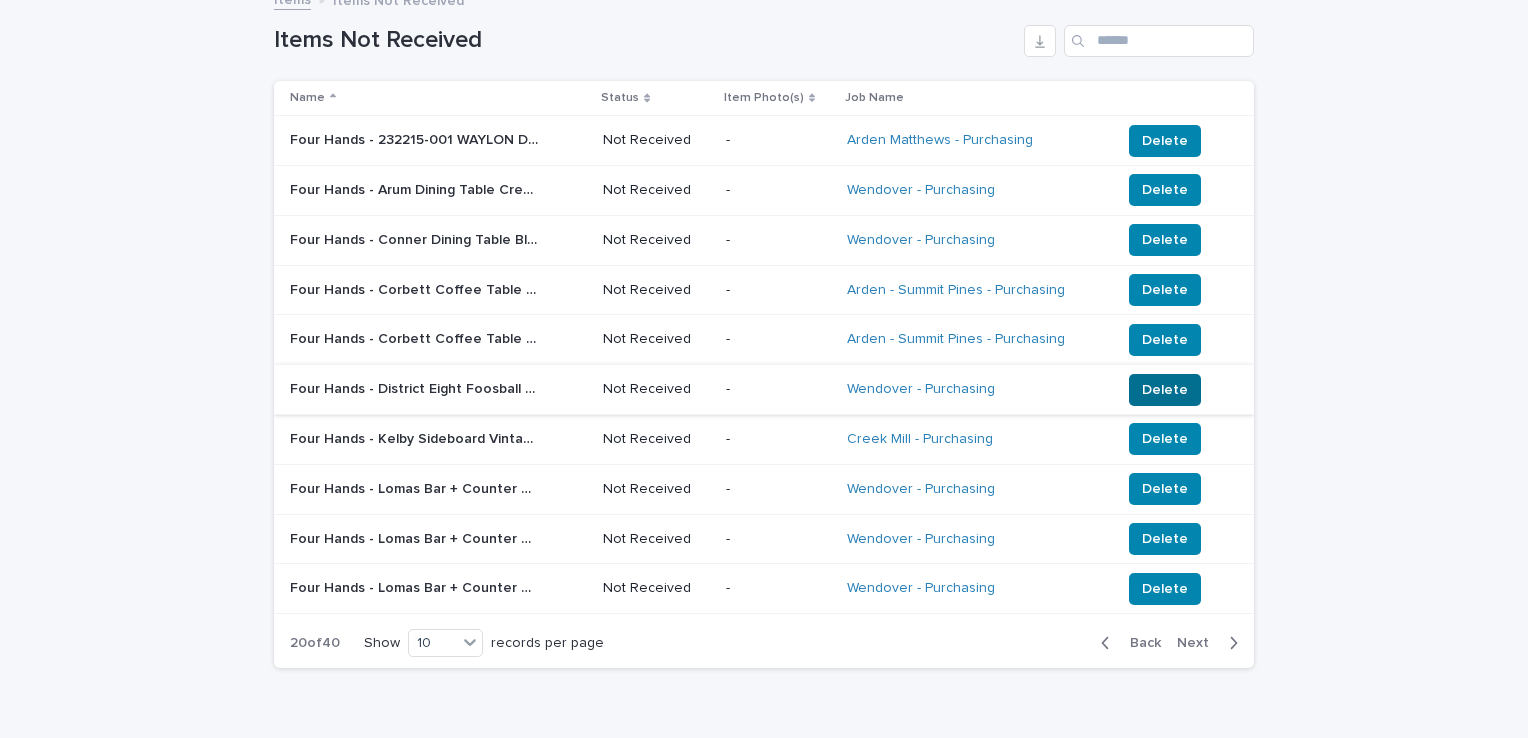 click on "Delete" at bounding box center [1165, 390] 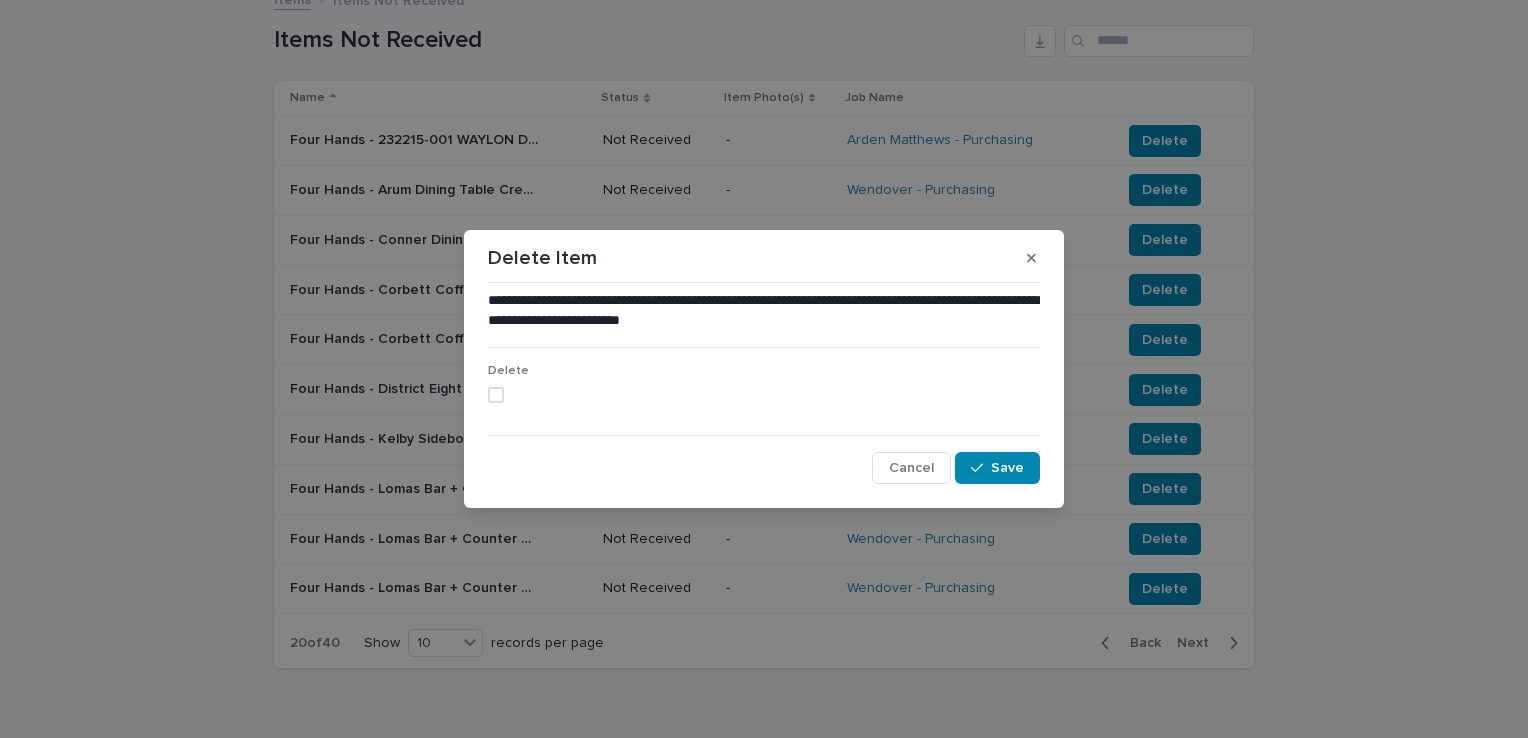 click at bounding box center (496, 395) 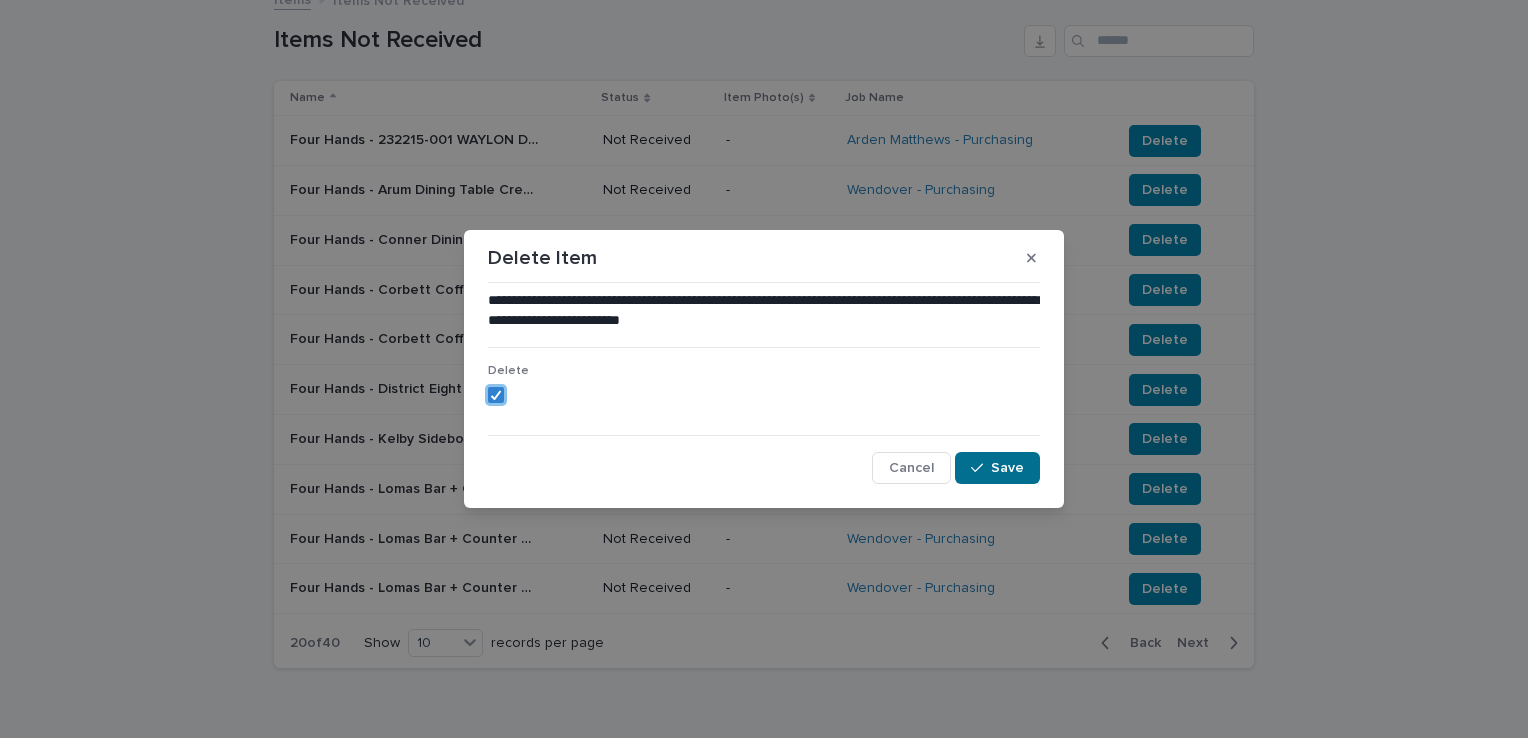 click 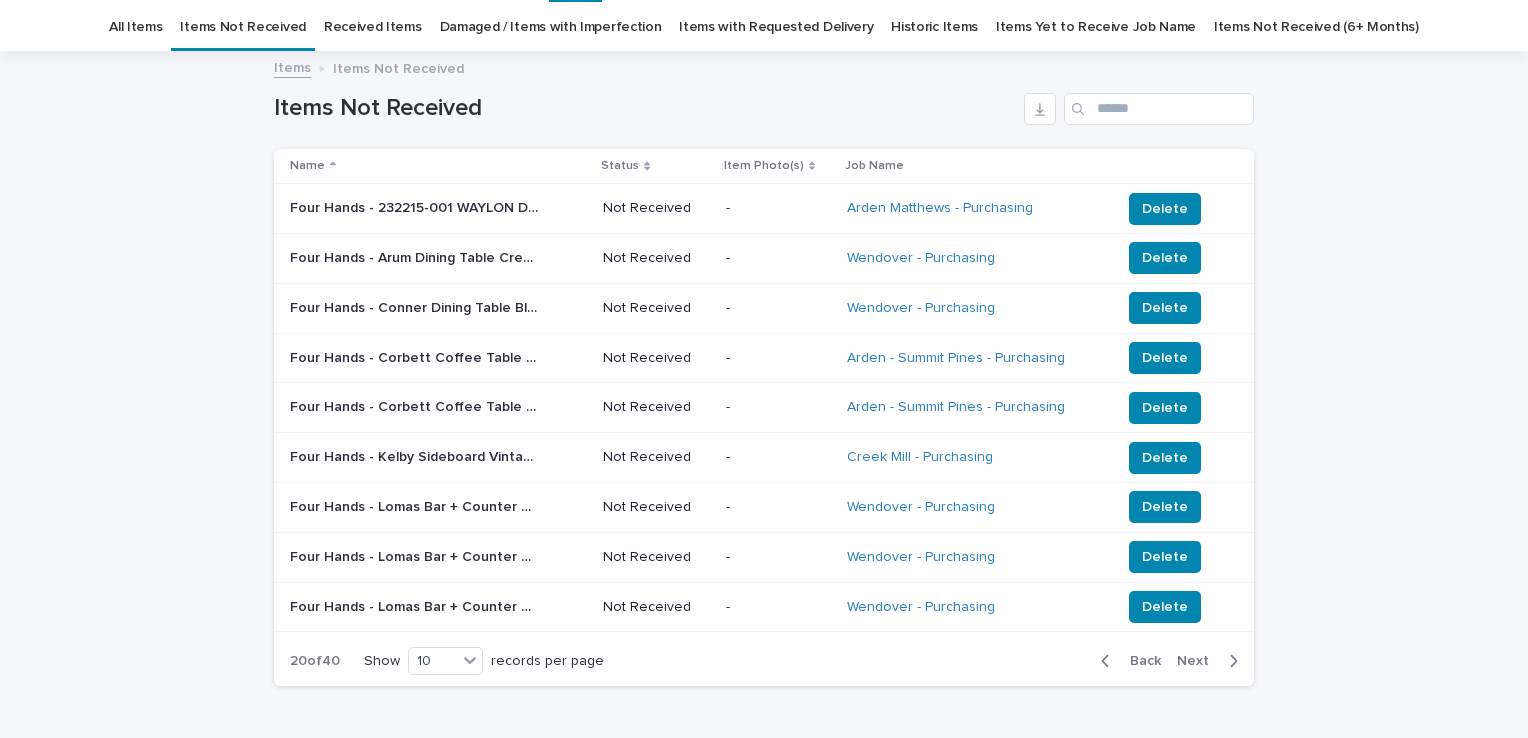 scroll, scrollTop: 0, scrollLeft: 0, axis: both 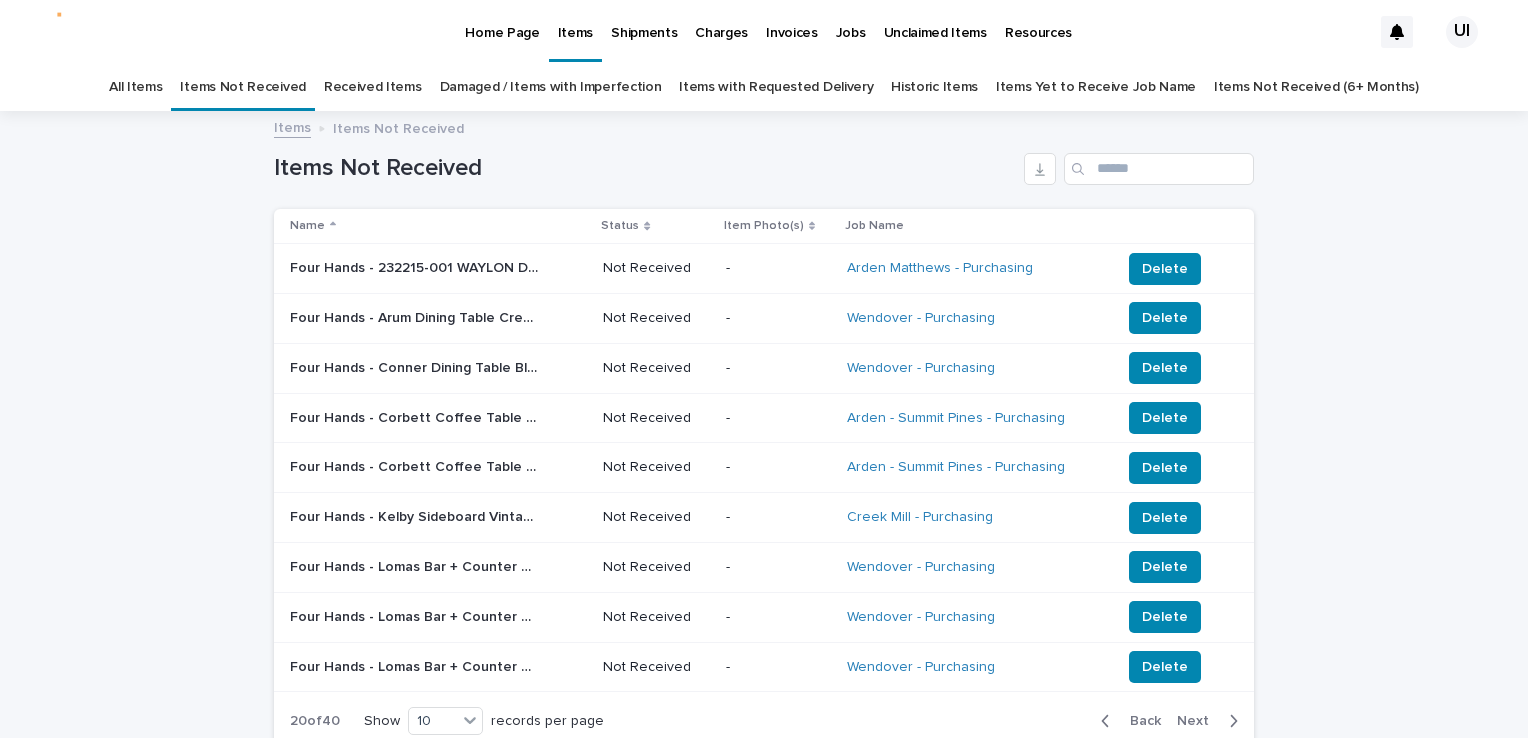 click on "Home Page" at bounding box center [502, 21] 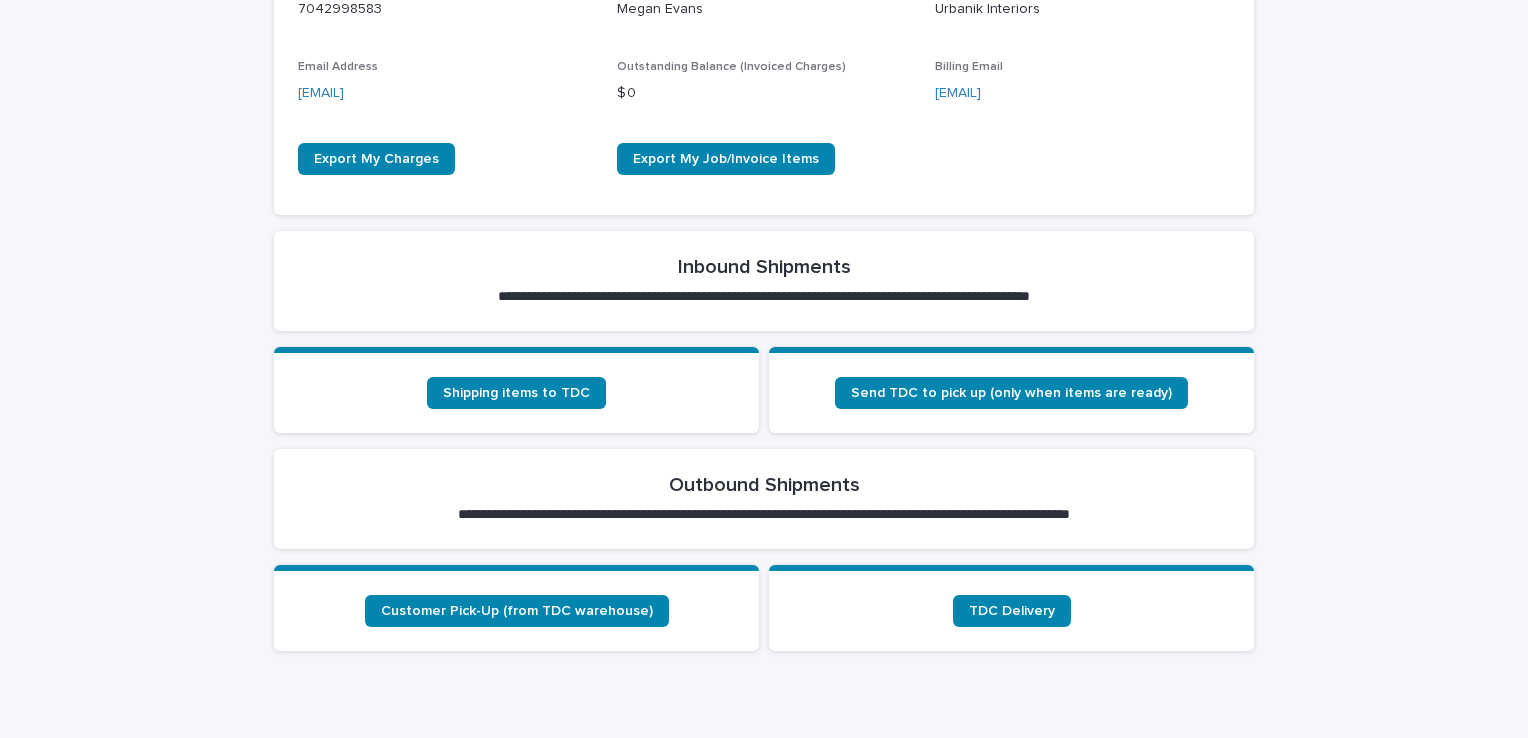 scroll, scrollTop: 500, scrollLeft: 0, axis: vertical 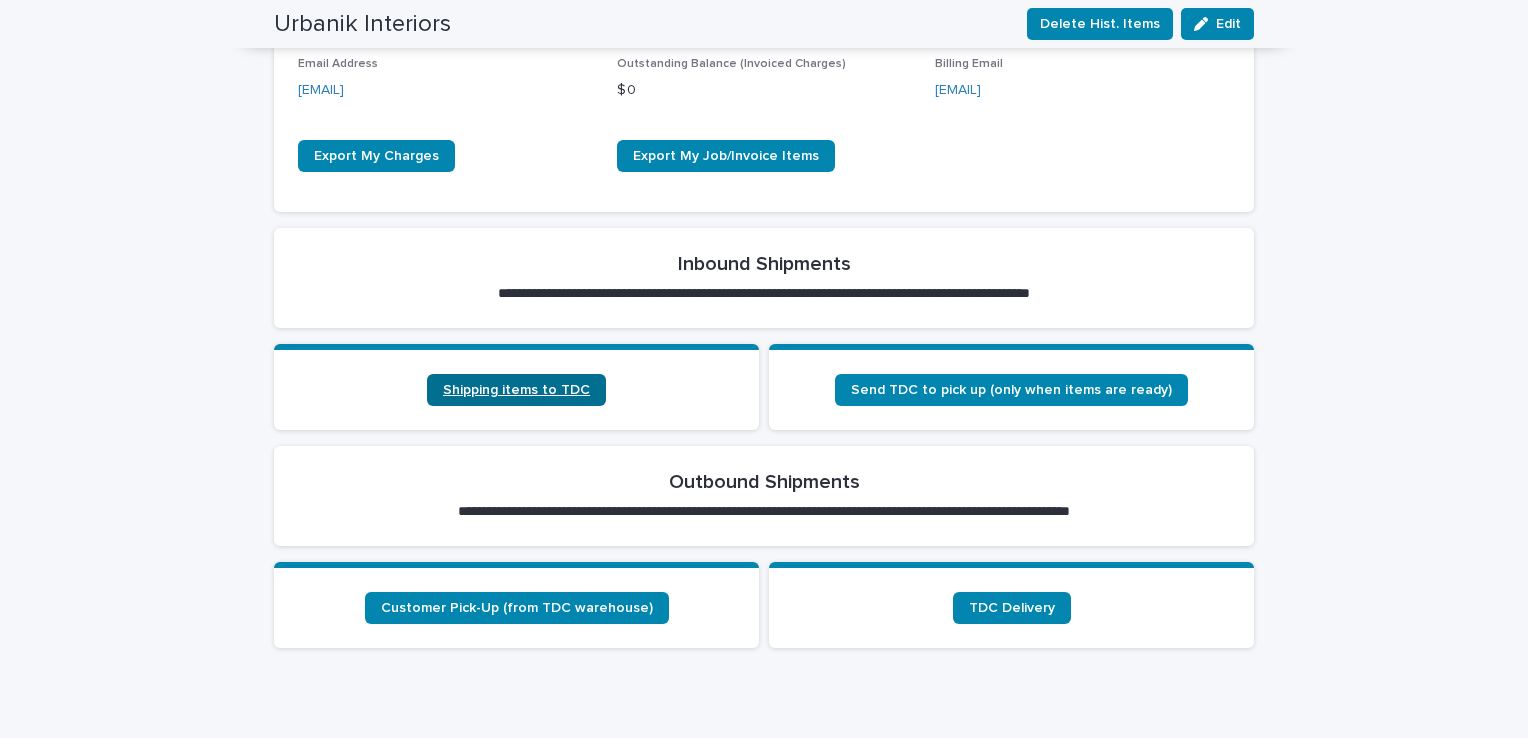 click on "Shipping items to TDC" at bounding box center [516, 390] 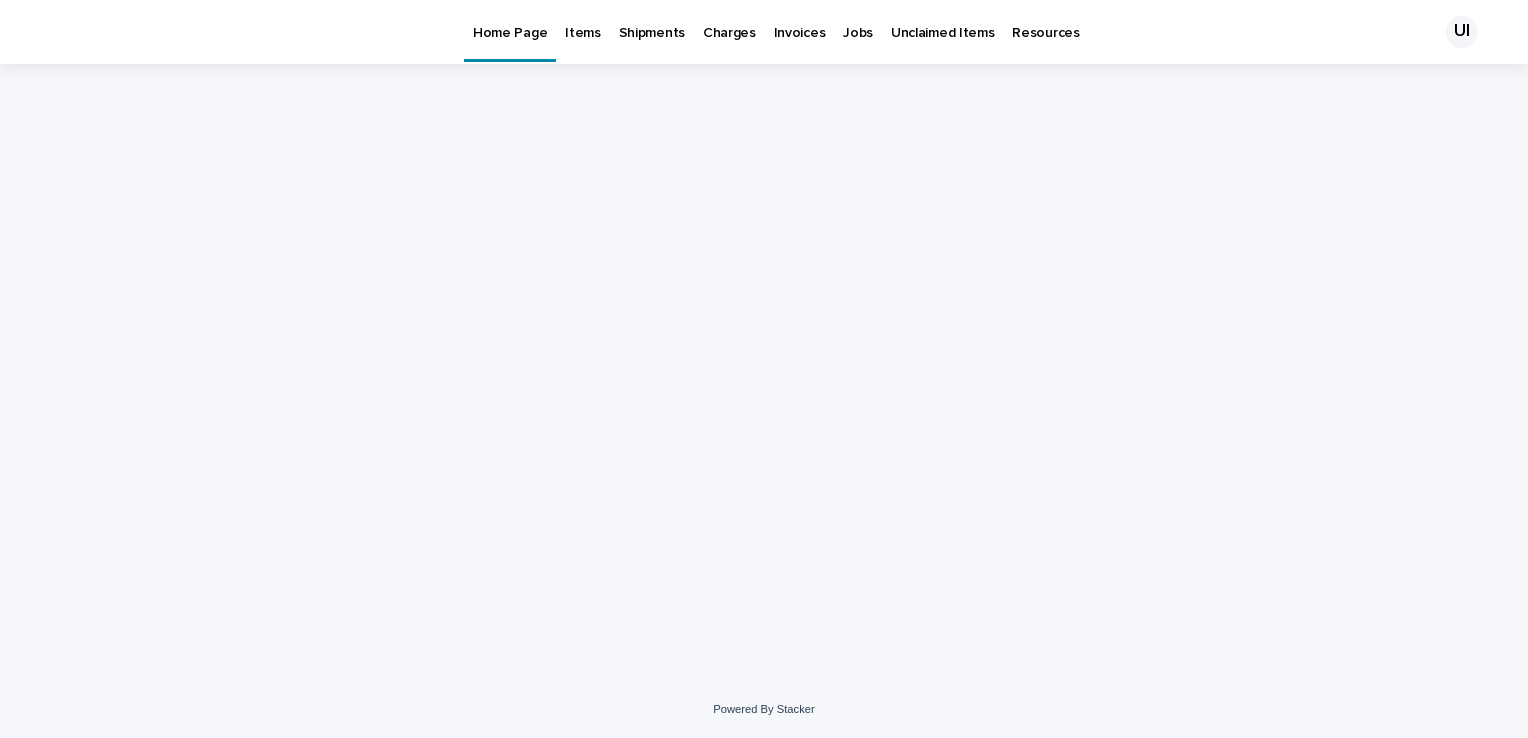scroll, scrollTop: 0, scrollLeft: 0, axis: both 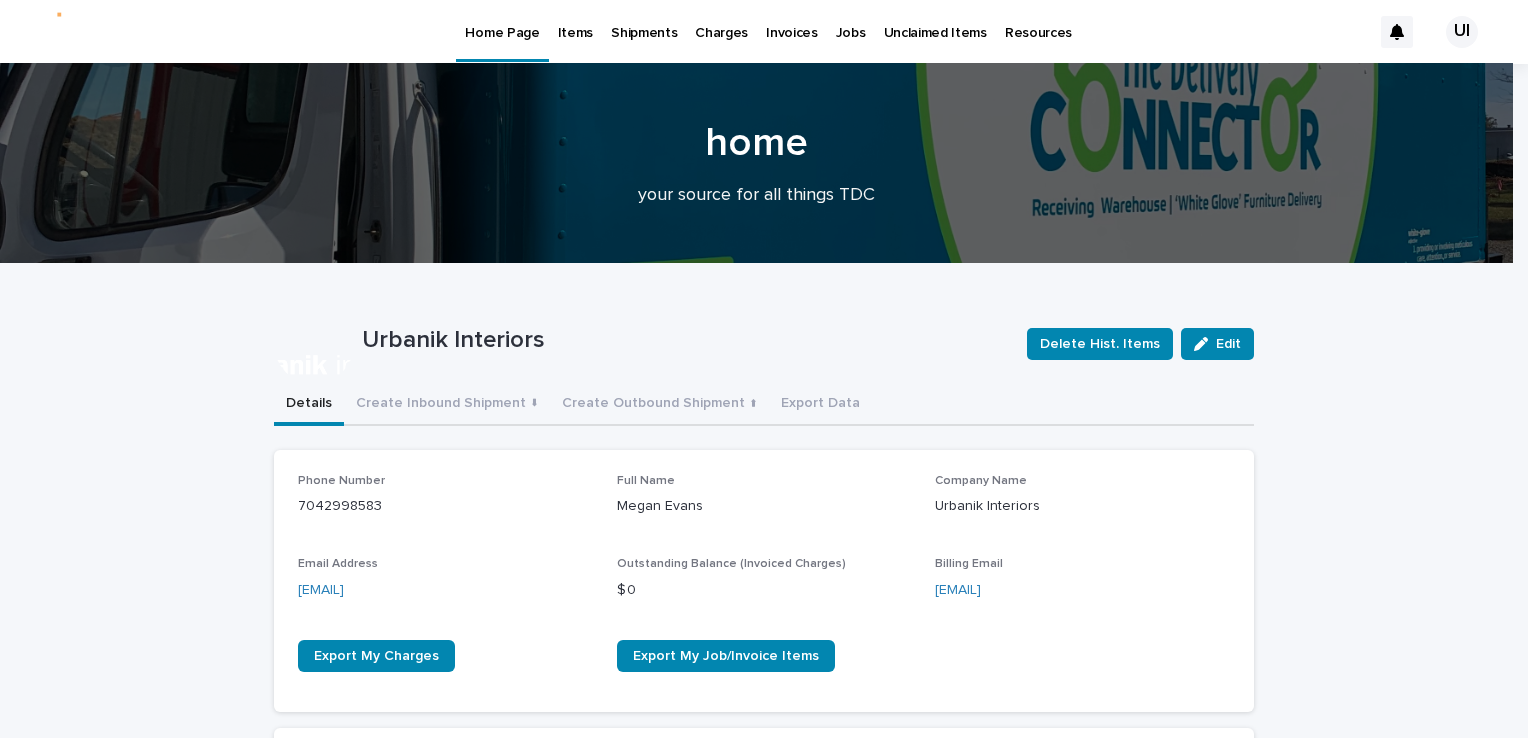 click on "Items" at bounding box center (575, 21) 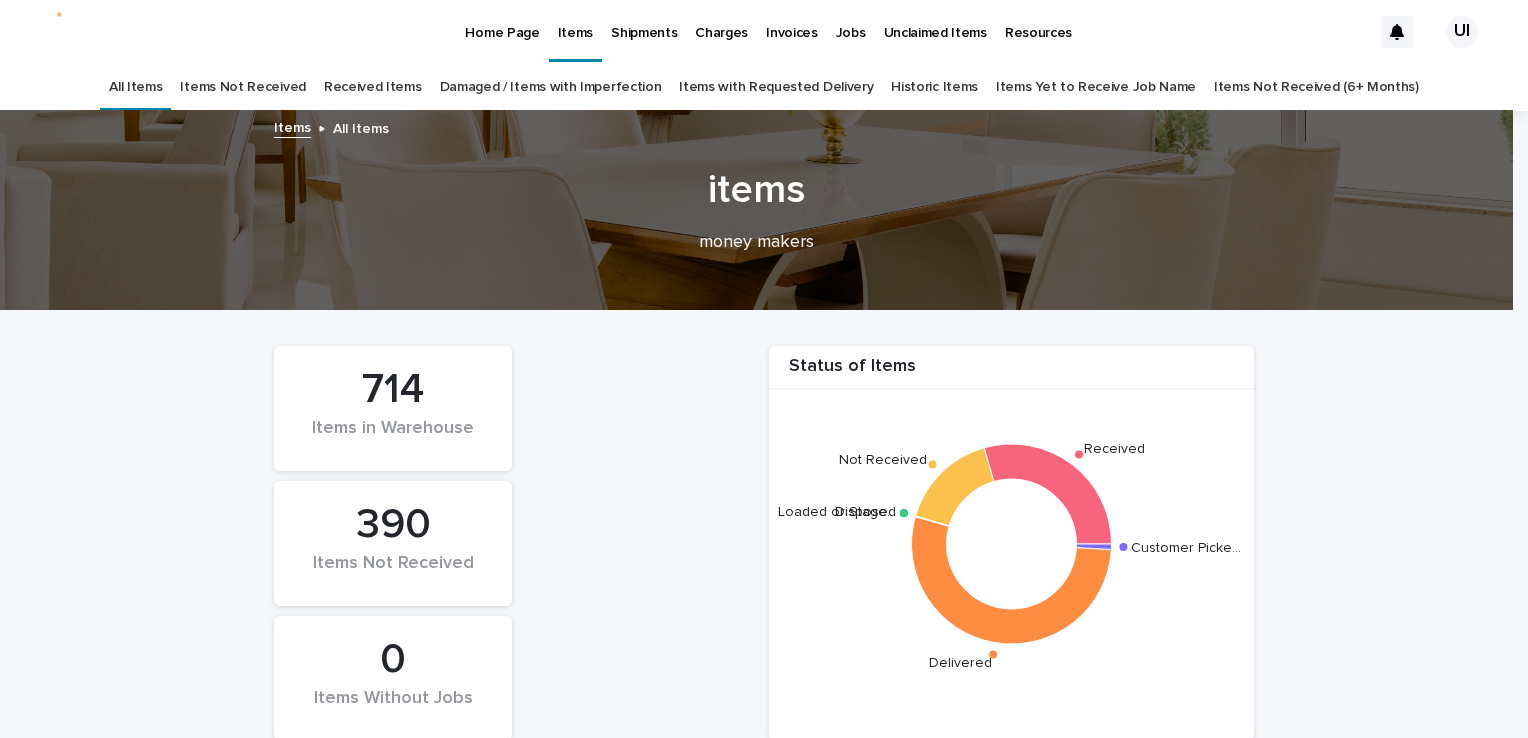 click on "Unclaimed Items" at bounding box center (935, 21) 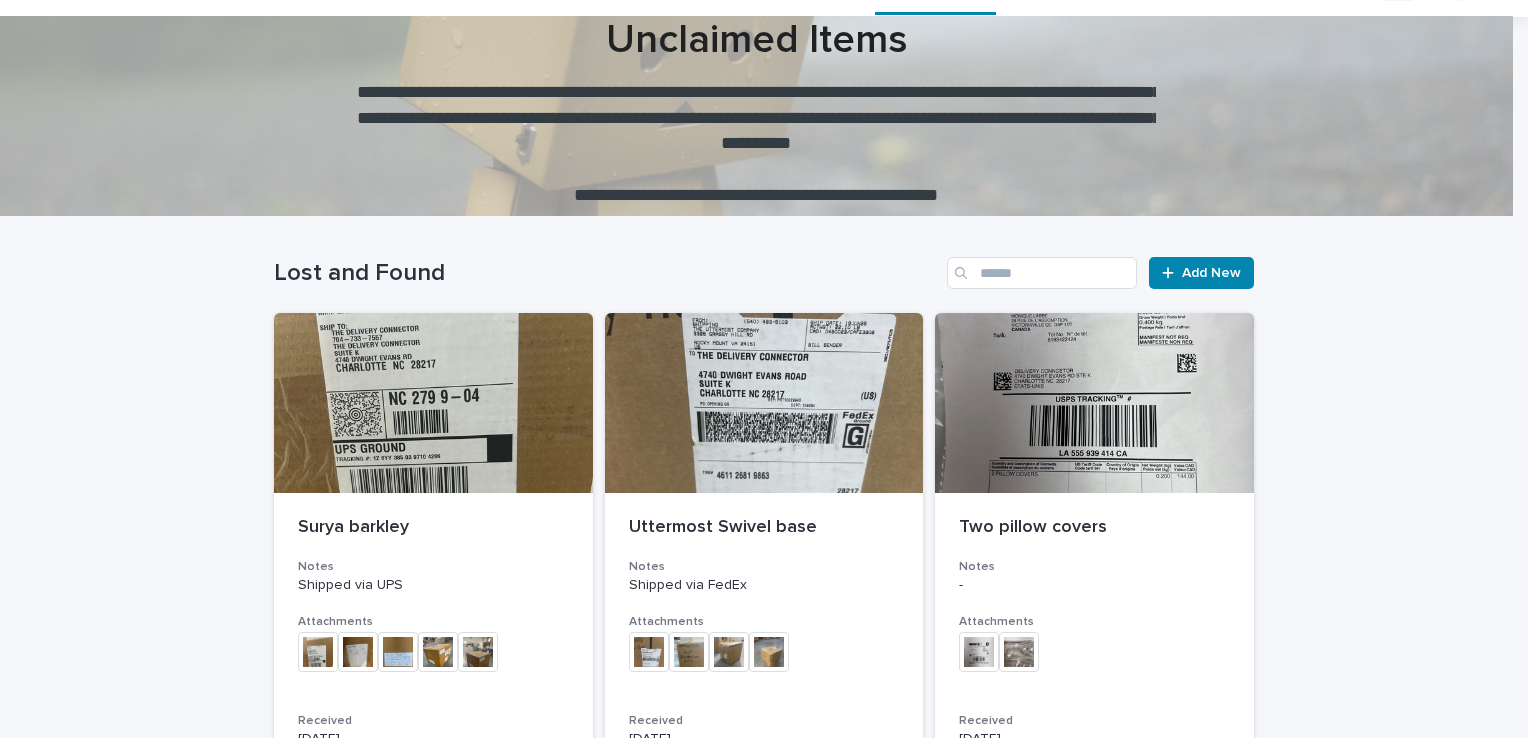 scroll, scrollTop: 0, scrollLeft: 0, axis: both 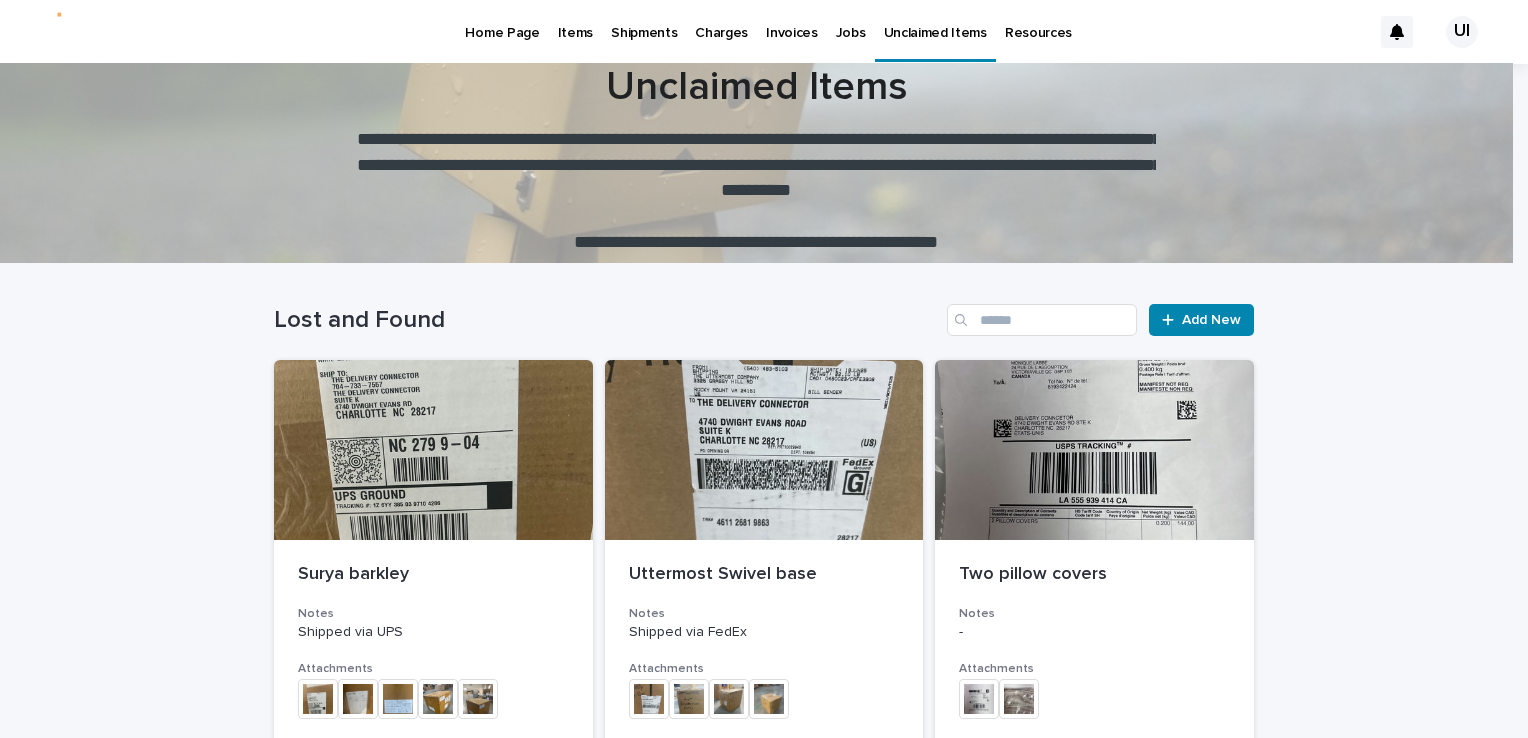 click on "Items" at bounding box center (575, 21) 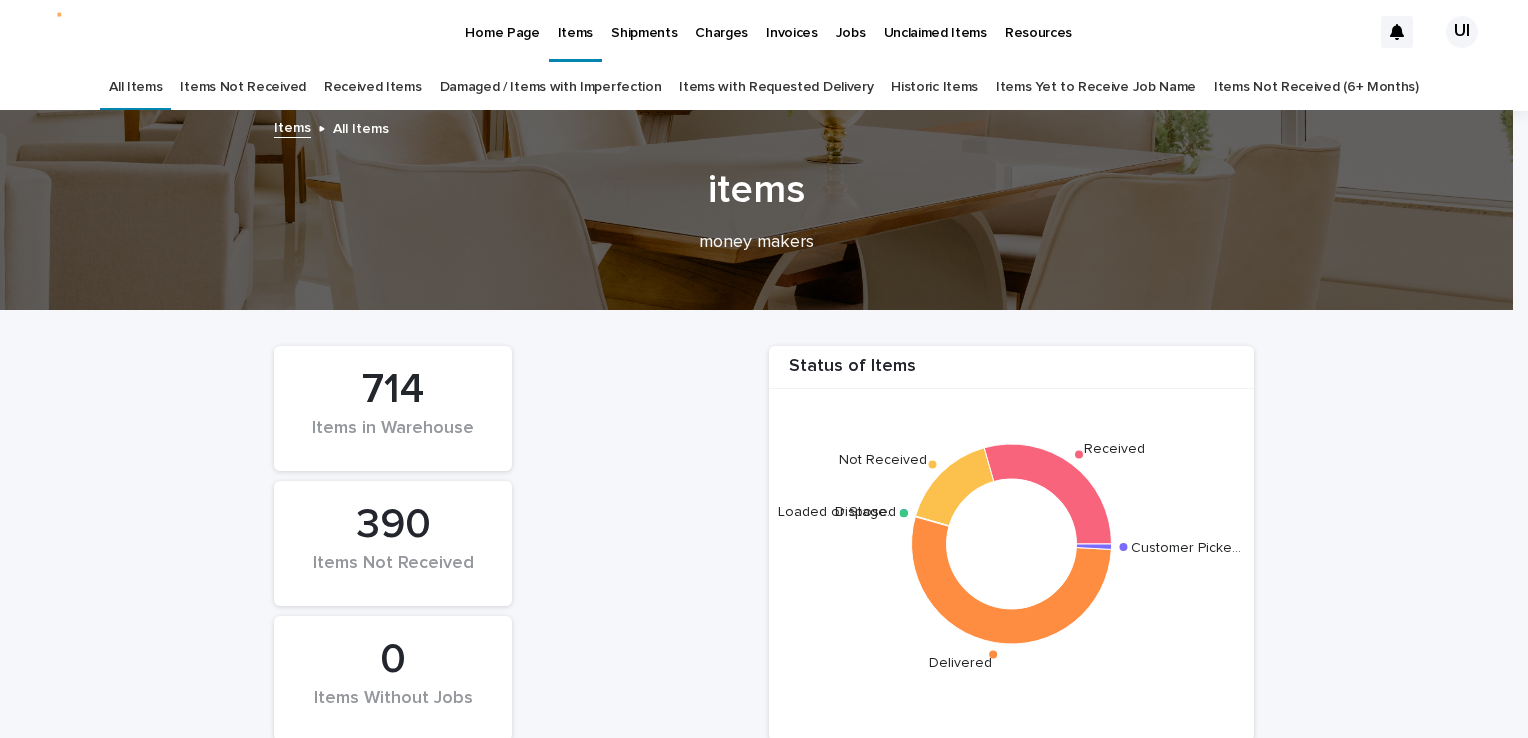 click on "Received Items" at bounding box center (373, 87) 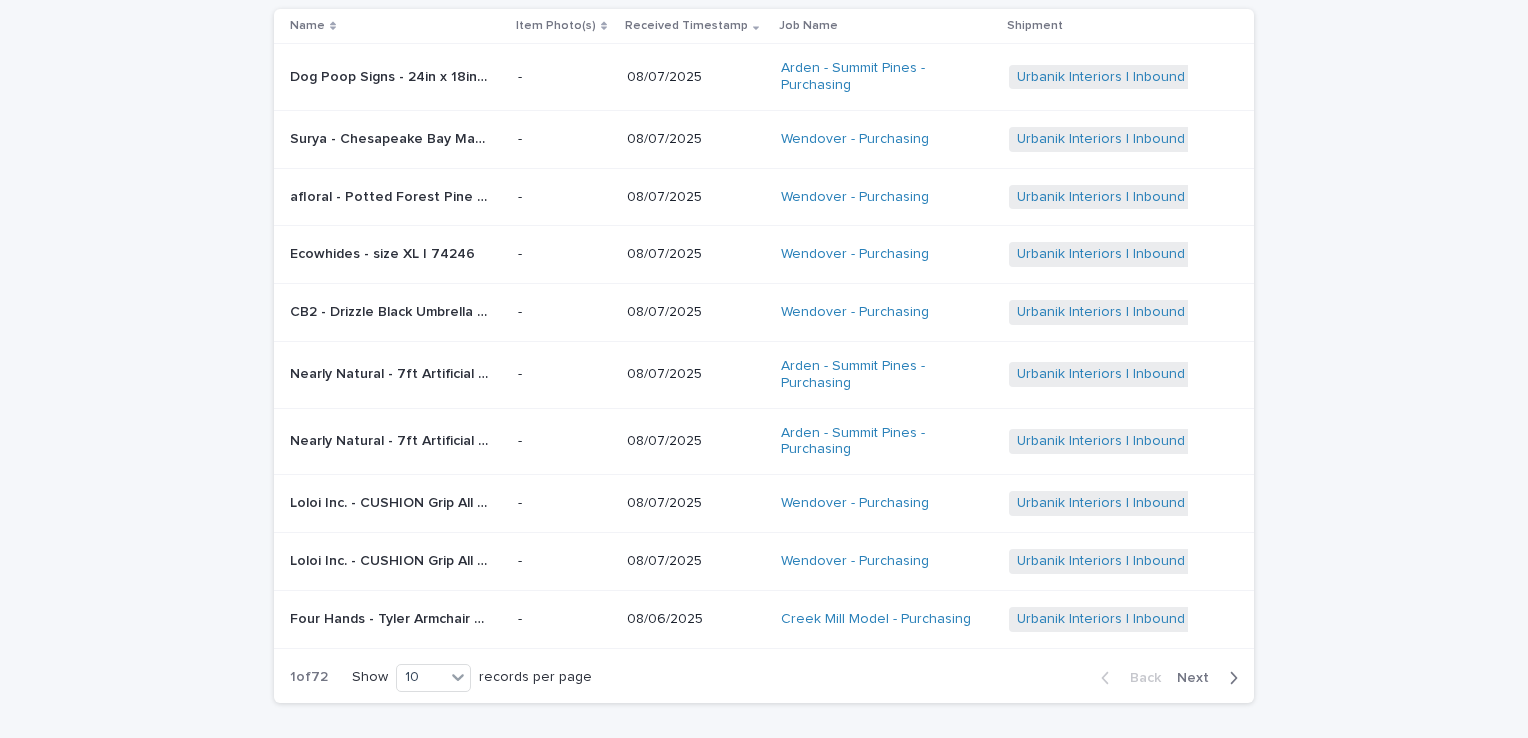 scroll, scrollTop: 300, scrollLeft: 0, axis: vertical 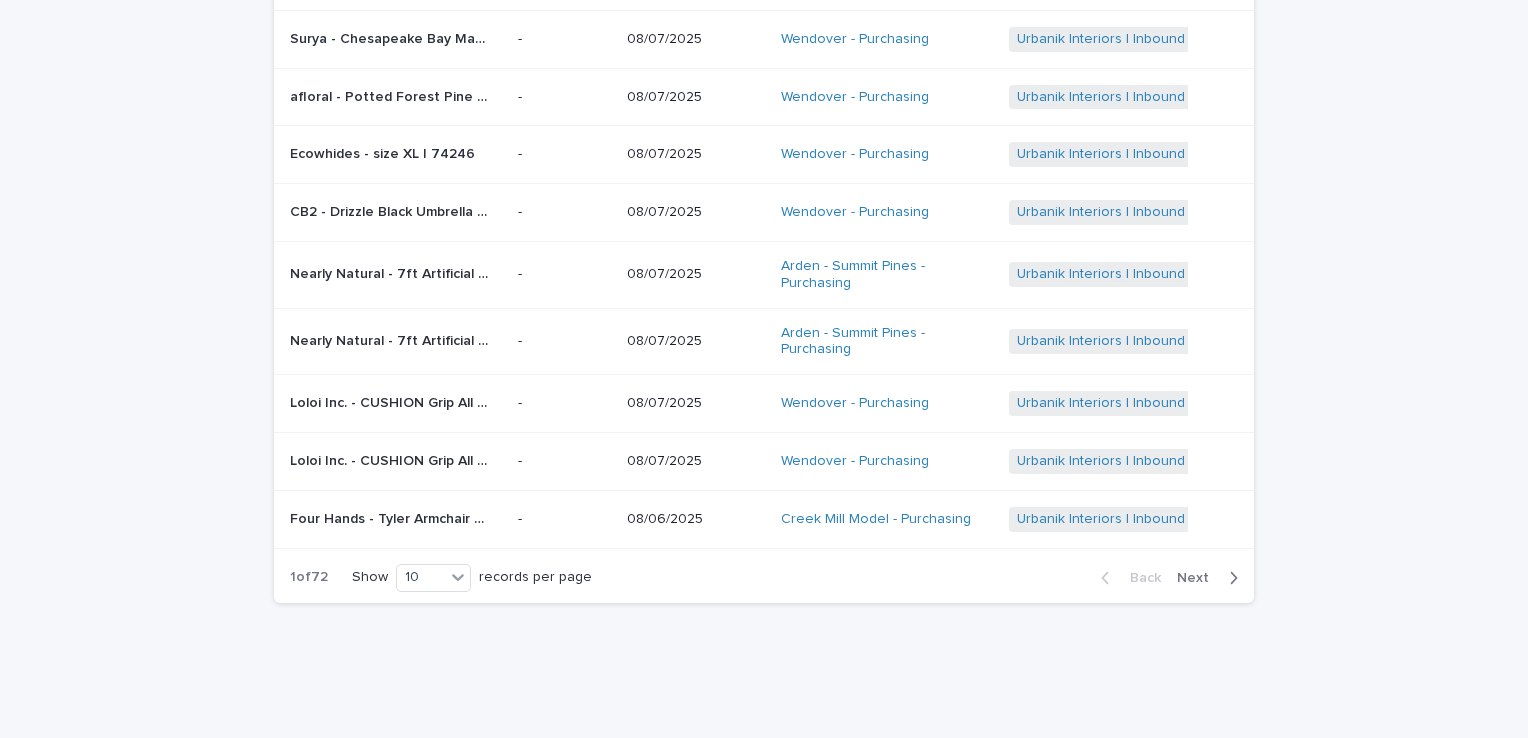 click on "Next" at bounding box center [1199, 578] 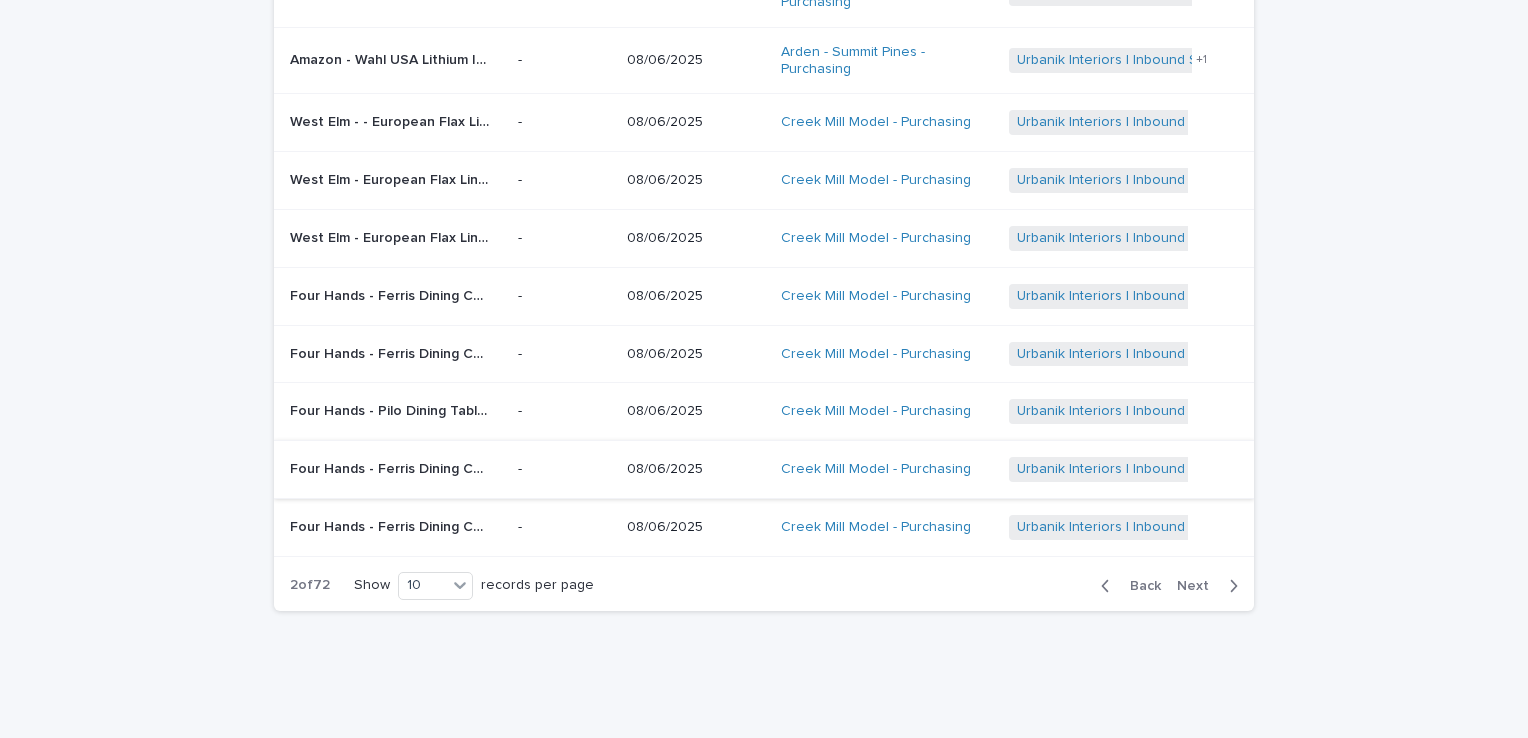 scroll, scrollTop: 295, scrollLeft: 0, axis: vertical 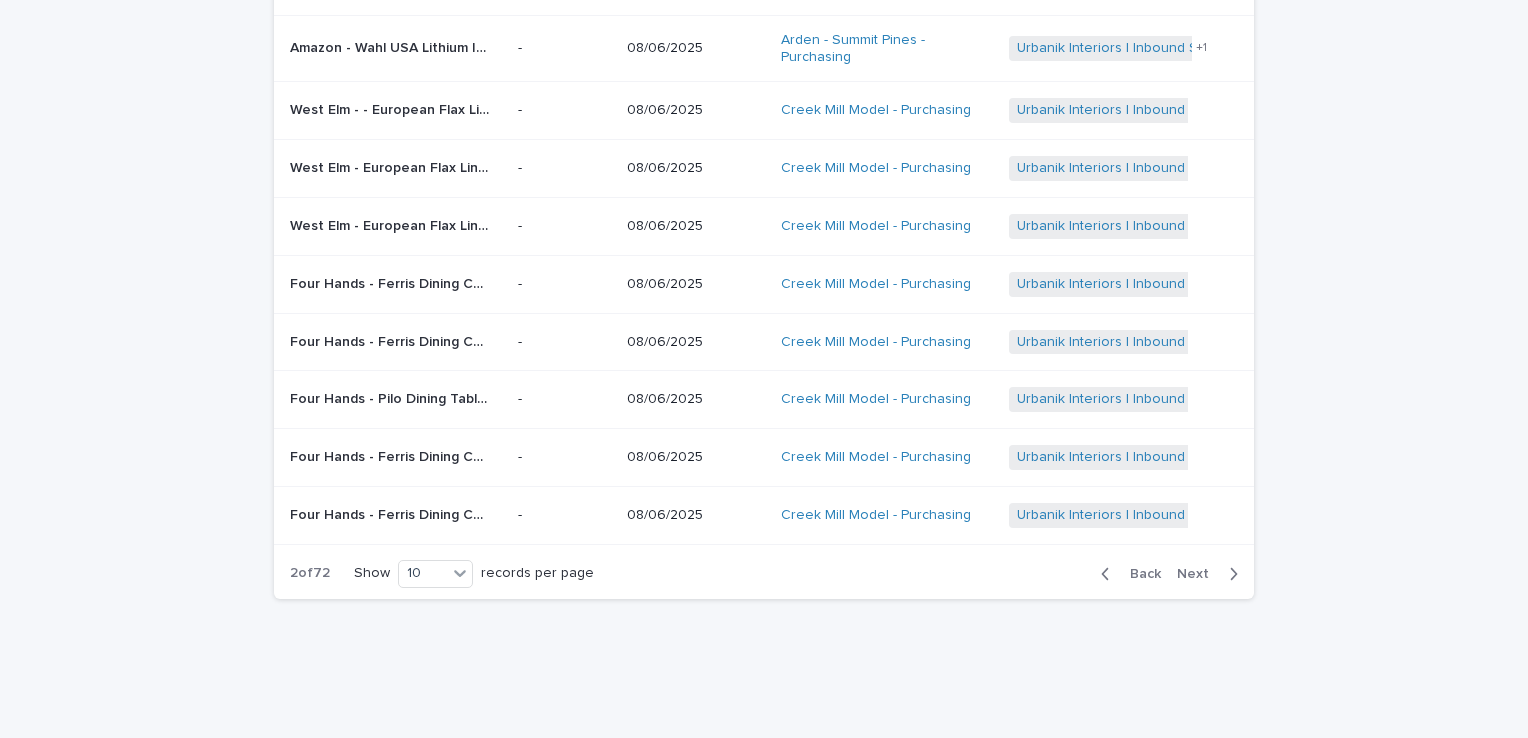 click on "Next" at bounding box center (1199, 574) 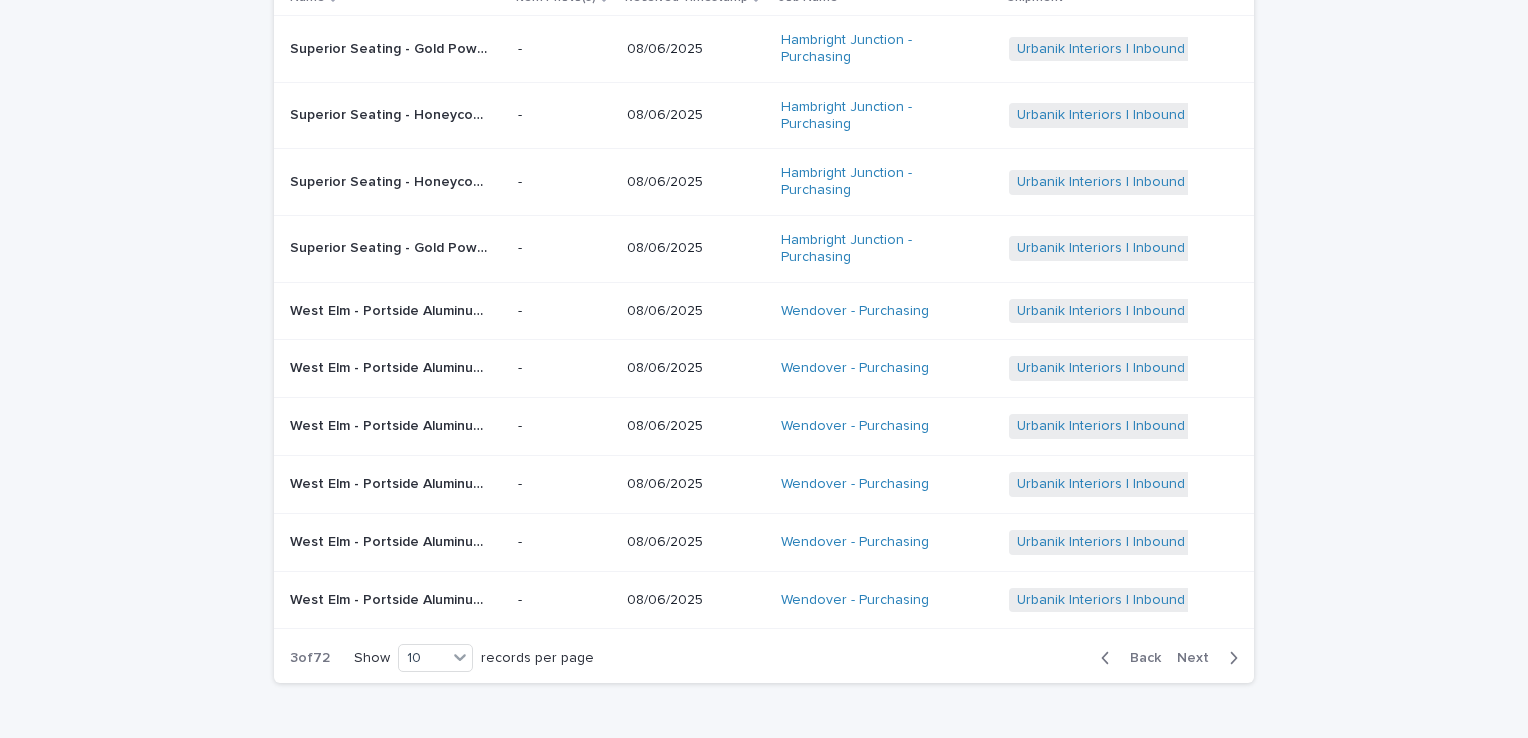 scroll, scrollTop: 286, scrollLeft: 0, axis: vertical 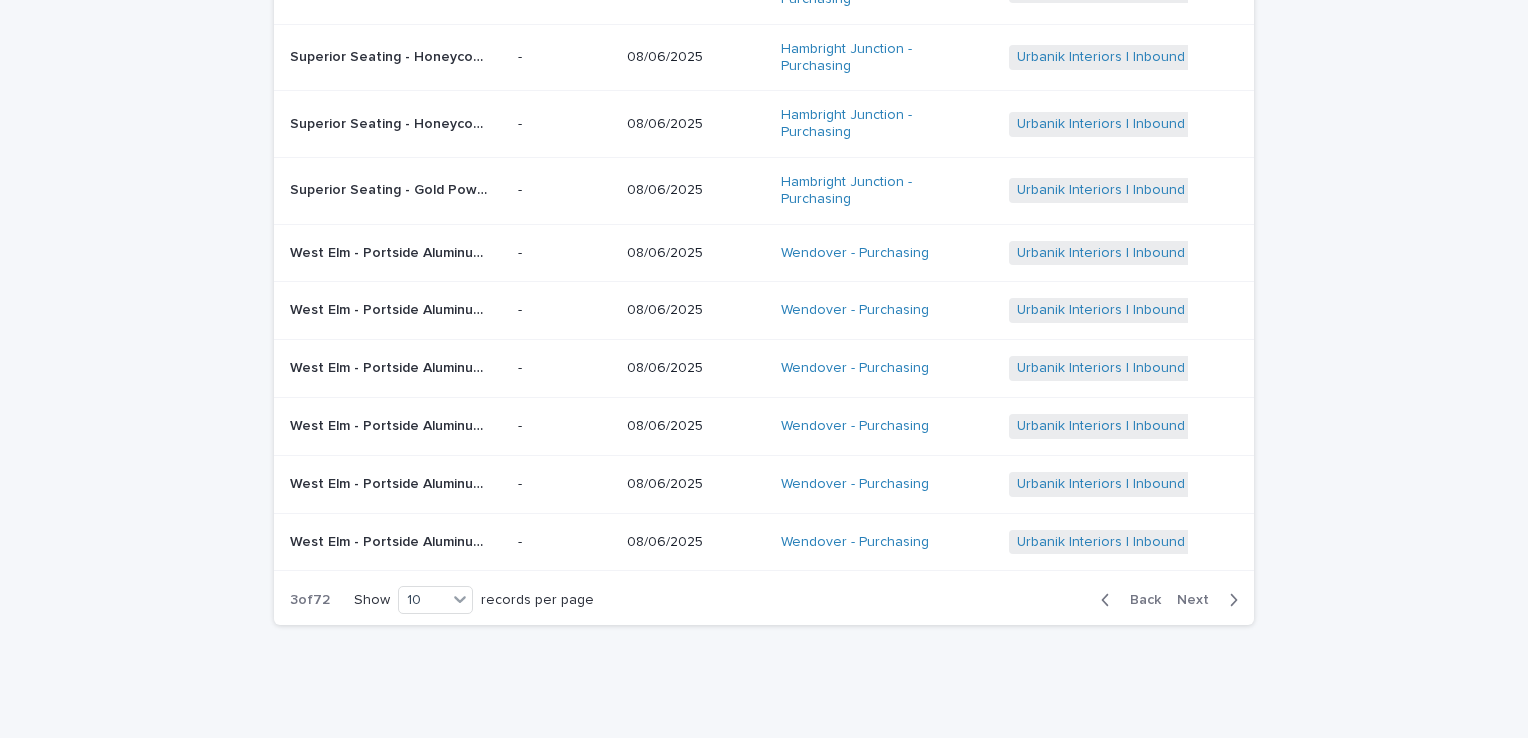 click on "Next" at bounding box center (1199, 600) 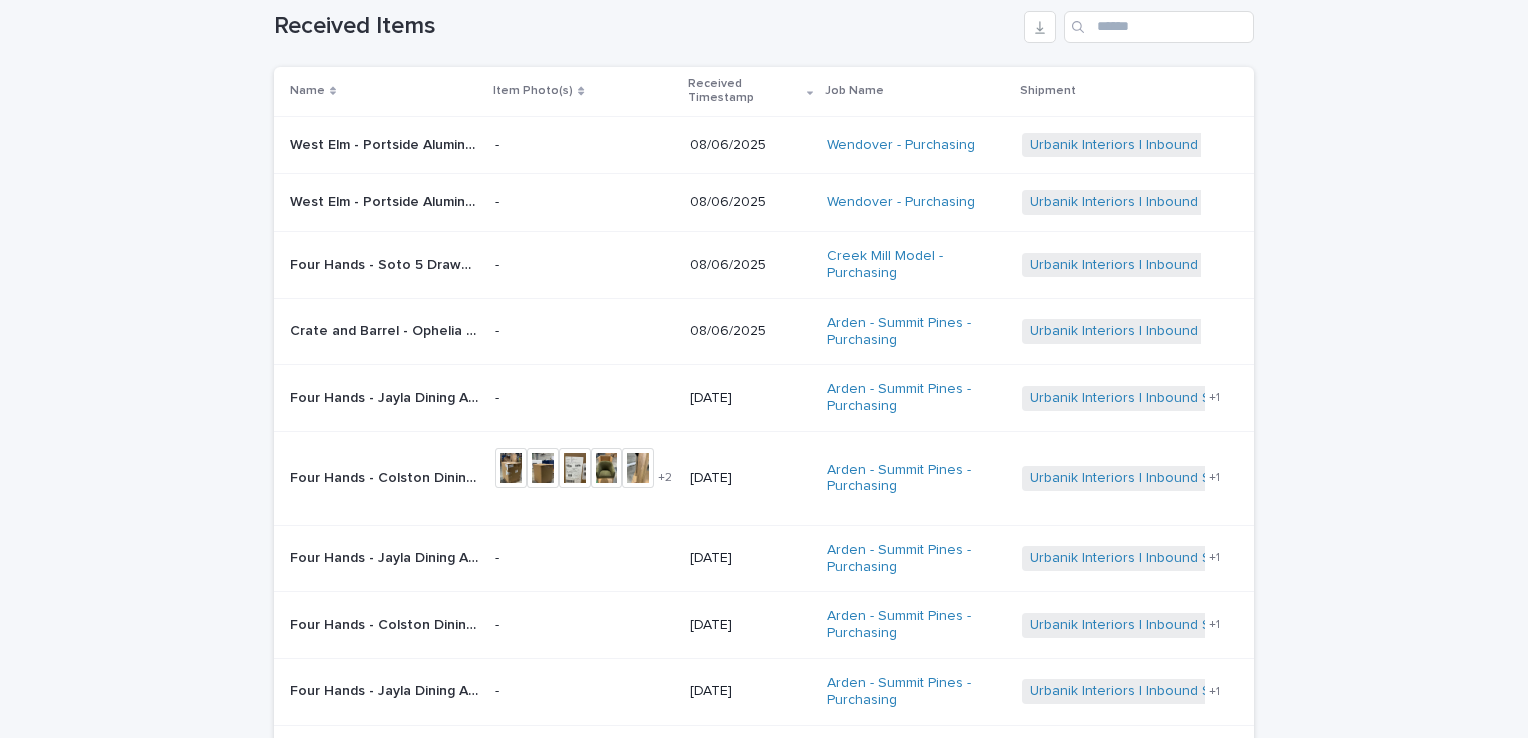 scroll, scrollTop: 242, scrollLeft: 0, axis: vertical 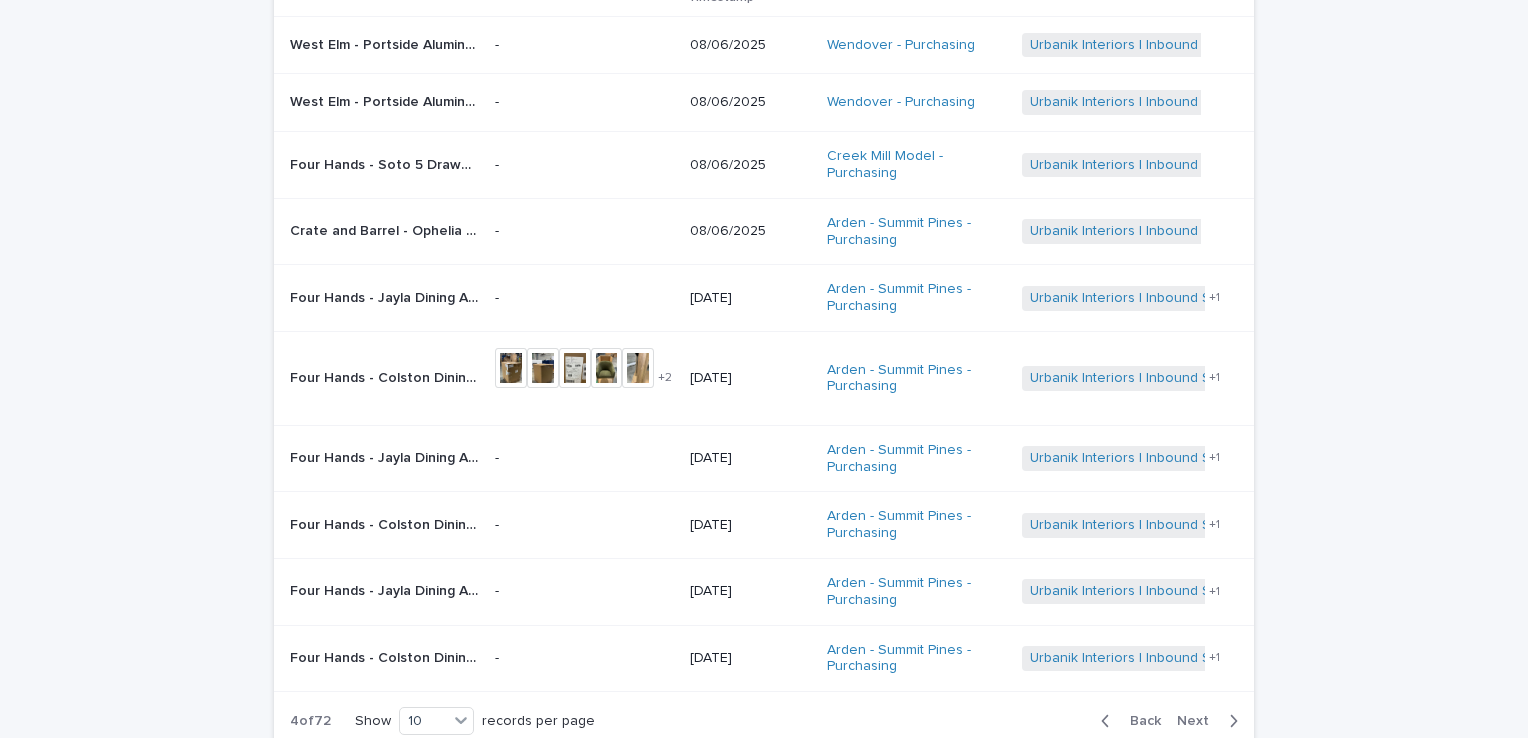 click on "Urbanik Interiors | Inbound Shipment | 23167   Urbanik Interiors | TDC Delivery | 24046   + 1" at bounding box center (1134, 591) 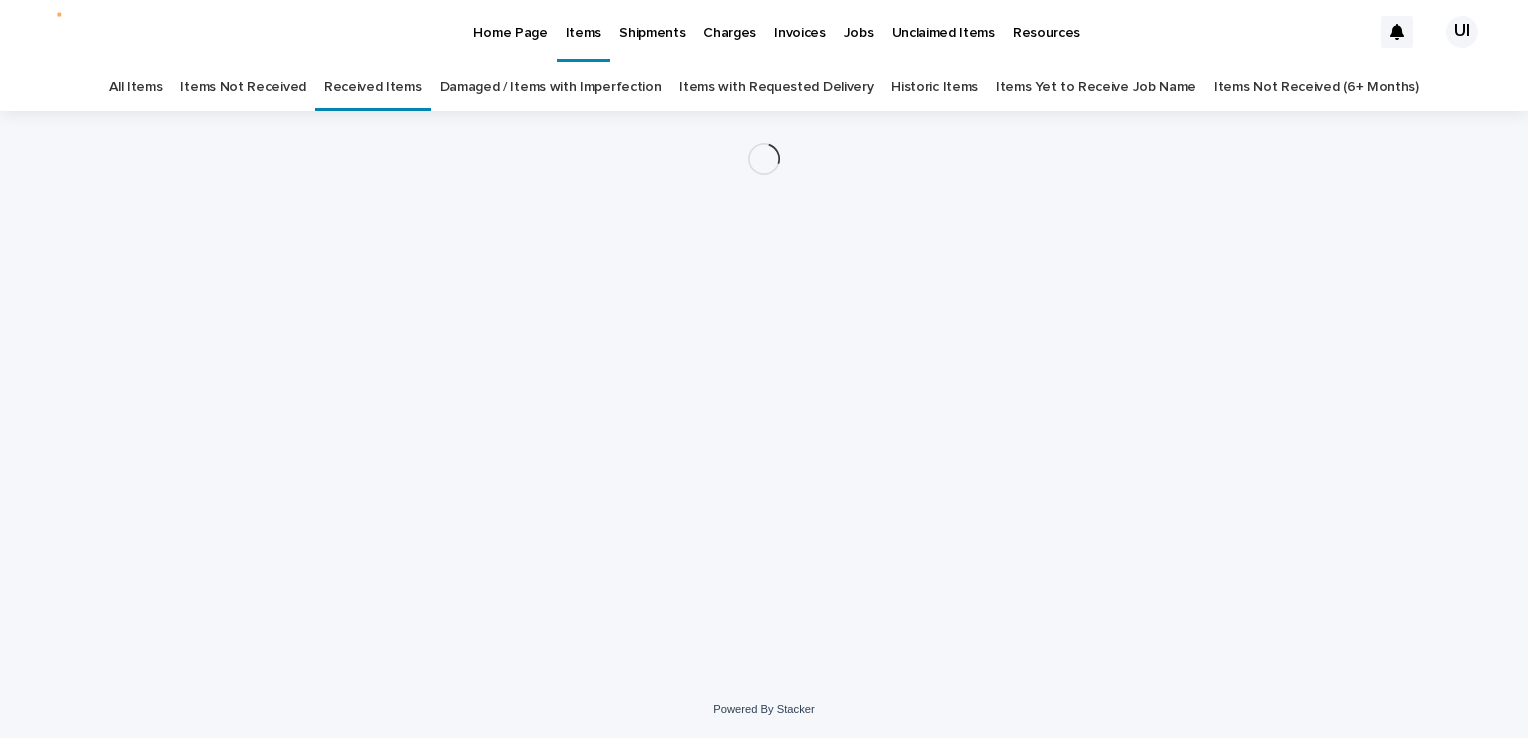 scroll, scrollTop: 0, scrollLeft: 0, axis: both 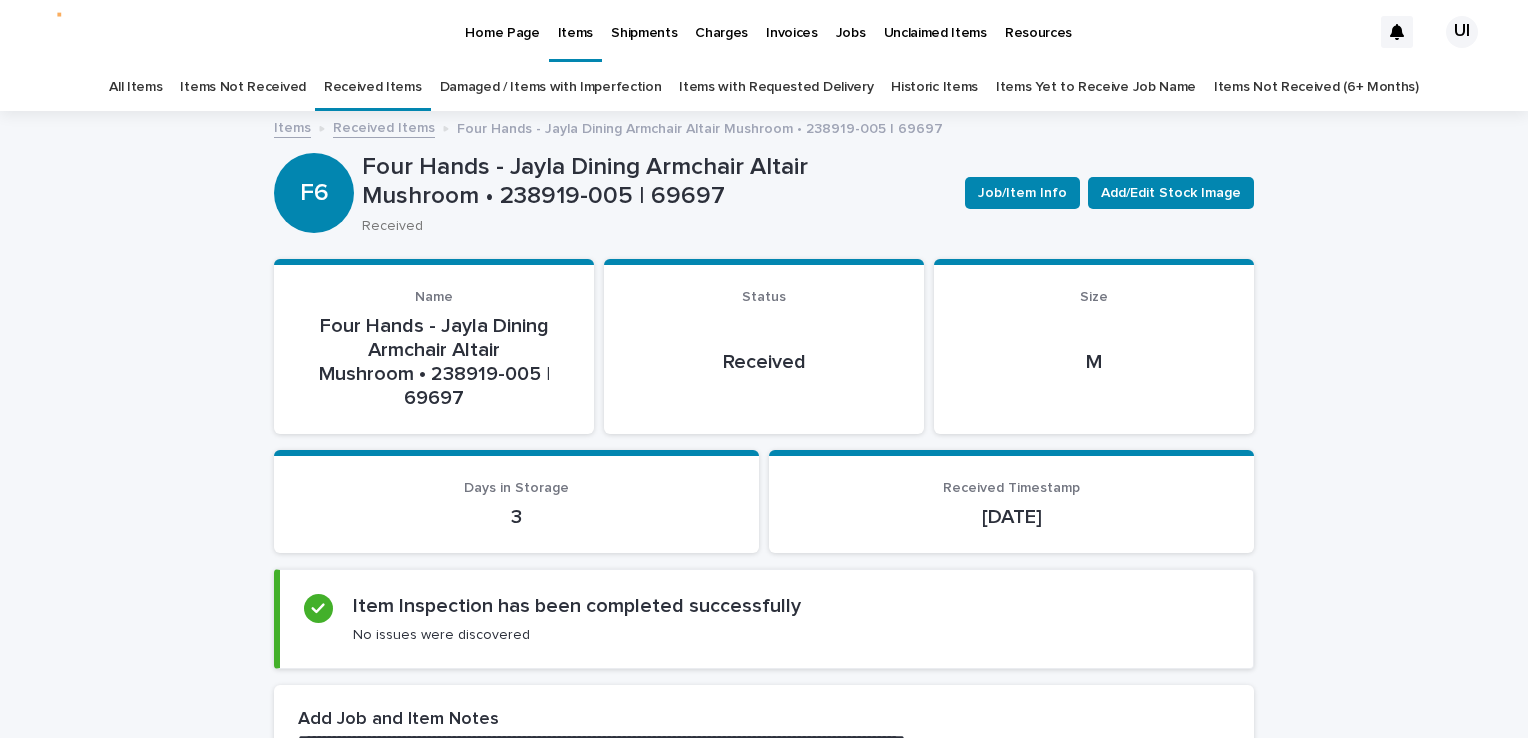 click on "**********" at bounding box center [764, 4639] 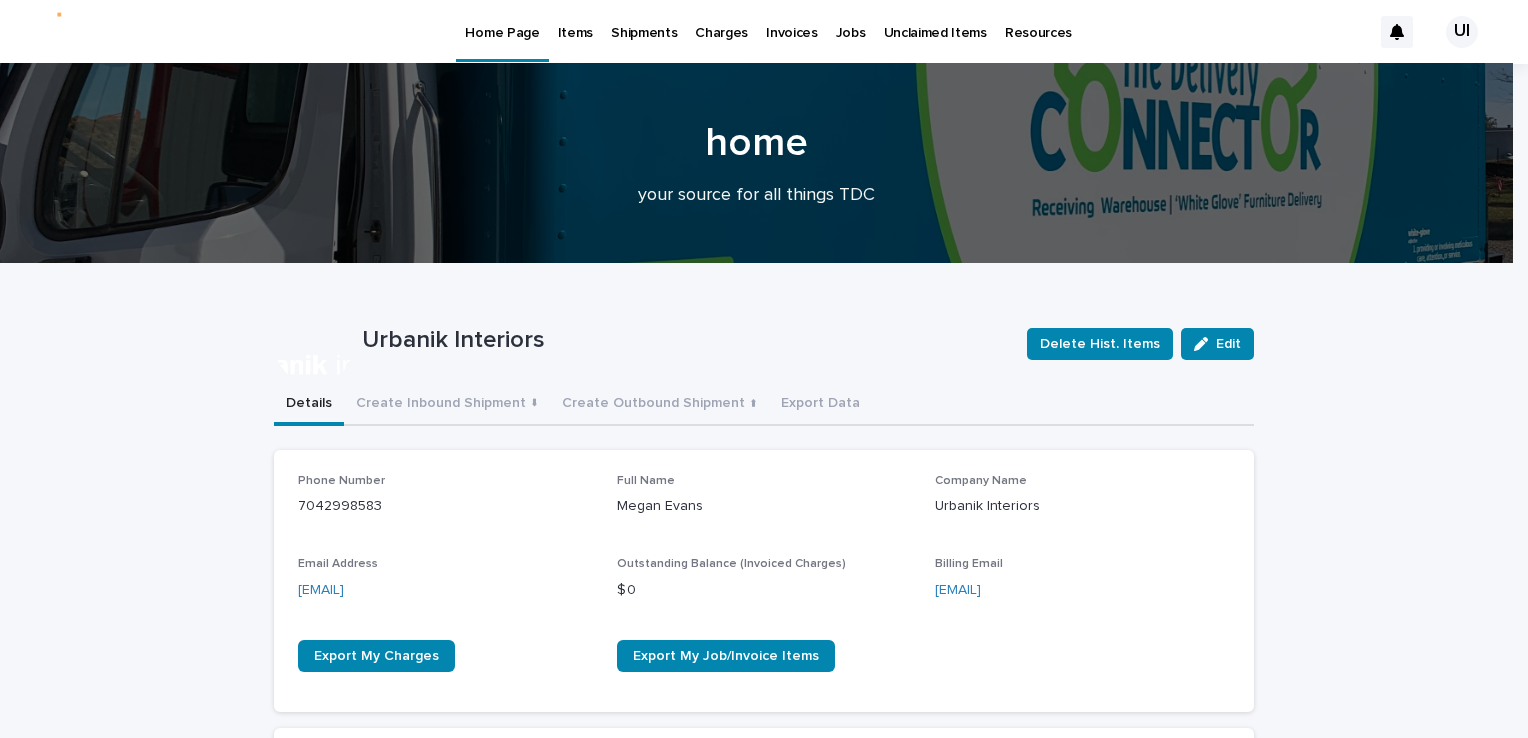 click on "Items" at bounding box center (575, 21) 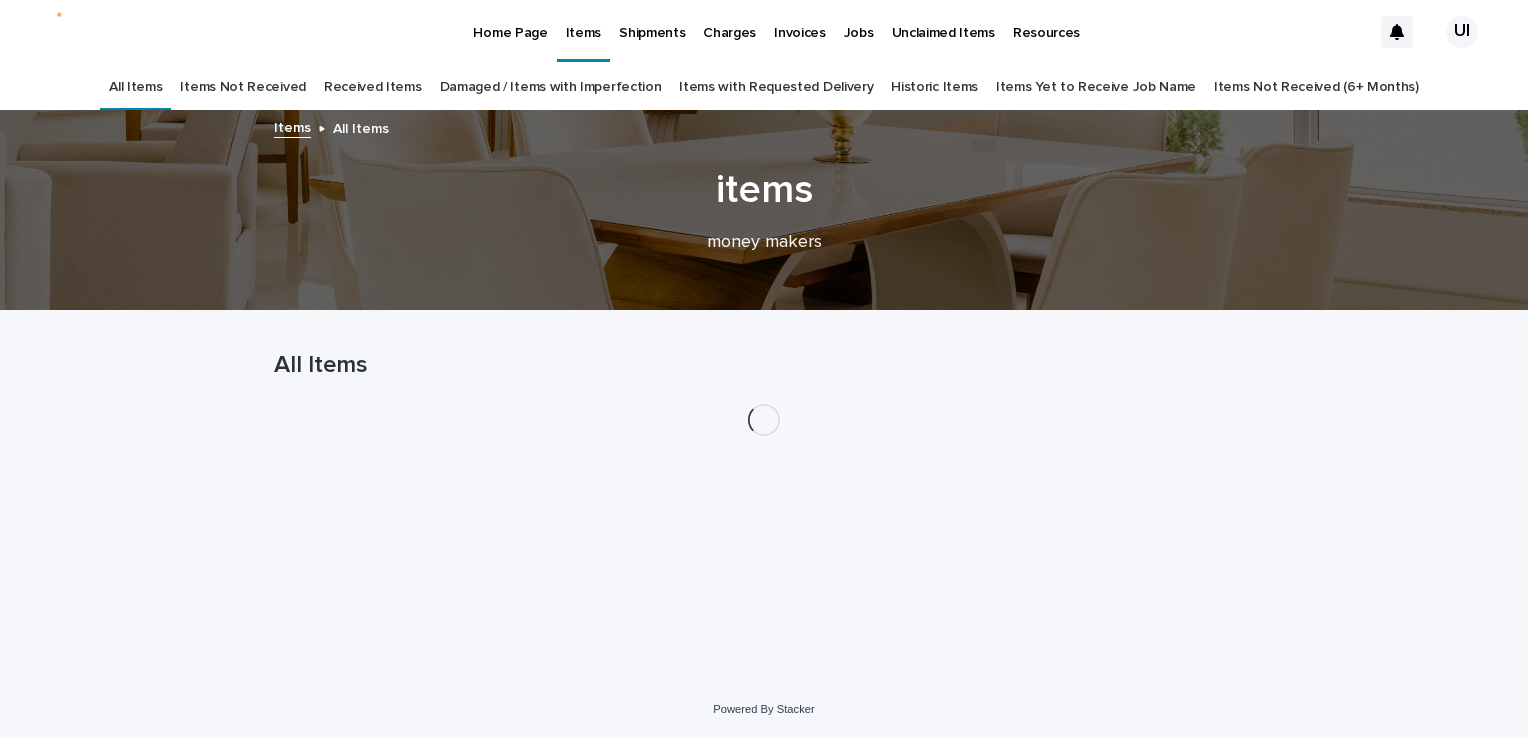 click on "Received Items" at bounding box center [373, 87] 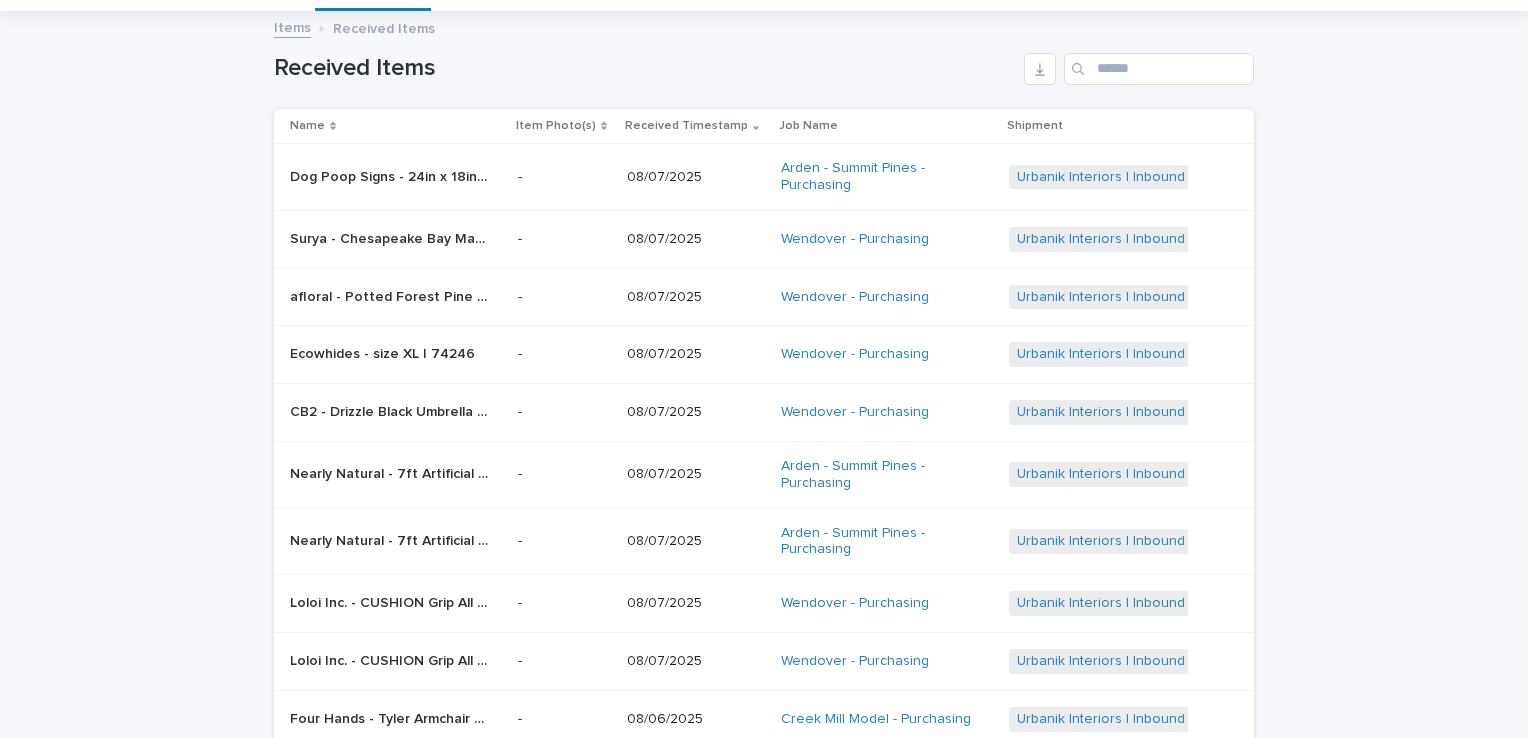 scroll, scrollTop: 0, scrollLeft: 0, axis: both 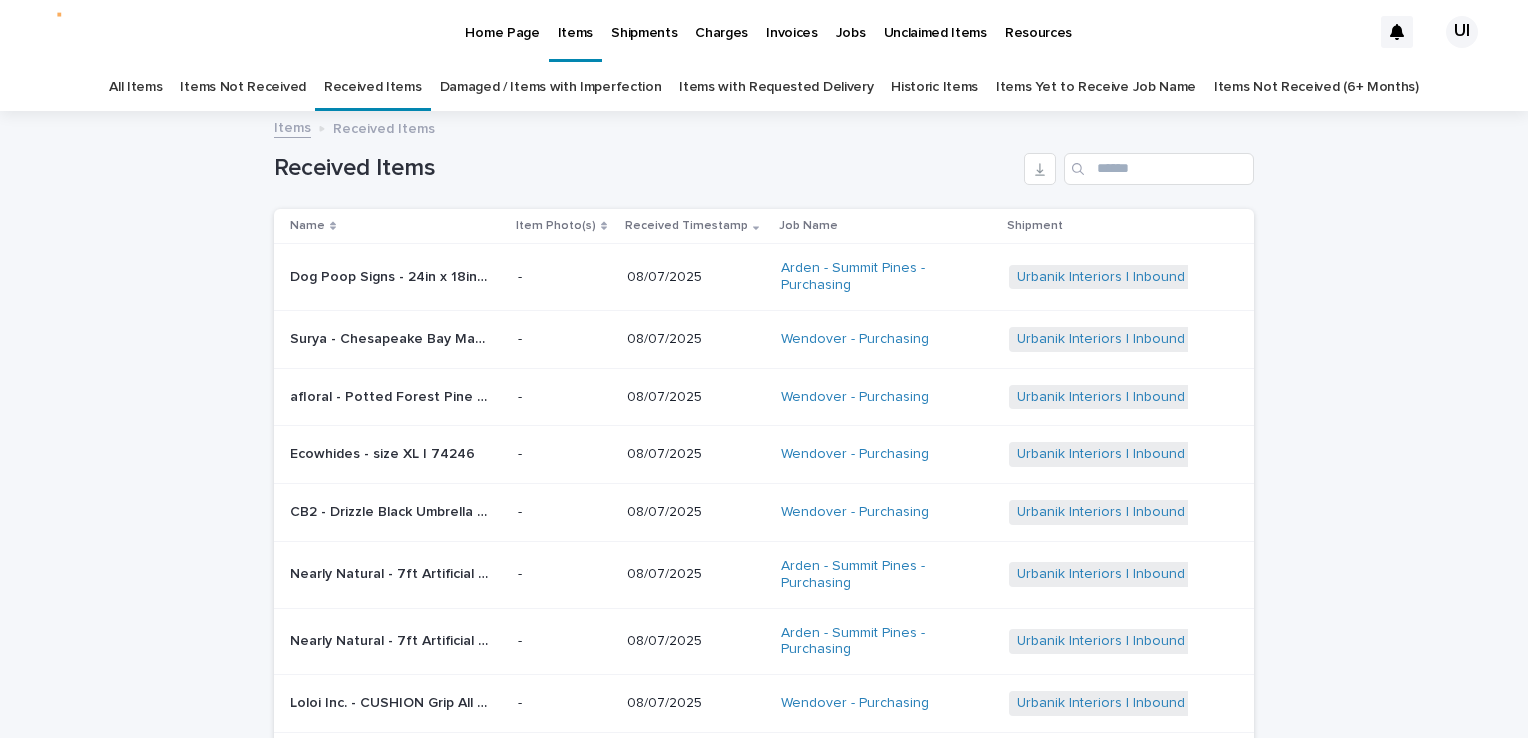 click on "Loading... Saving… Loading... Saving… Received Items Name Item Photo(s) Received Timestamp Job Name Shipment Dog Poop Signs  - 24in x 18in Your Heading Your Wording Here (with golden retriever)  Text inDo Not Leave Pets Unattendedin | 74210 Dog Poop Signs  - 24in x 18in Your Heading Your Wording Here (with golden retriever)  Text inDo Not Leave Pets Unattendedin | 74210   - 08/07/2025 [CITY] - [CITY] - Purchasing    Urbanik Interiors | Inbound Shipment | 24314   + 0 Surya - Chesapeake Bay Machine Woven Rug CPK-2304 10x13 | 74230 Surya - Chesapeake Bay Machine Woven Rug CPK-2304 10x13 | 74230   - 08/07/2025 [CITY] - Purchasing   Urbanik Interiors | Inbound Shipment | 24318   + 0 afloral - Potted Forest Pine Tree - 44in  | 74245 afloral - Potted Forest Pine Tree - 44in  | 74245   - 08/07/2025 [CITY] - Purchasing   Urbanik Interiors | Inbound Shipment | 24318   + 0 Ecowhides - size XL  | 74246 Ecowhides - size XL  | 74246   - 08/07/2025 [CITY] - Purchasing     + 0   -" at bounding box center [764, 566] 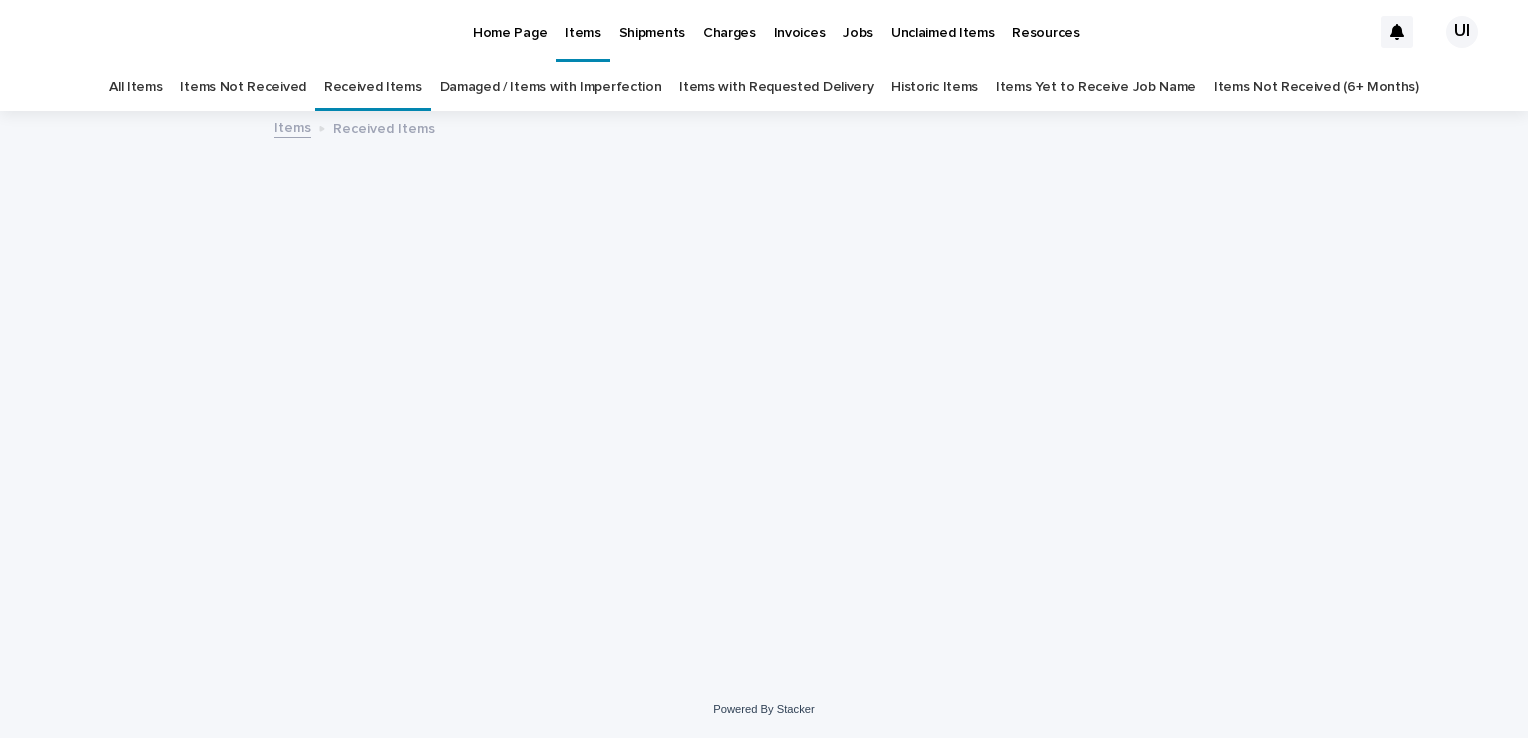 scroll, scrollTop: 0, scrollLeft: 0, axis: both 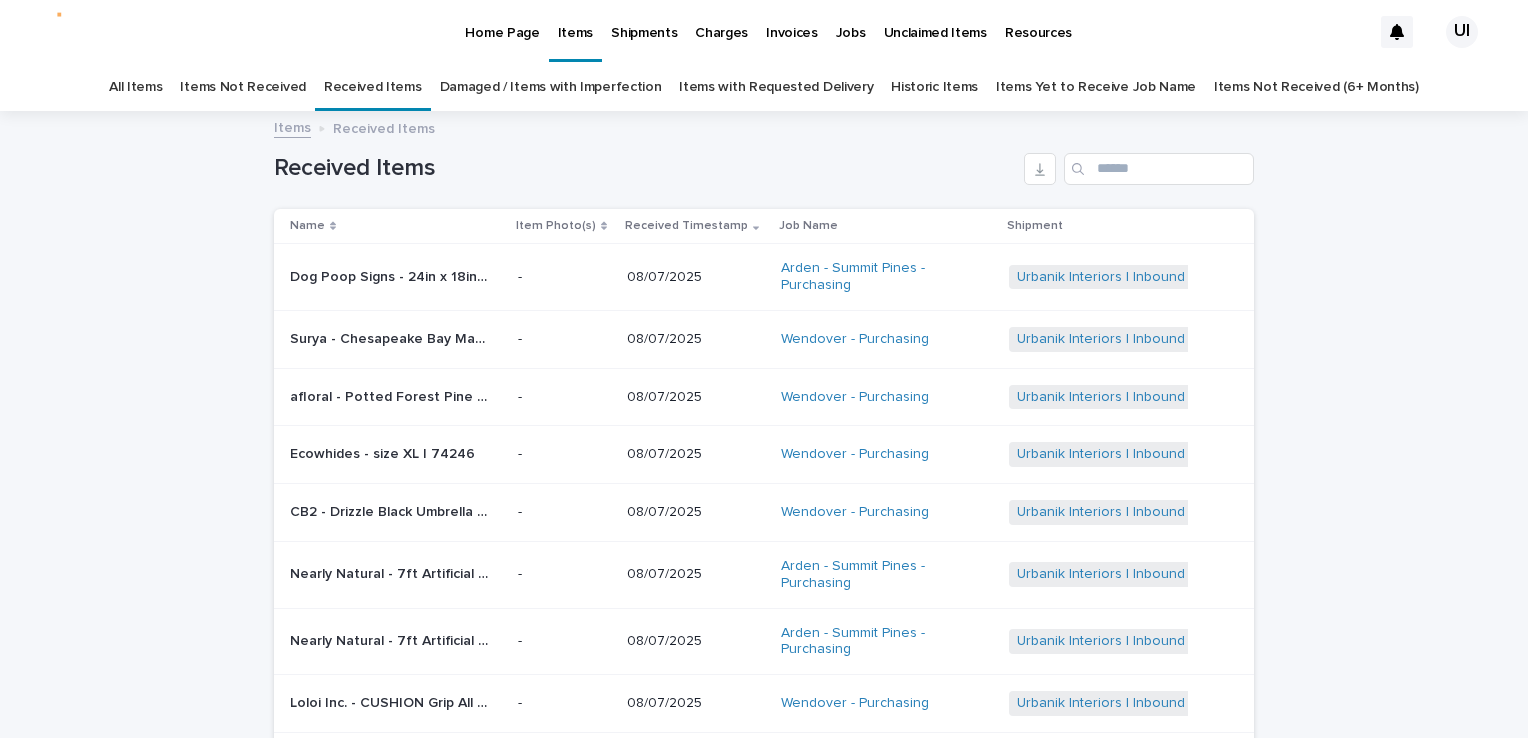 click on "Items with Requested Delivery" at bounding box center (776, 87) 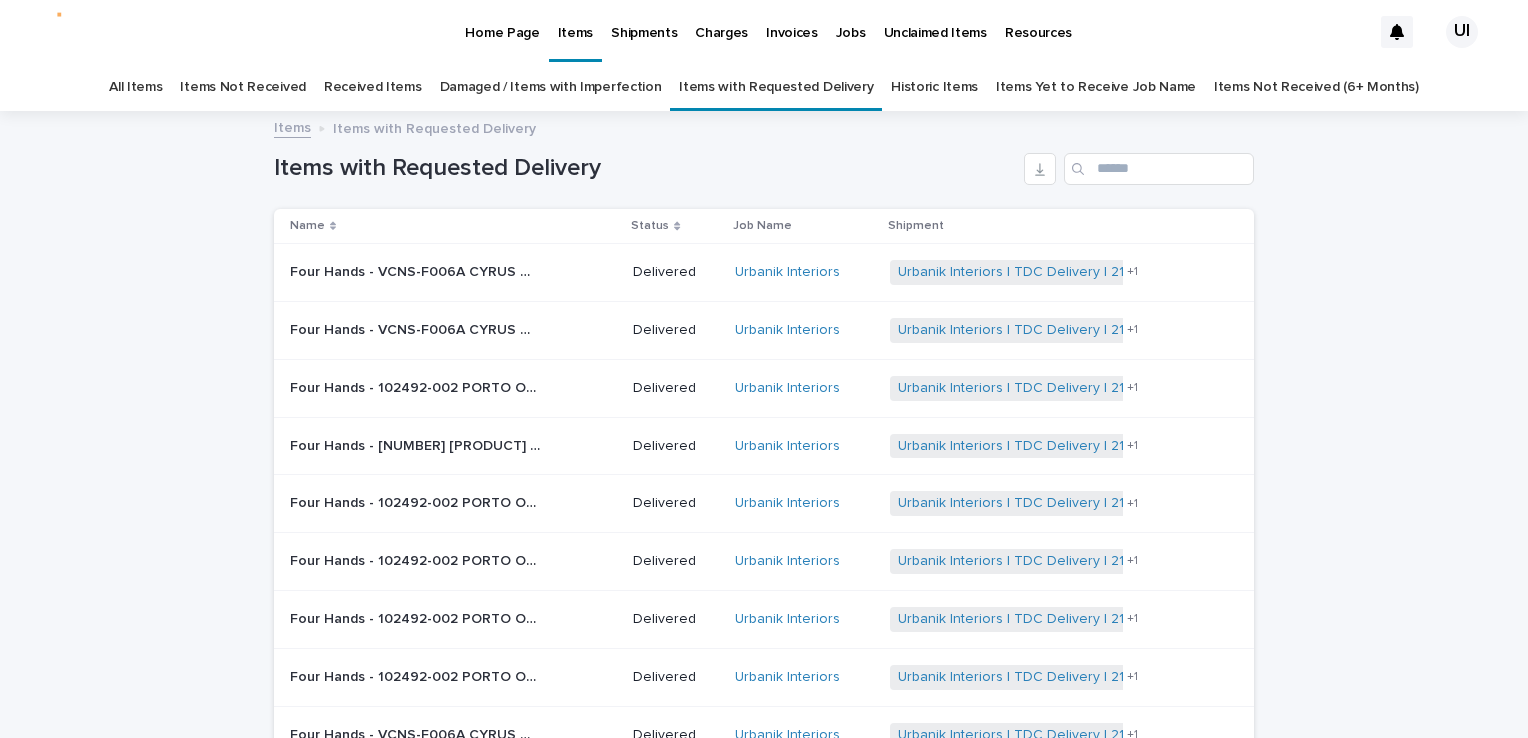 click on "Jobs" at bounding box center [851, 21] 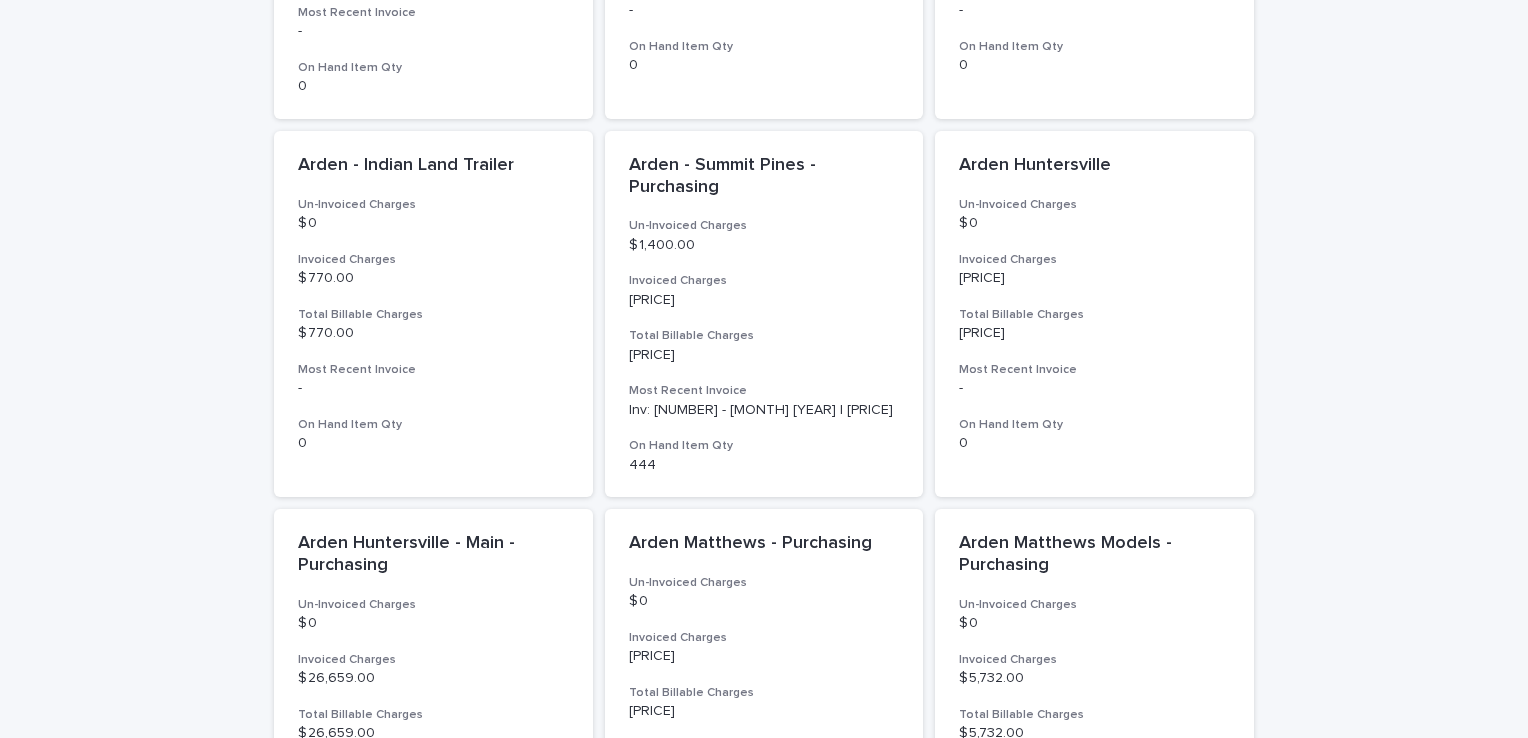 scroll, scrollTop: 1254, scrollLeft: 0, axis: vertical 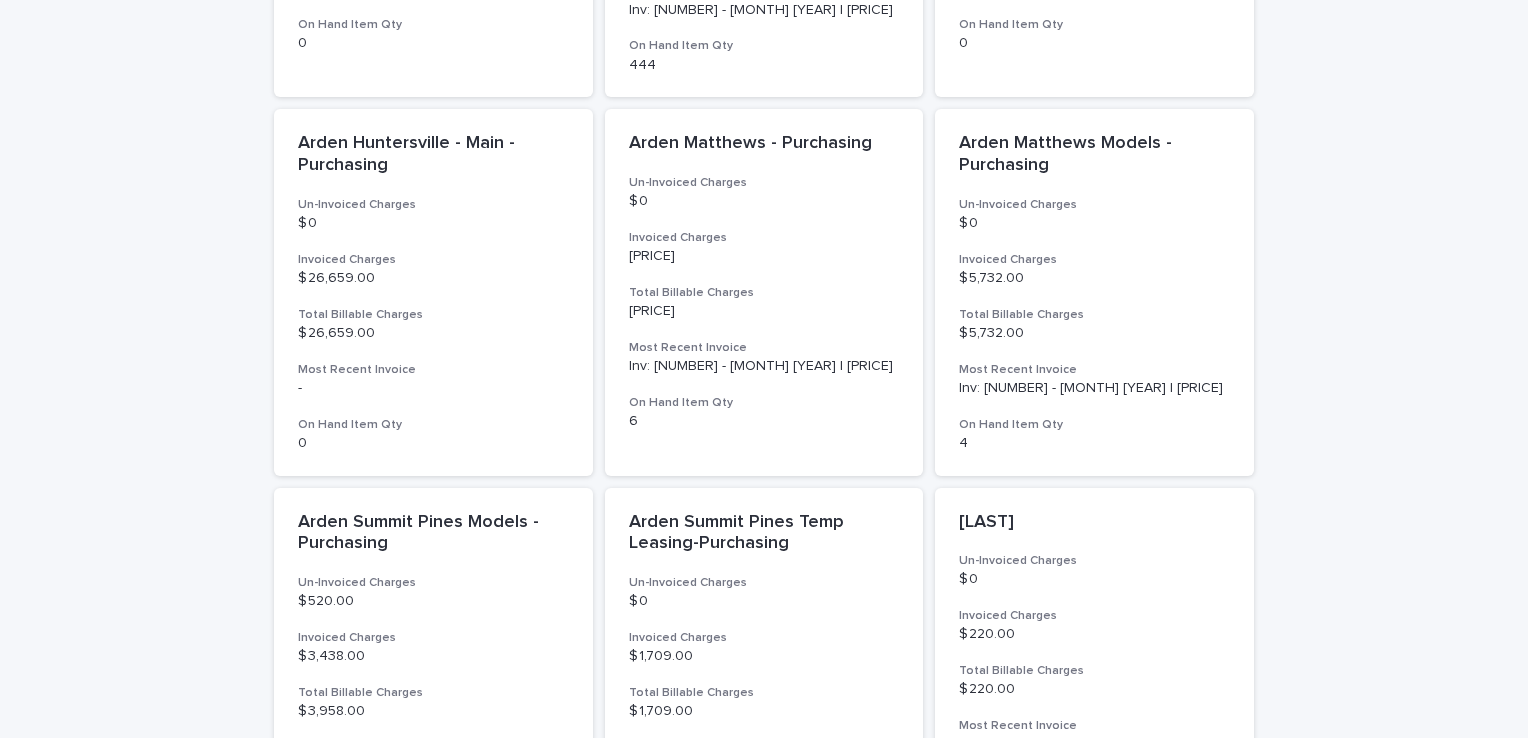 click on "Loading... Saving… Loading... Saving… Active Jobs Add New APARTMENT MODEL @ MARLOWE PLACE Un-Invoiced Charges $ 0 Invoiced Charges $ 5,855.00 Total Billable Charges $ 5,855.00 Most Recent Invoice - On Hand Item Qty 0 Arden - Indian Land - Purchasing Un-Invoiced Charges $ 0 Invoiced Charges $ 1,330.00 Total Billable Charges $ 1,330.00 Most Recent Invoice - On Hand Item Qty 0 Arden - Indian Land - Purchasing Un-Invoiced Charges $ 0 Invoiced Charges $ 35,001.75 Total Billable Charges $ 35,001.75 Most Recent Invoice - On Hand Item Qty 0 Arden - Indian Land Trailer Un-Invoiced Charges $ 0 Invoiced Charges $ 770.00 Total Billable Charges $ 770.00 Most Recent Invoice - On Hand Item Qty 0 Arden - Summit Pines - Purchasing  Un-Invoiced Charges $ 1,400.00 Invoiced Charges $ 9,932.00 Total Billable Charges $ 11,332.00 Most Recent Invoice Inv: 33625 - July 2025 | $5599 On Hand Item Qty 444 Arden Huntersville Un-Invoiced Charges $ 0 Invoiced Charges $ 3,399.00 Total Billable Charges -" at bounding box center [764, 130] 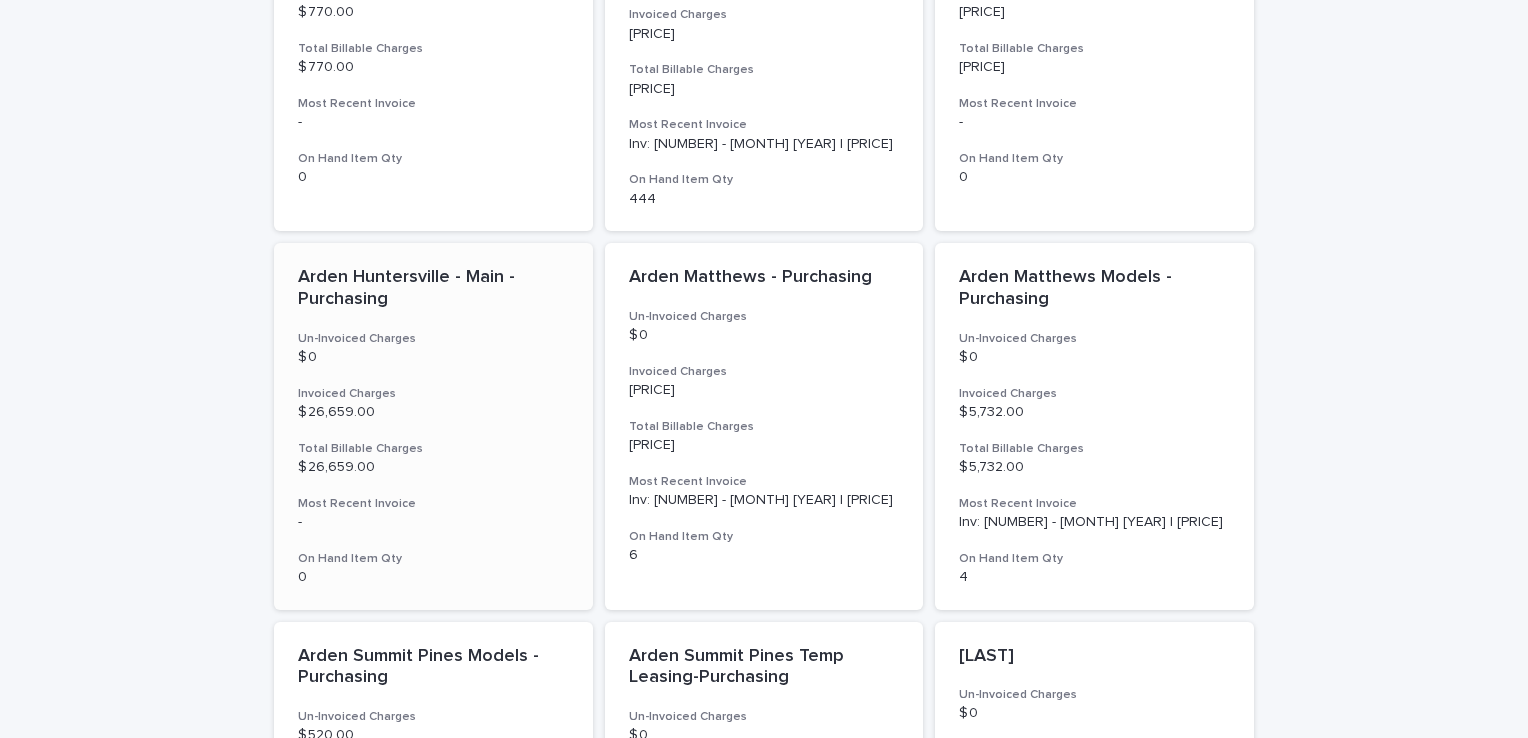 scroll, scrollTop: 954, scrollLeft: 0, axis: vertical 